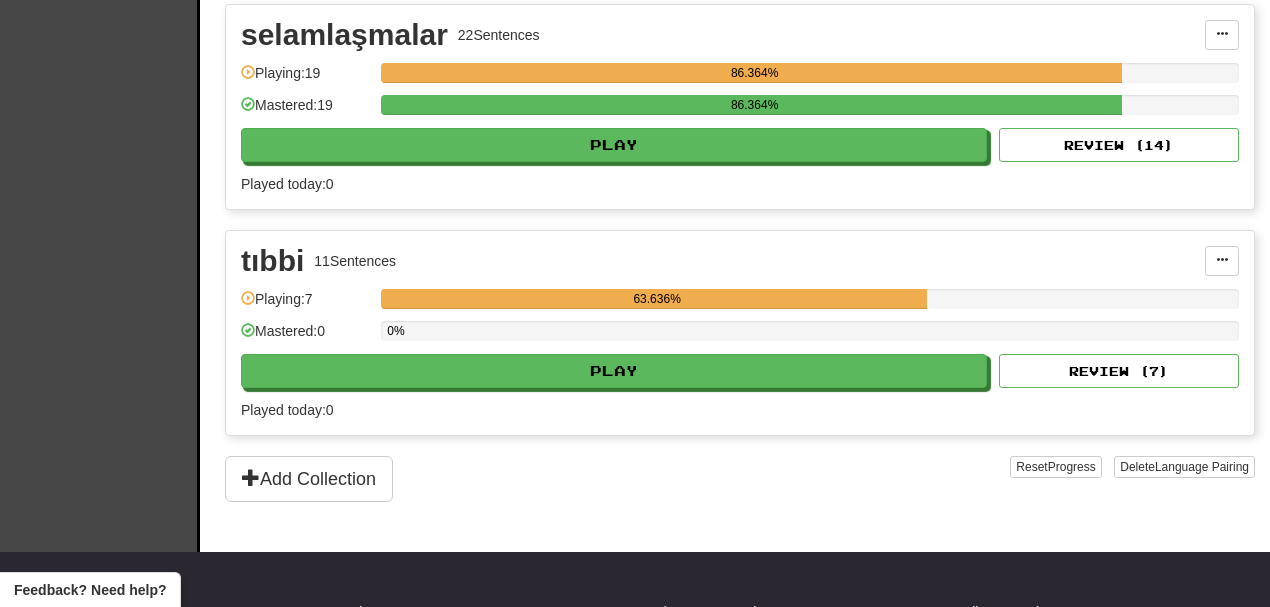 scroll, scrollTop: 4533, scrollLeft: 0, axis: vertical 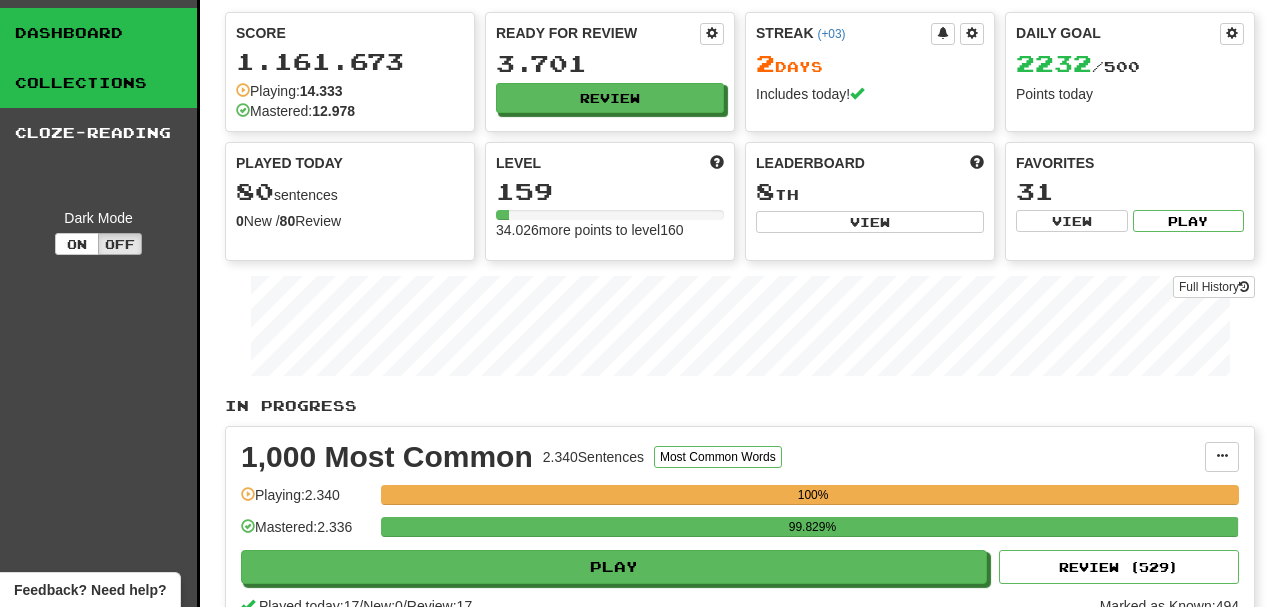 click on "Collections" at bounding box center [98, 83] 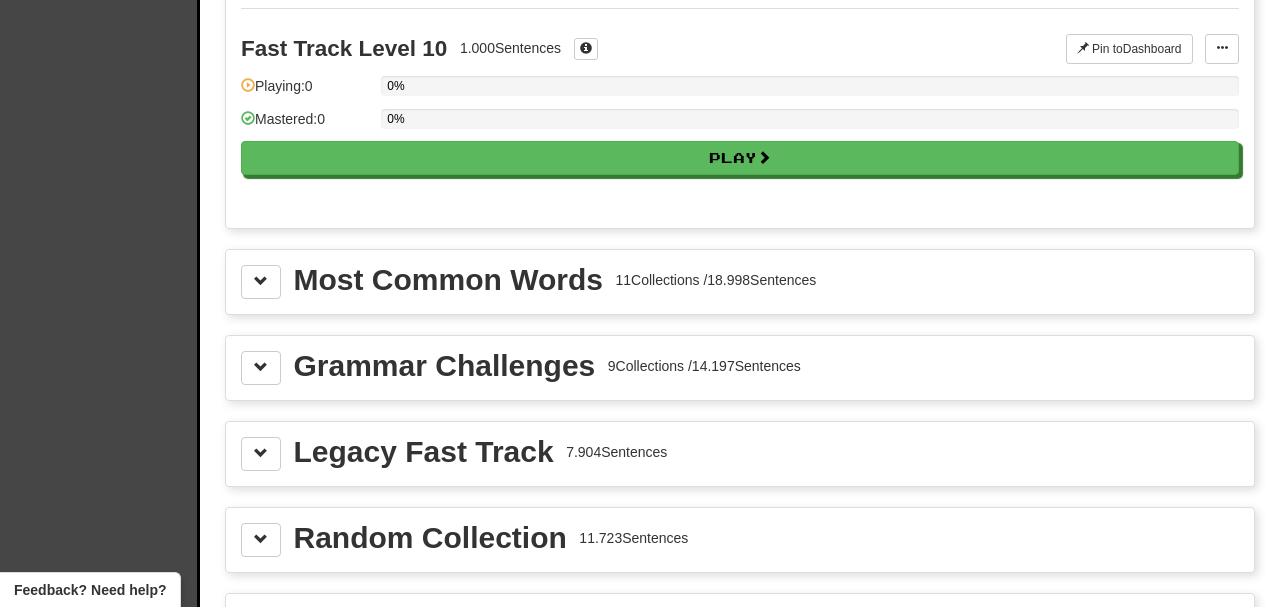 scroll, scrollTop: 2000, scrollLeft: 0, axis: vertical 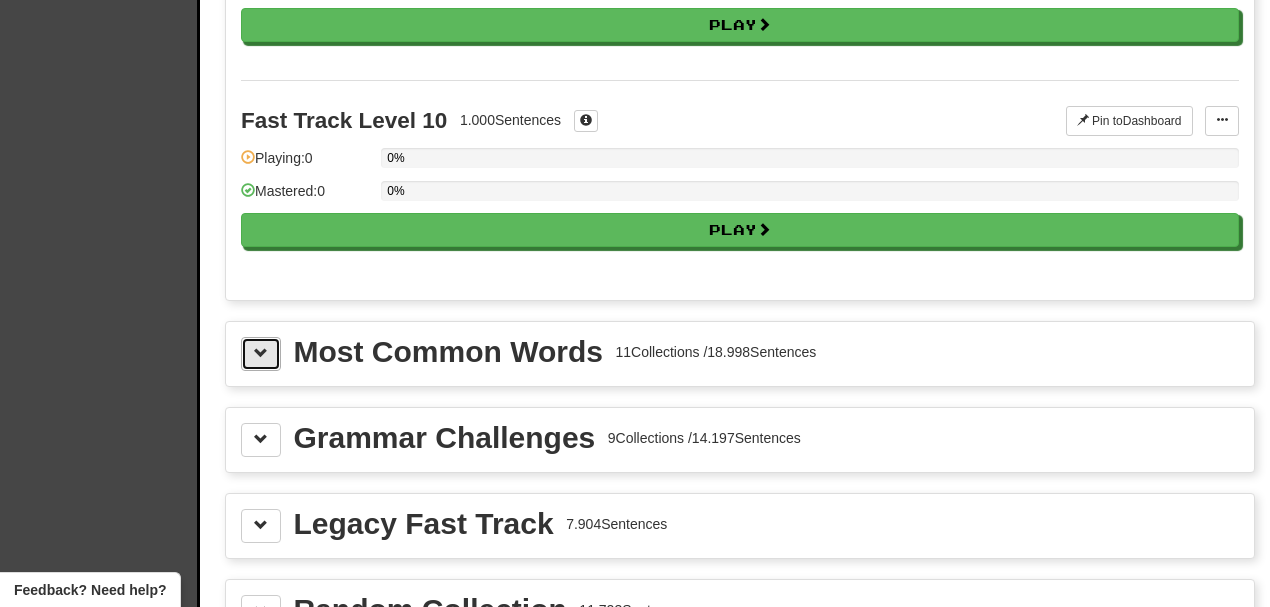 click at bounding box center [261, 353] 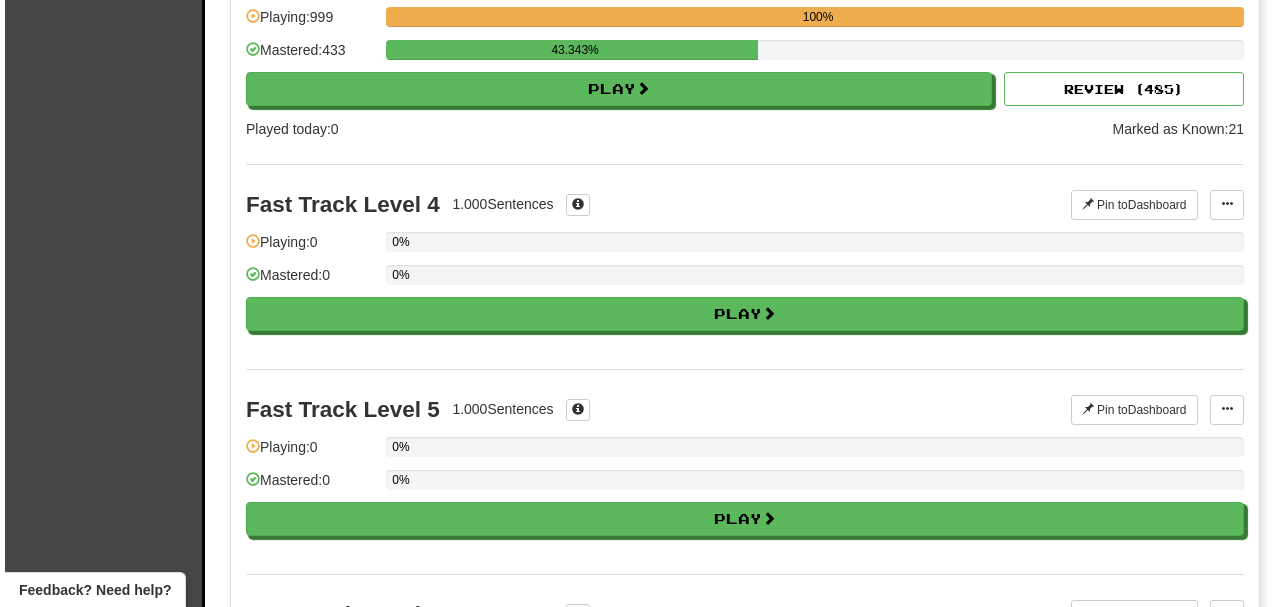 scroll, scrollTop: 800, scrollLeft: 0, axis: vertical 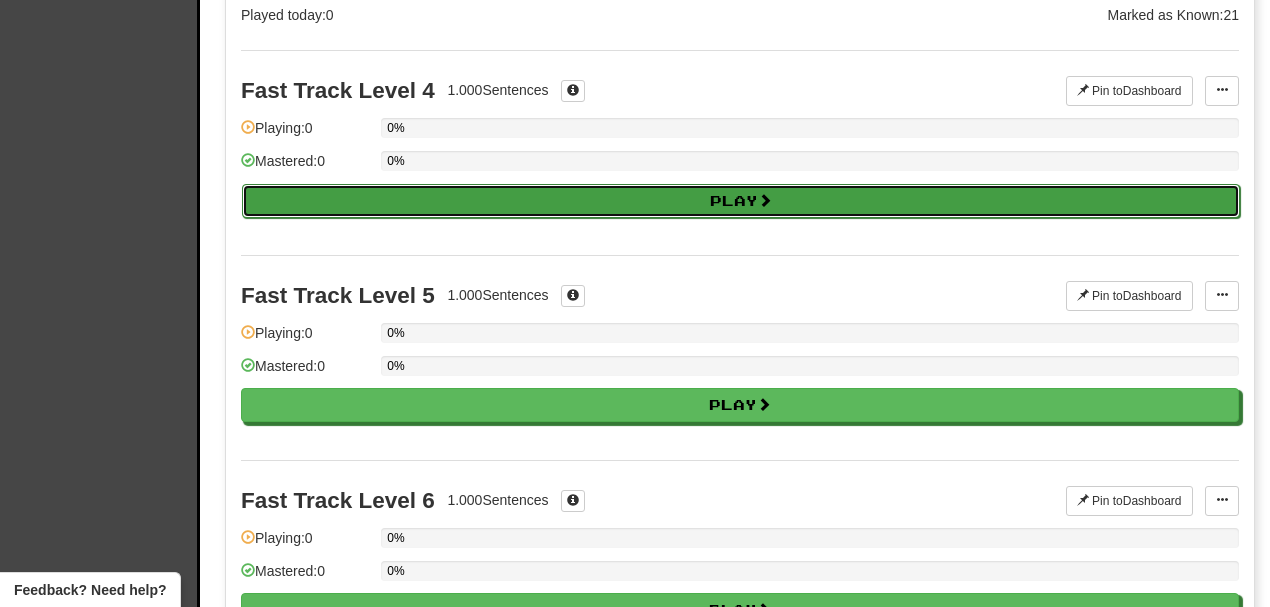 click on "Play" at bounding box center (741, 201) 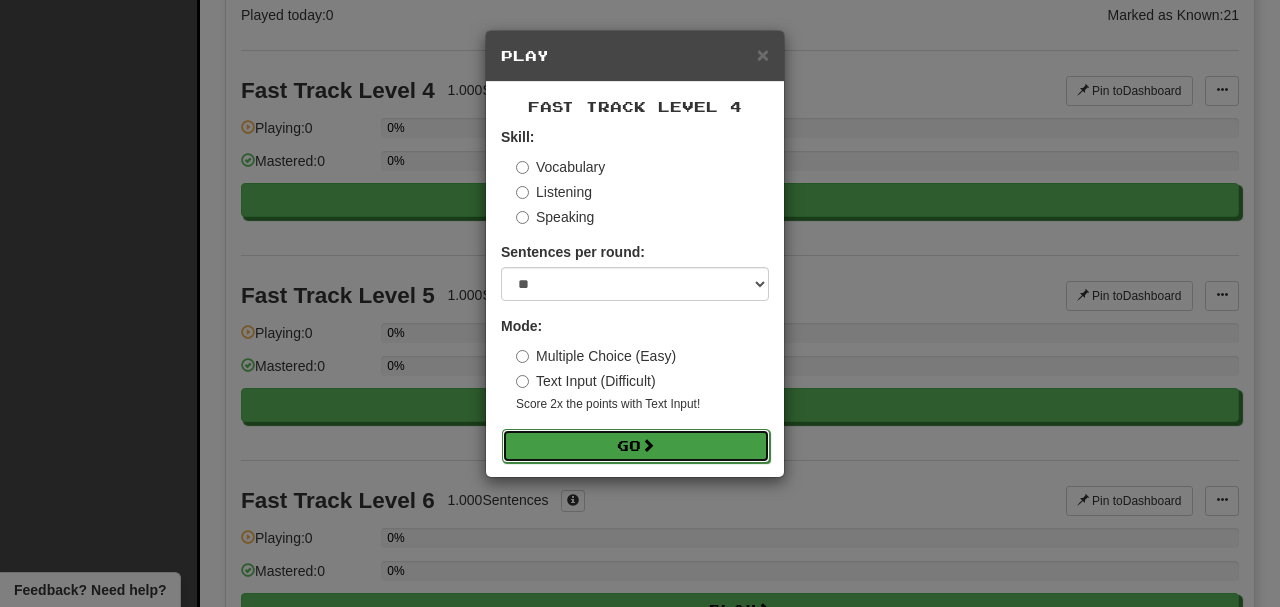 click on "Go" at bounding box center [636, 446] 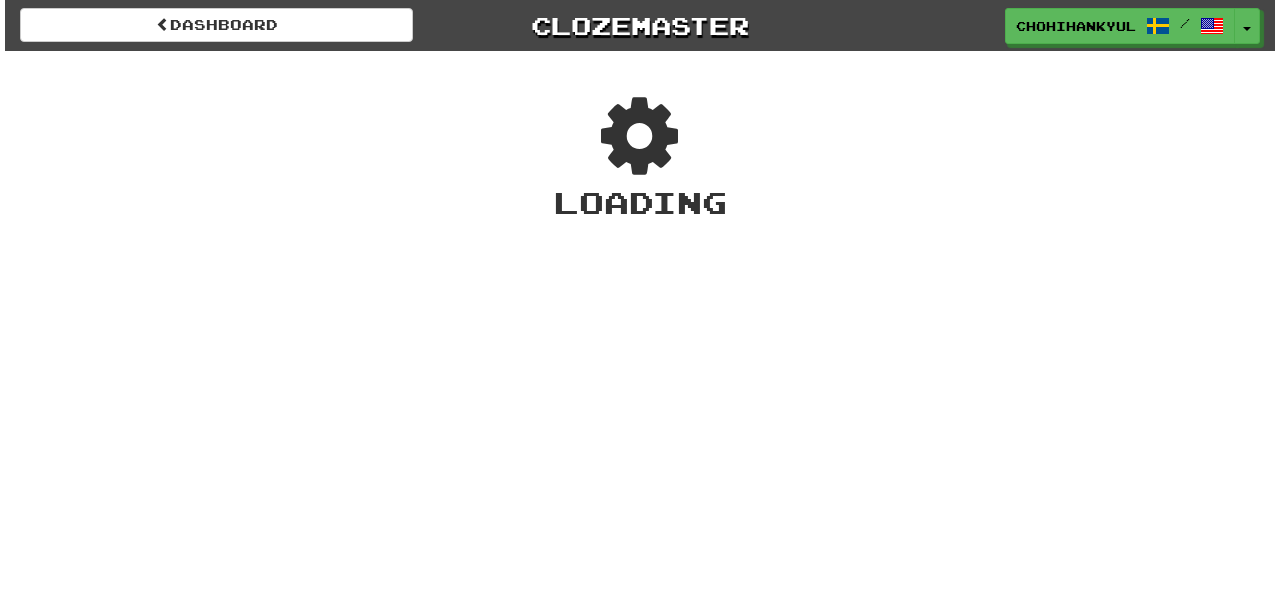 scroll, scrollTop: 0, scrollLeft: 0, axis: both 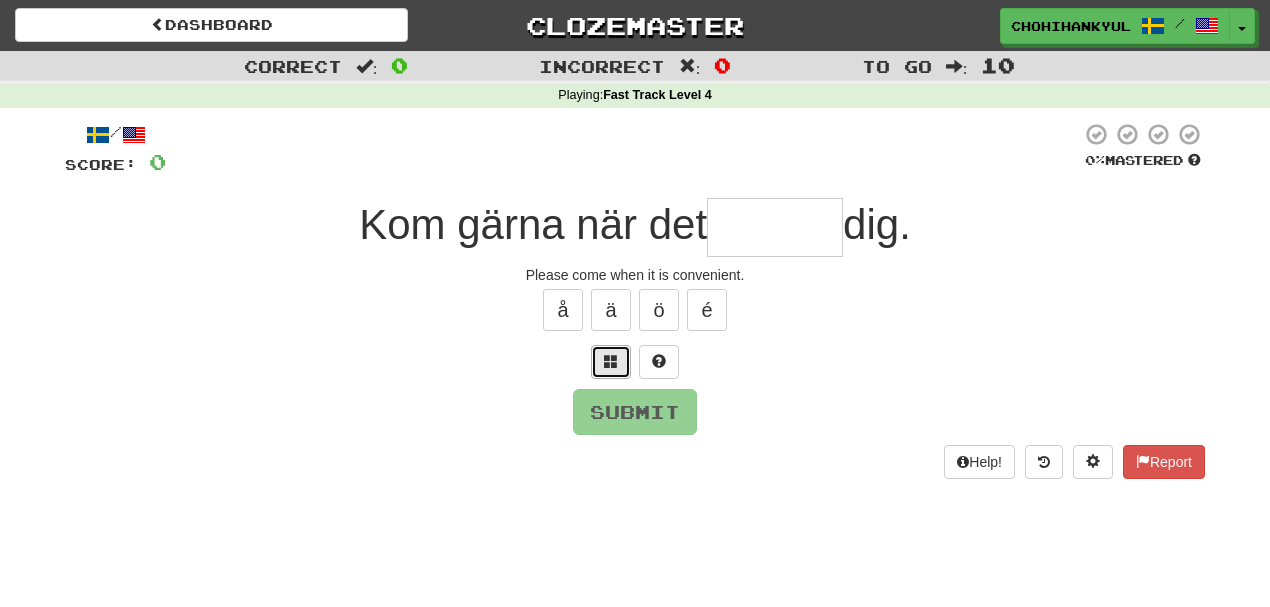 click at bounding box center [611, 361] 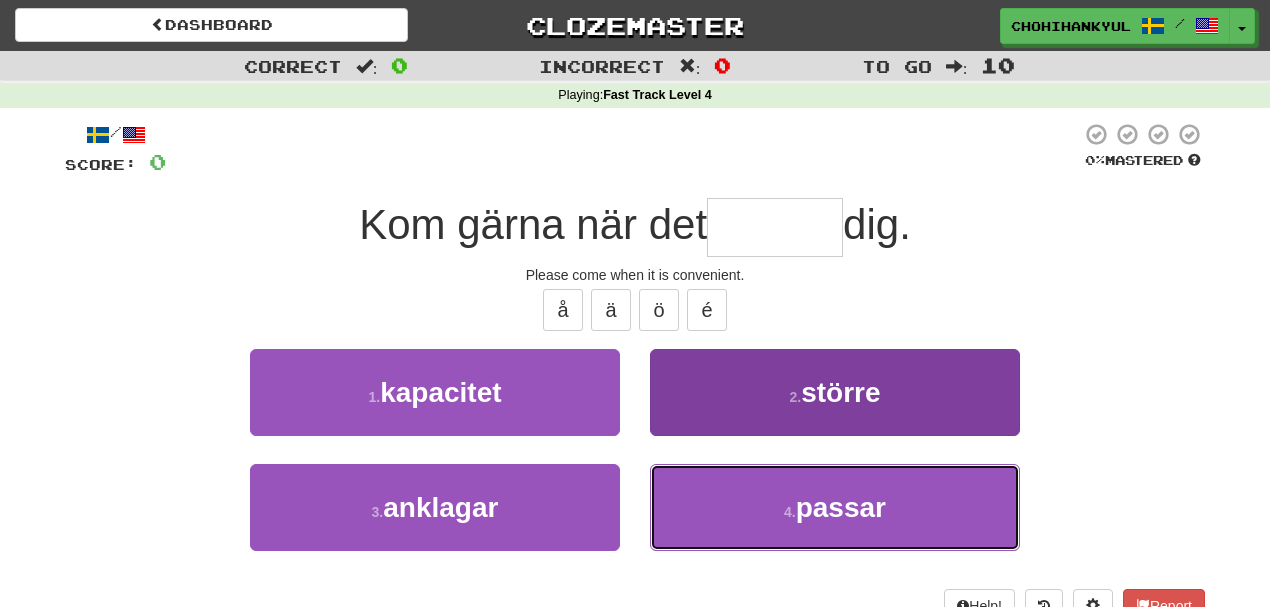 click on "4 .  passar" at bounding box center [835, 507] 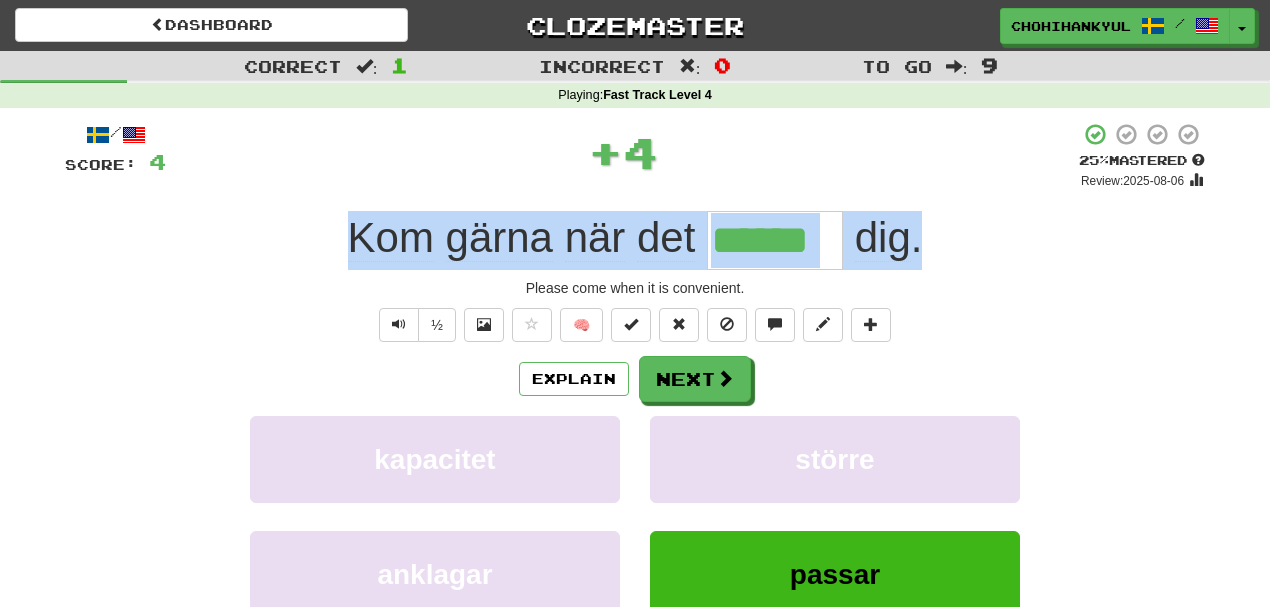 drag, startPoint x: 317, startPoint y: 213, endPoint x: 919, endPoint y: 214, distance: 602.00085 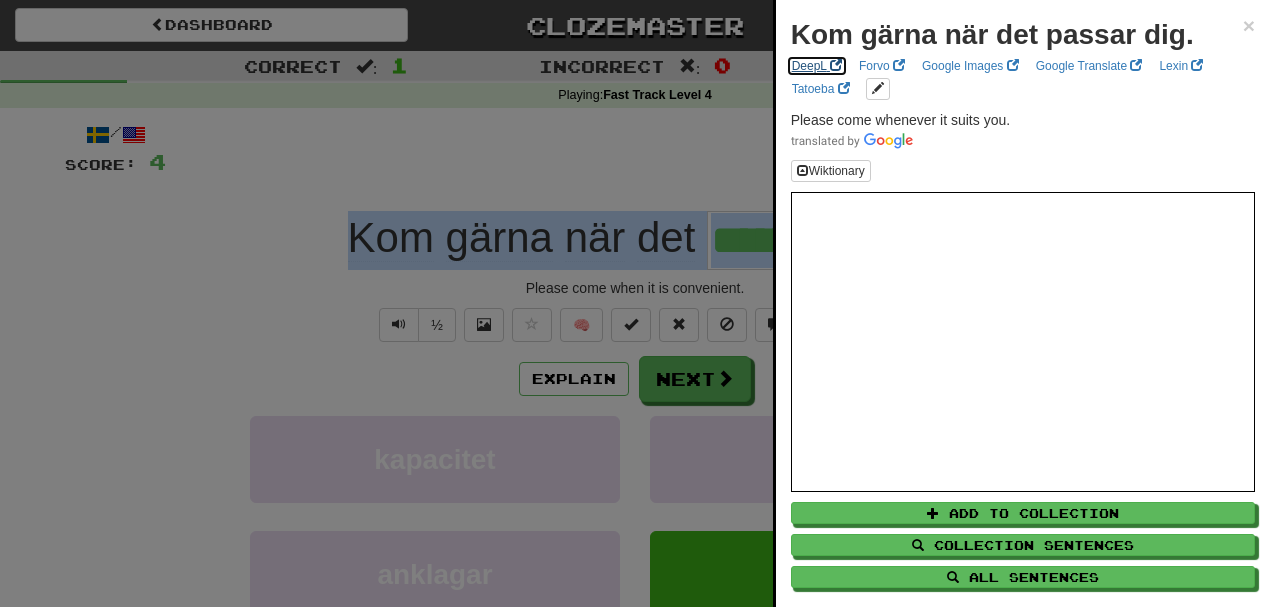 click on "DeepL" at bounding box center (817, 66) 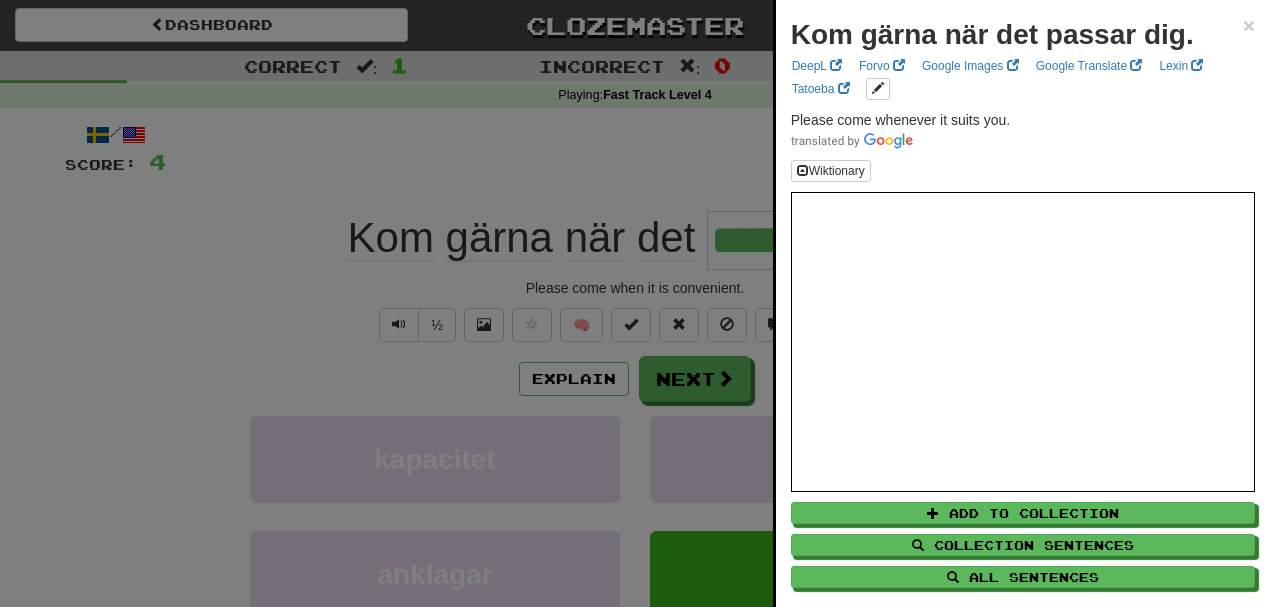 drag, startPoint x: 226, startPoint y: 95, endPoint x: 262, endPoint y: 117, distance: 42.190044 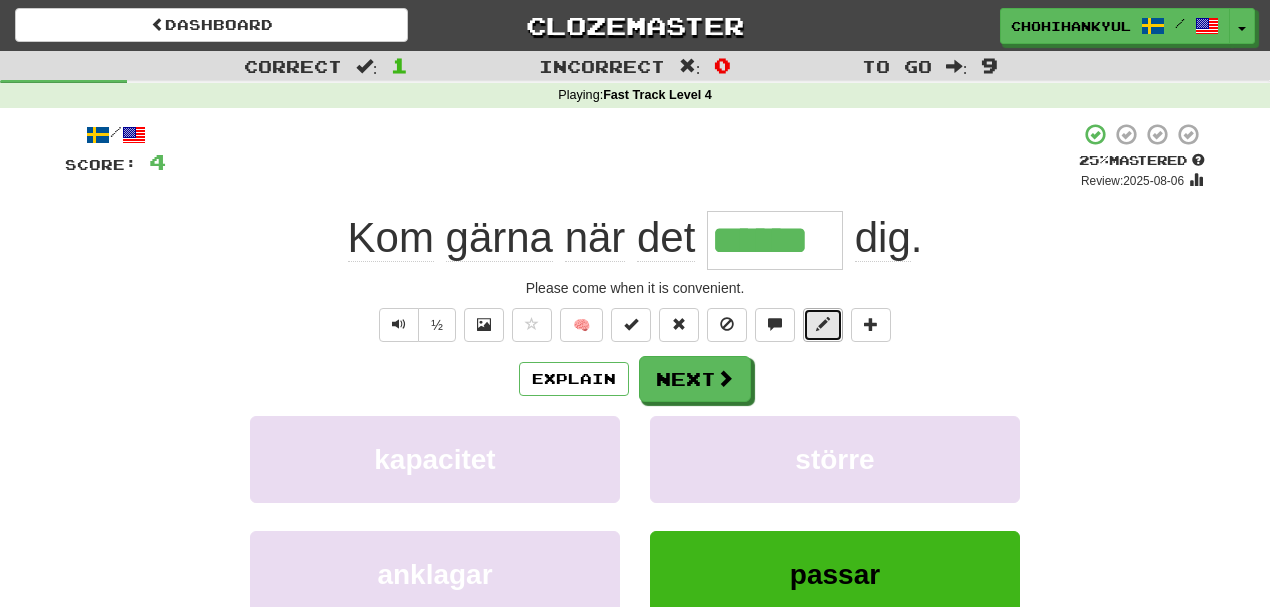 click at bounding box center (823, 325) 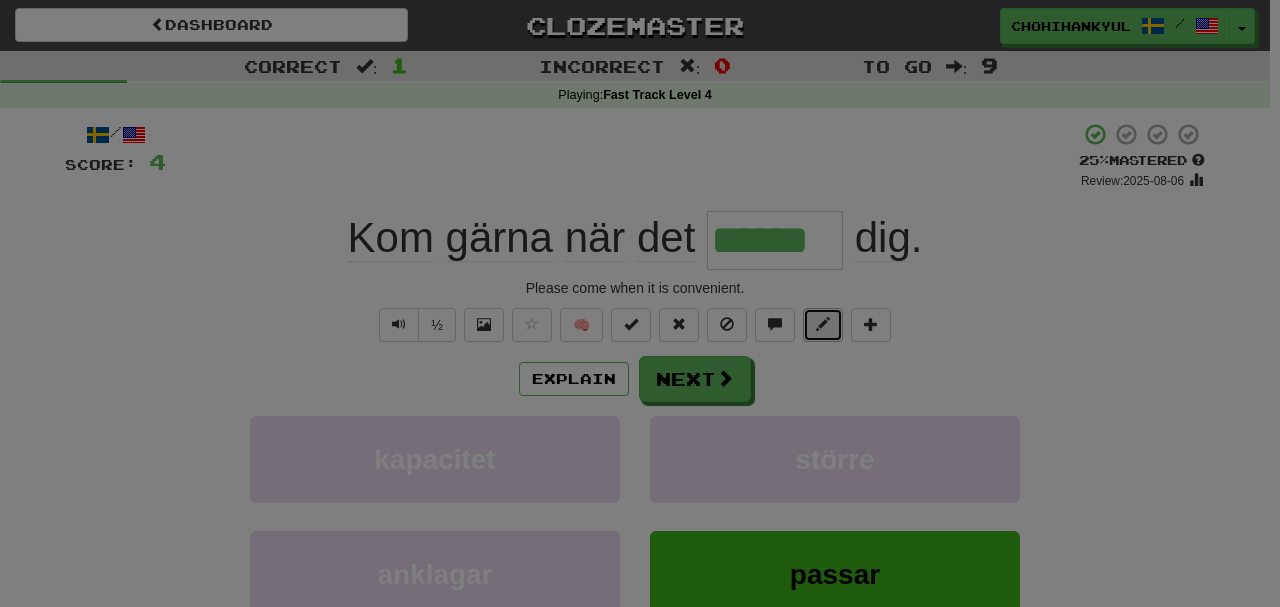 type 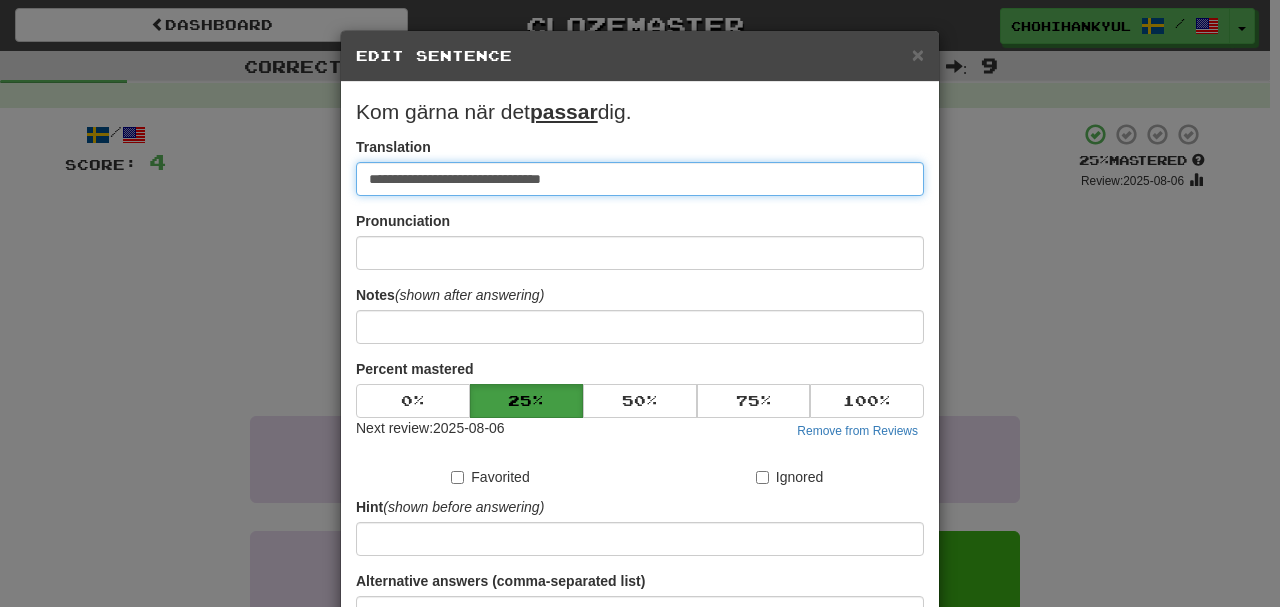 paste on "**********" 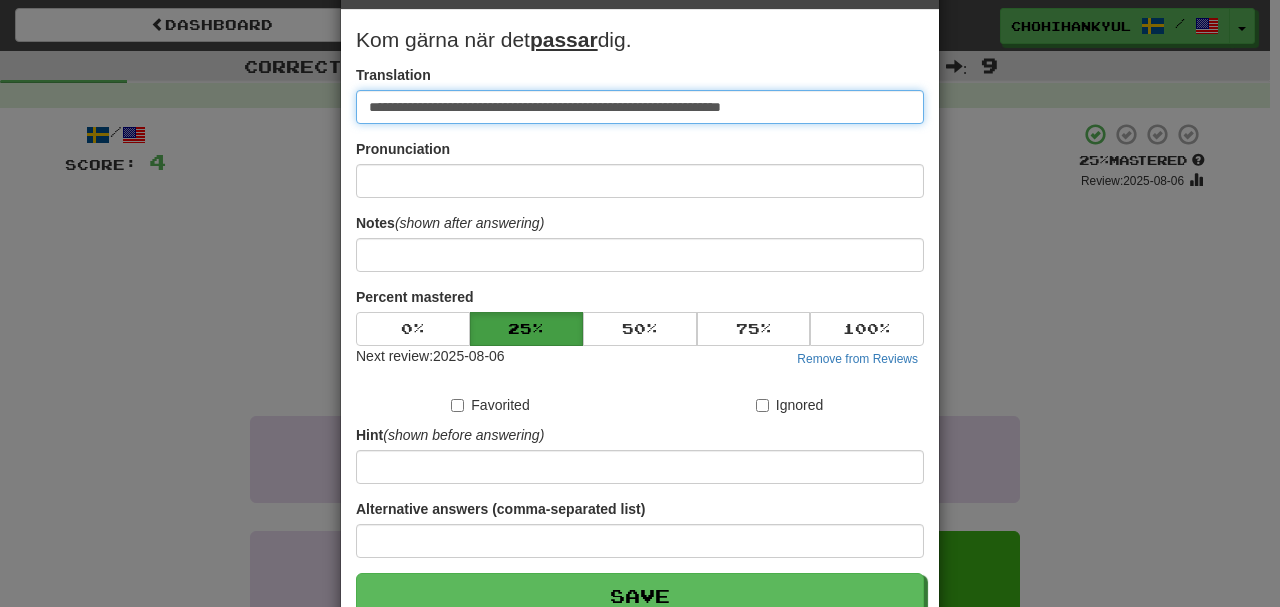 scroll, scrollTop: 190, scrollLeft: 0, axis: vertical 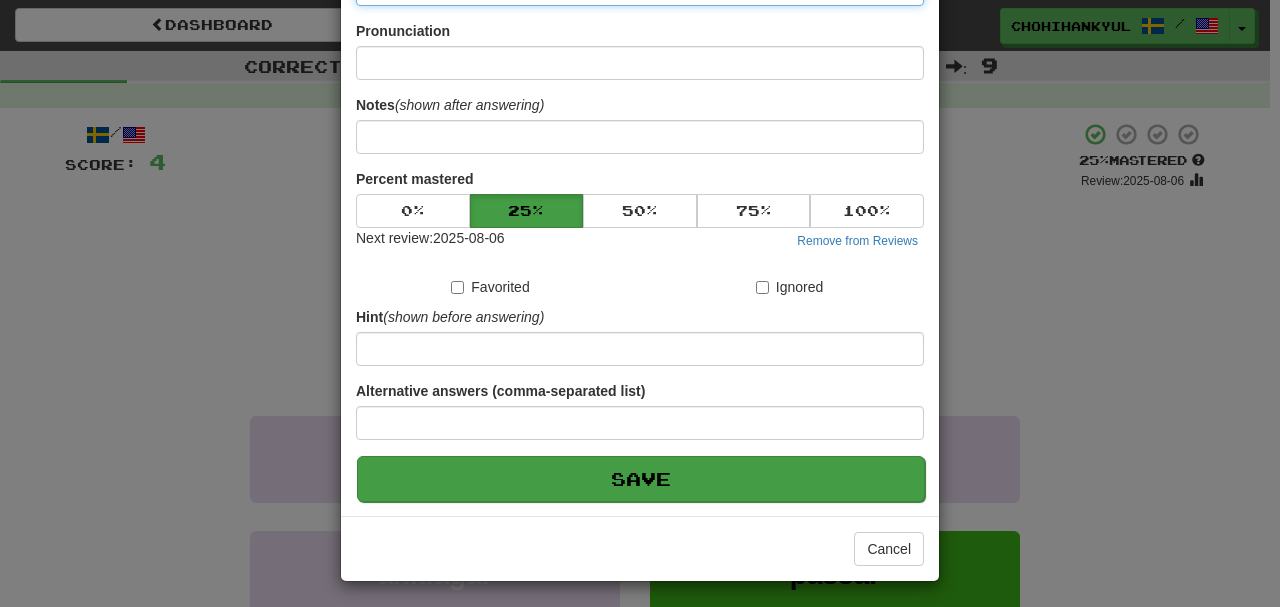 type on "**********" 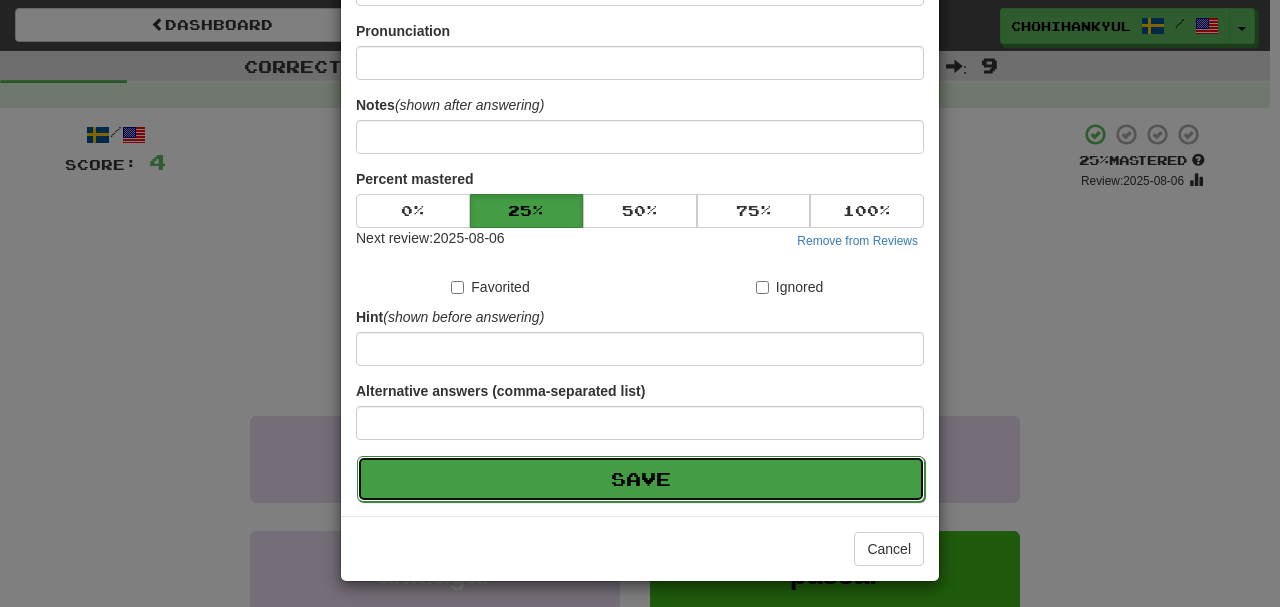 click on "Save" at bounding box center [641, 479] 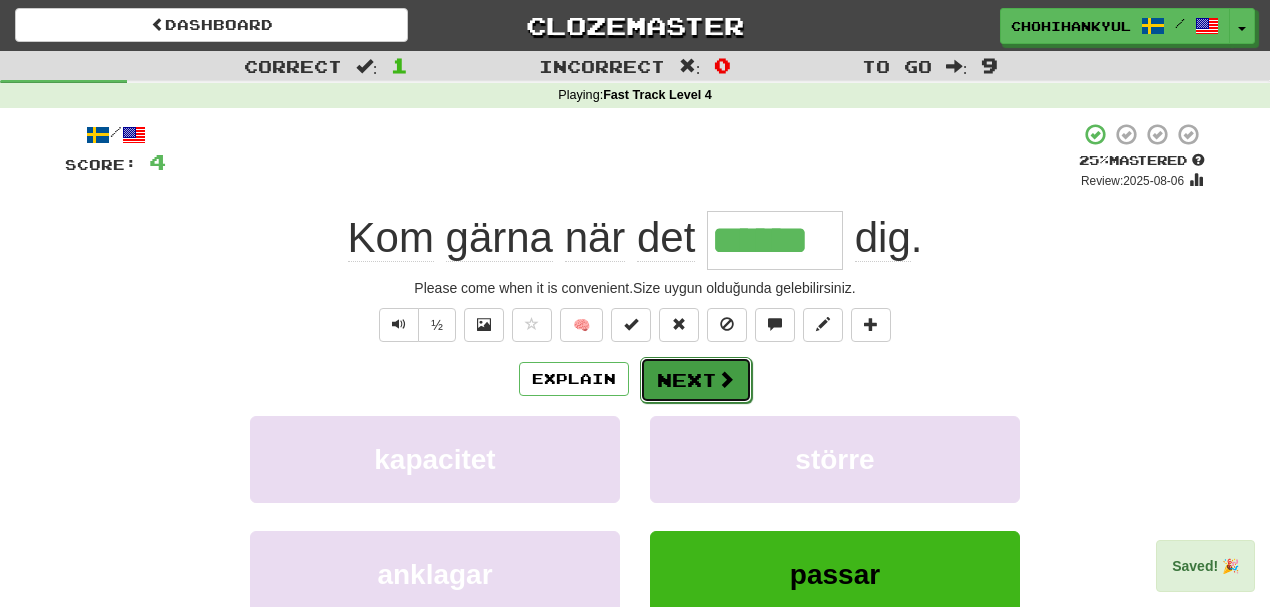 click on "Next" at bounding box center [696, 380] 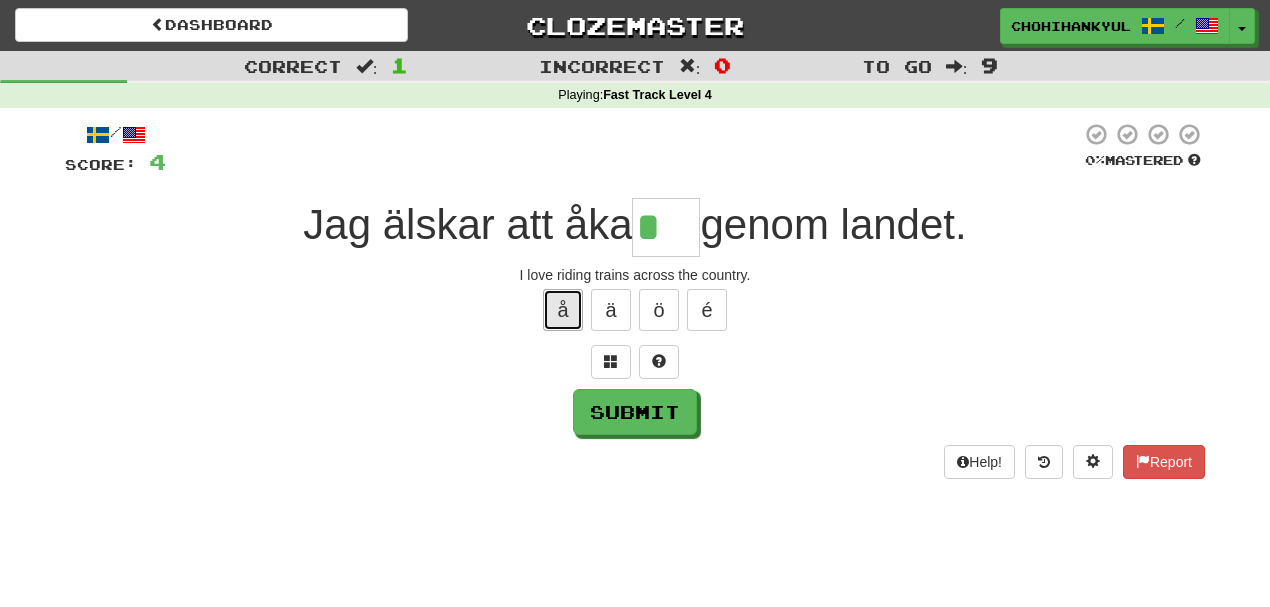 click on "å" at bounding box center (563, 310) 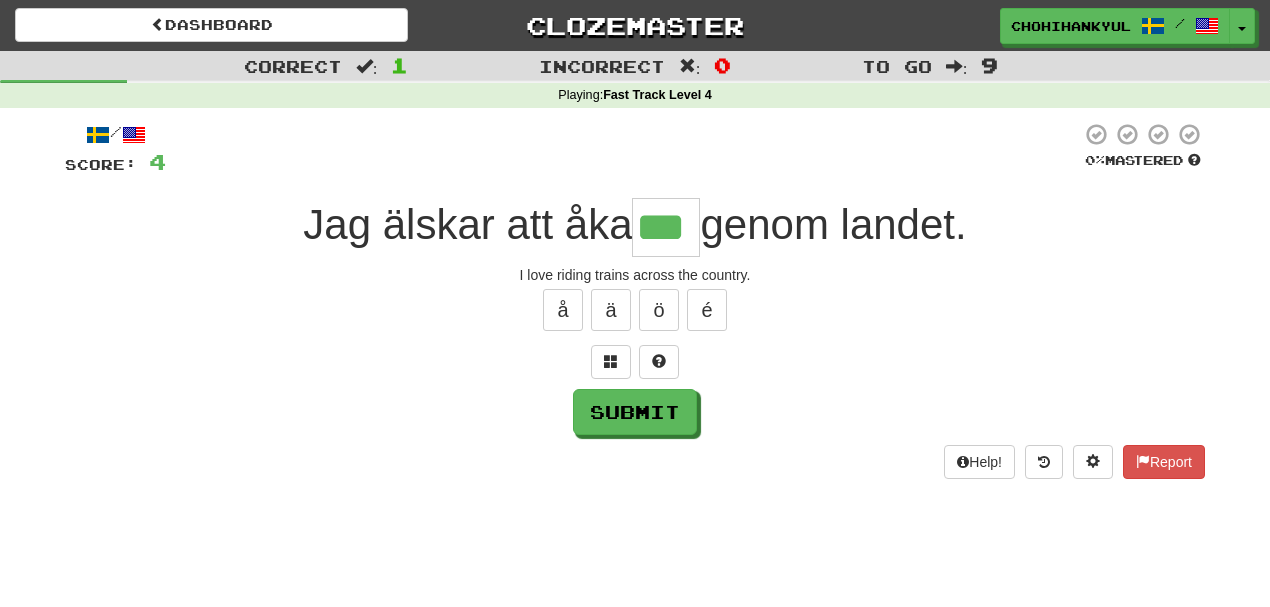 type on "***" 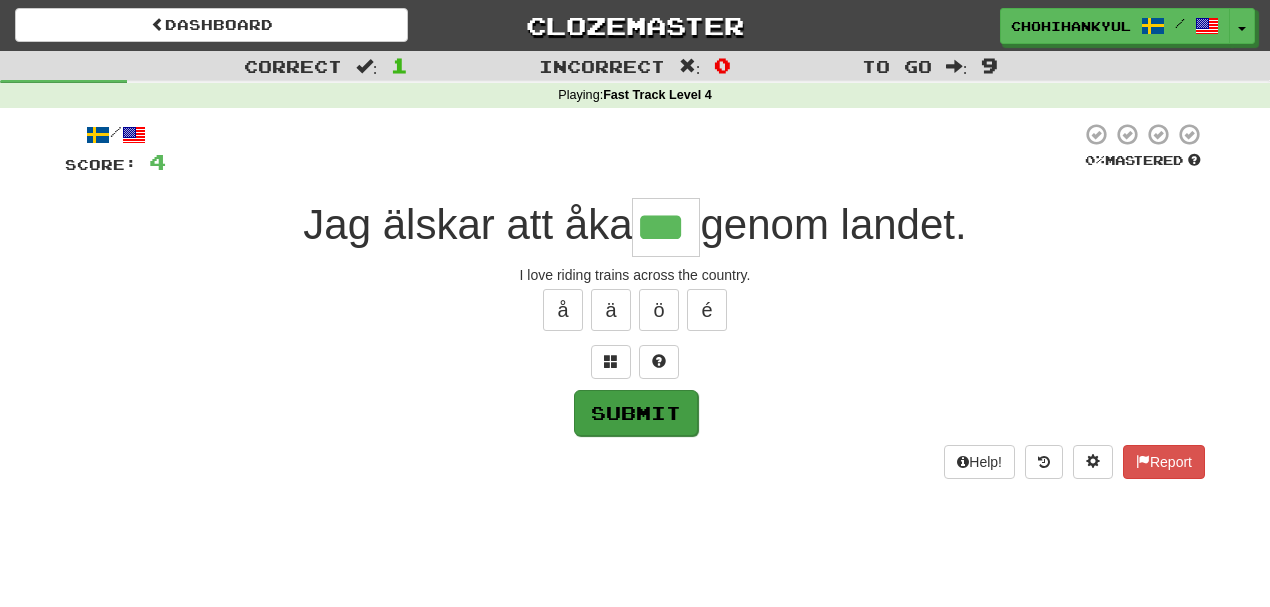 drag, startPoint x: 675, startPoint y: 383, endPoint x: 674, endPoint y: 396, distance: 13.038404 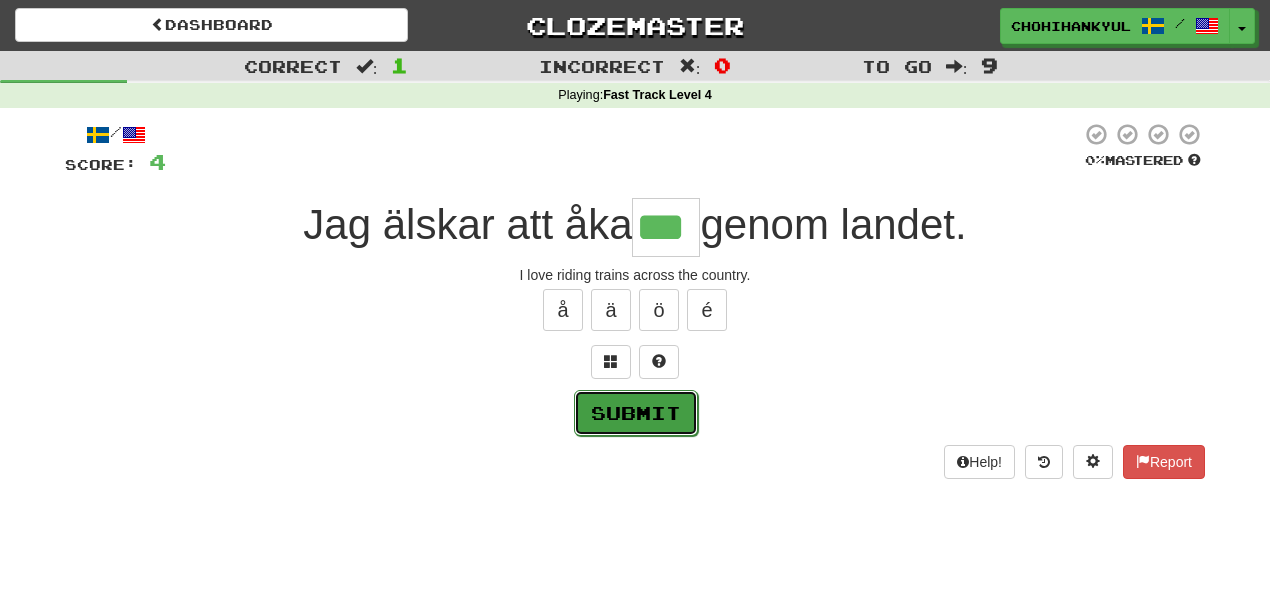 click on "Submit" at bounding box center (636, 413) 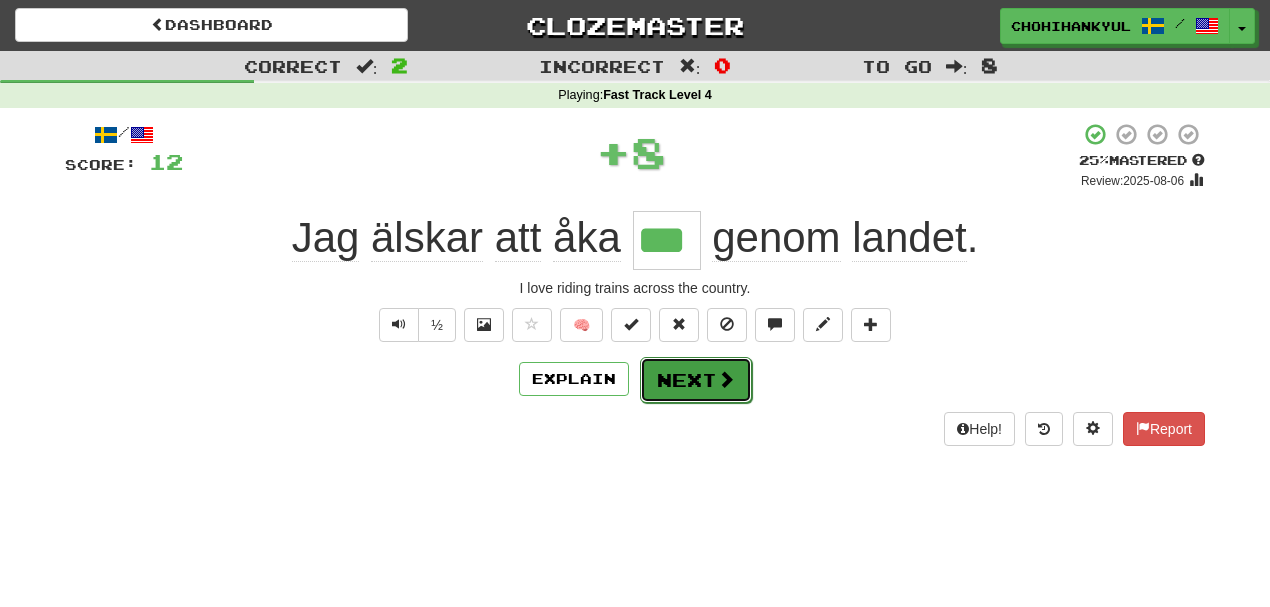 click on "Next" at bounding box center [696, 380] 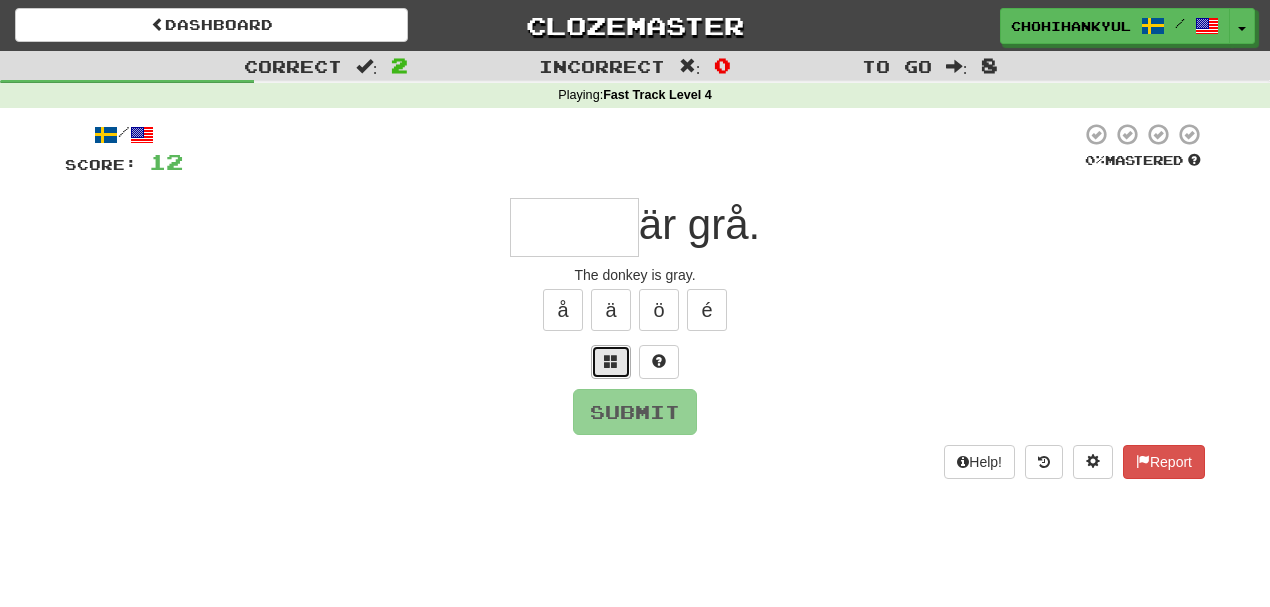 click at bounding box center [611, 362] 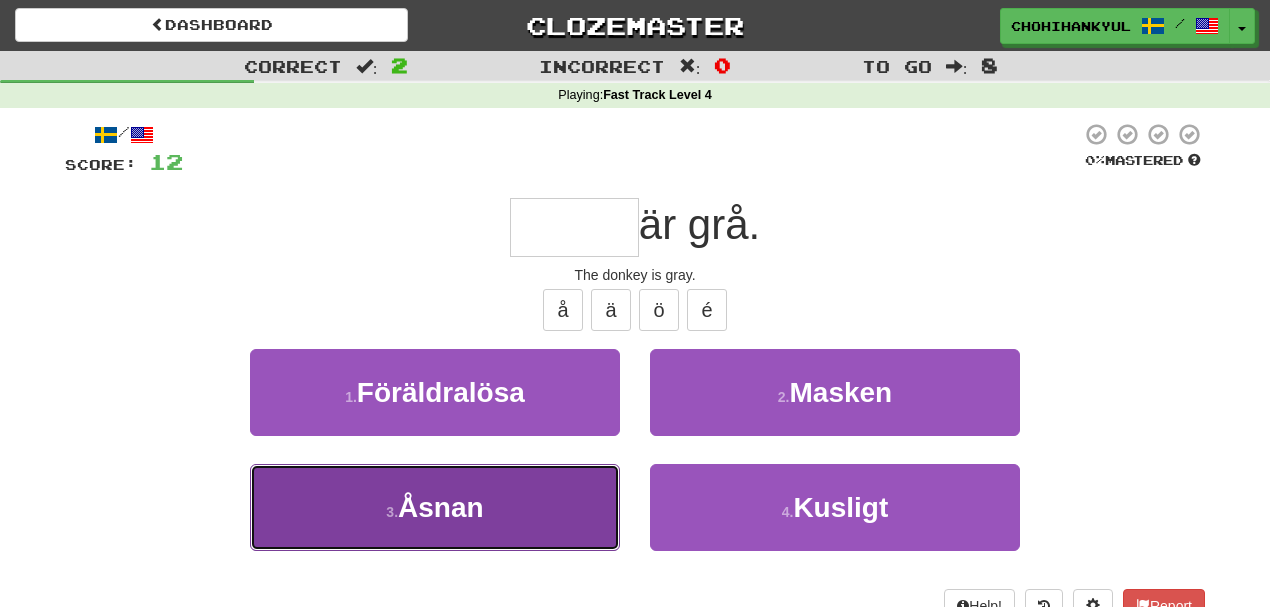 click on "Åsnan" at bounding box center (441, 507) 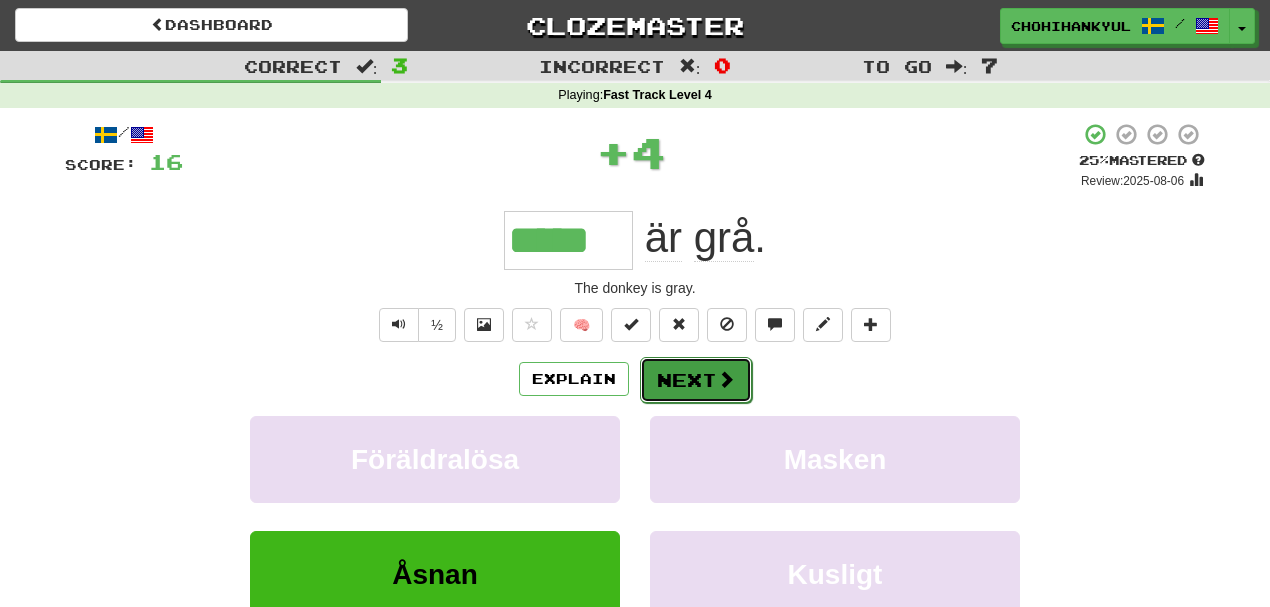 click on "Next" at bounding box center (696, 380) 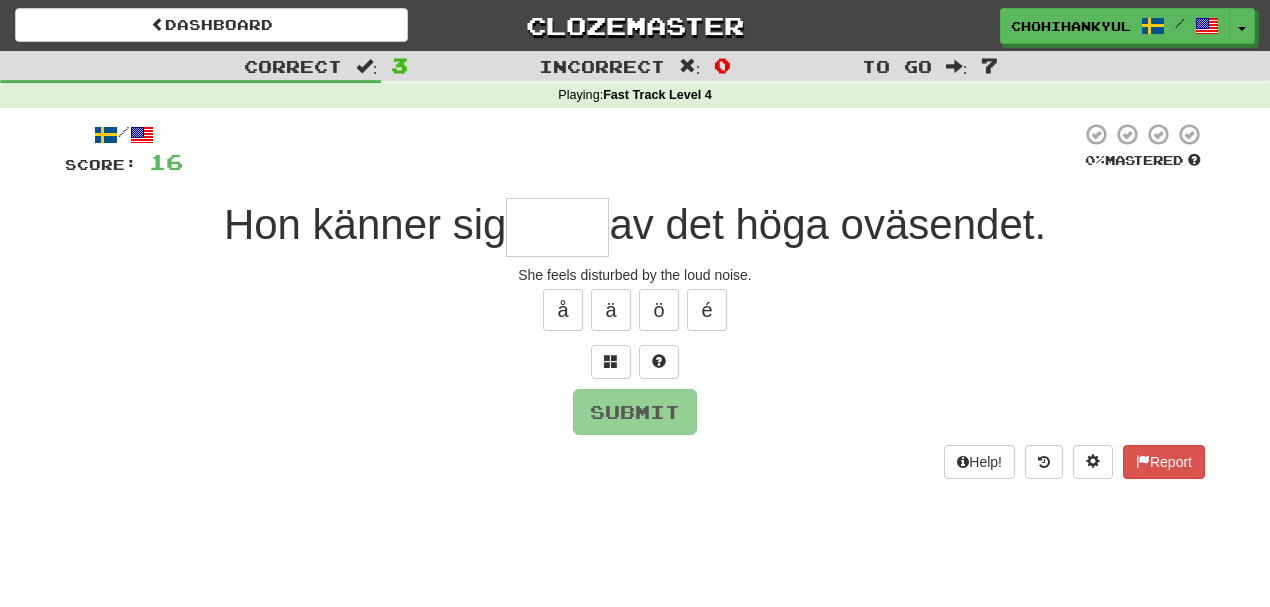 click at bounding box center [557, 227] 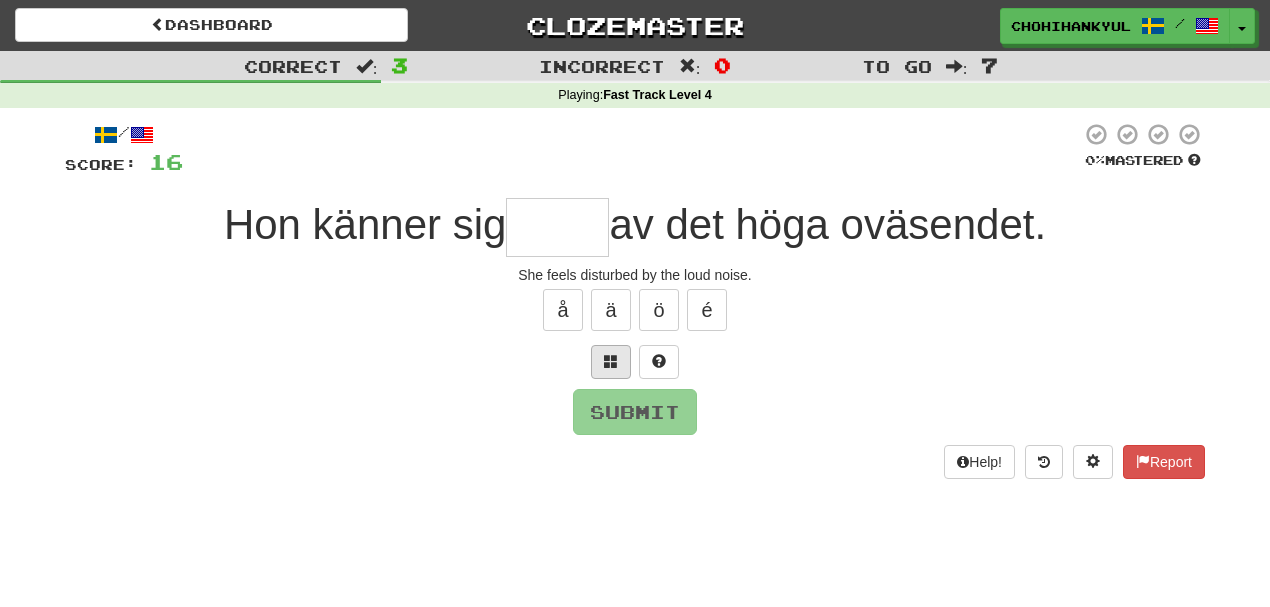 type on "*" 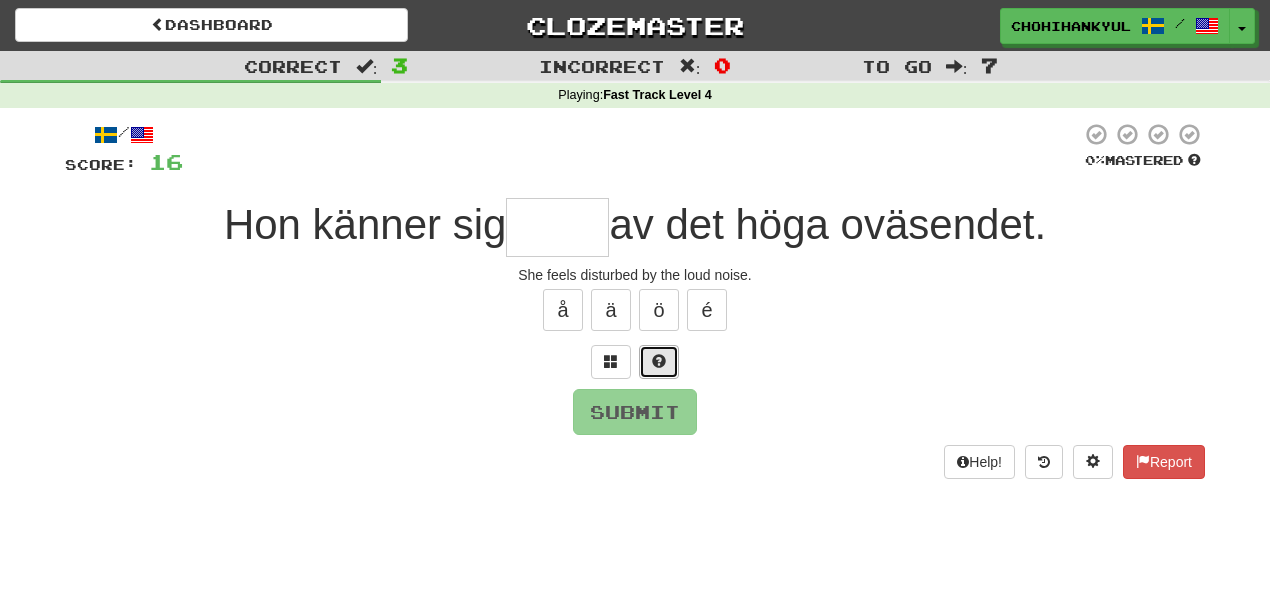 click at bounding box center [659, 362] 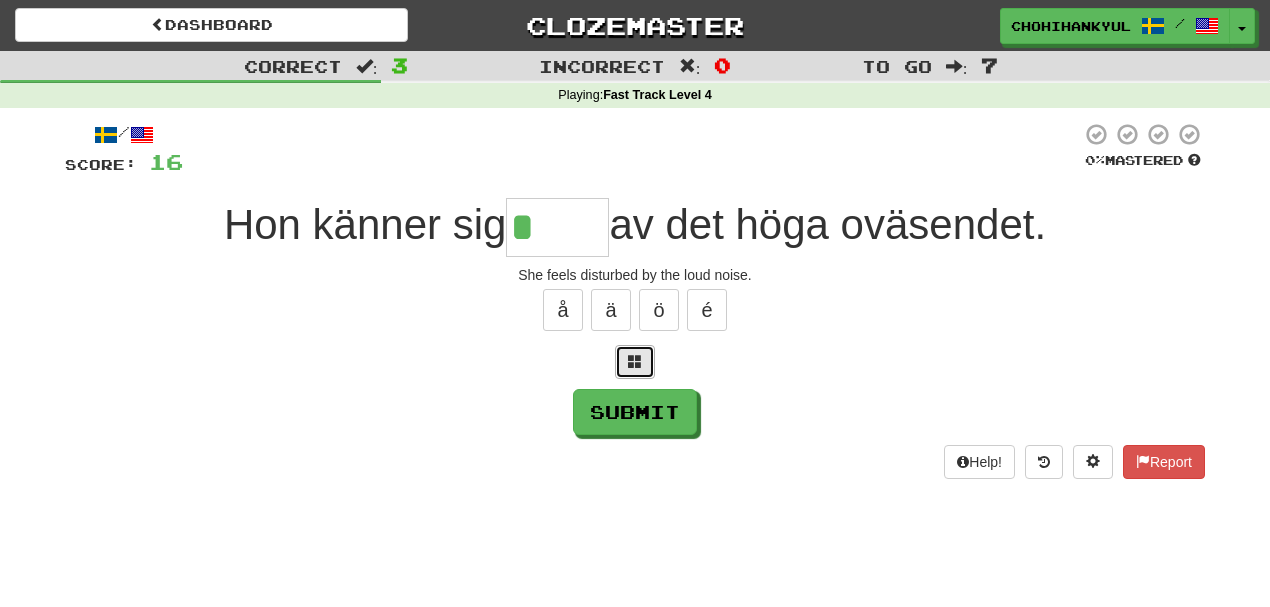 click at bounding box center [635, 362] 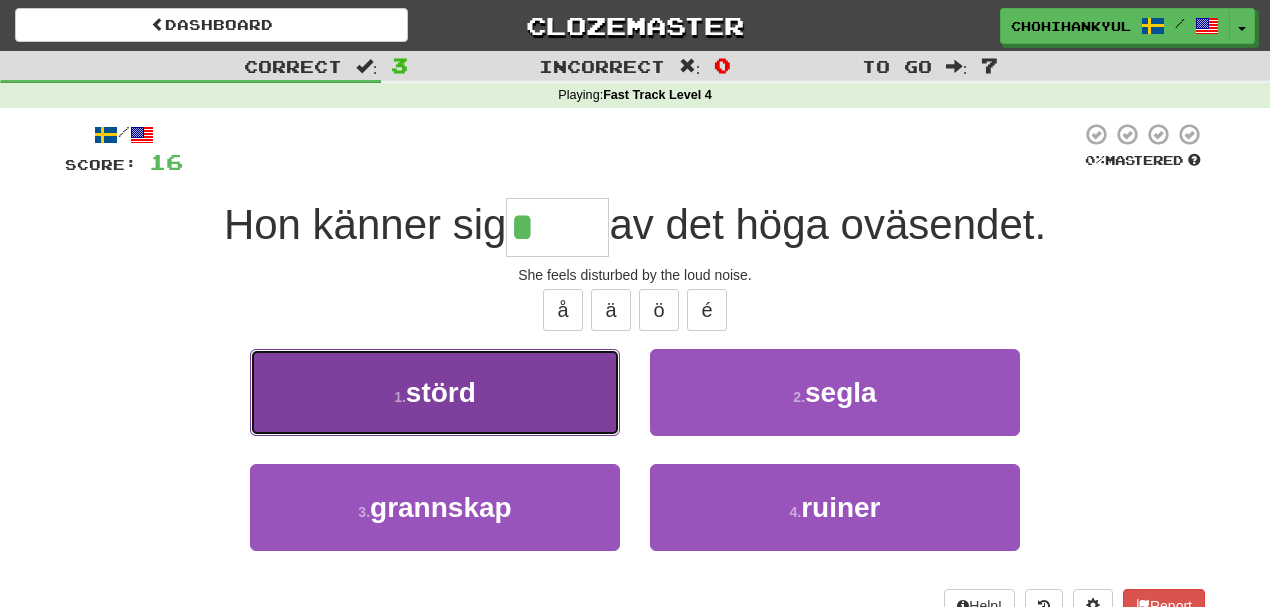 click on "1 .  störd" at bounding box center [435, 392] 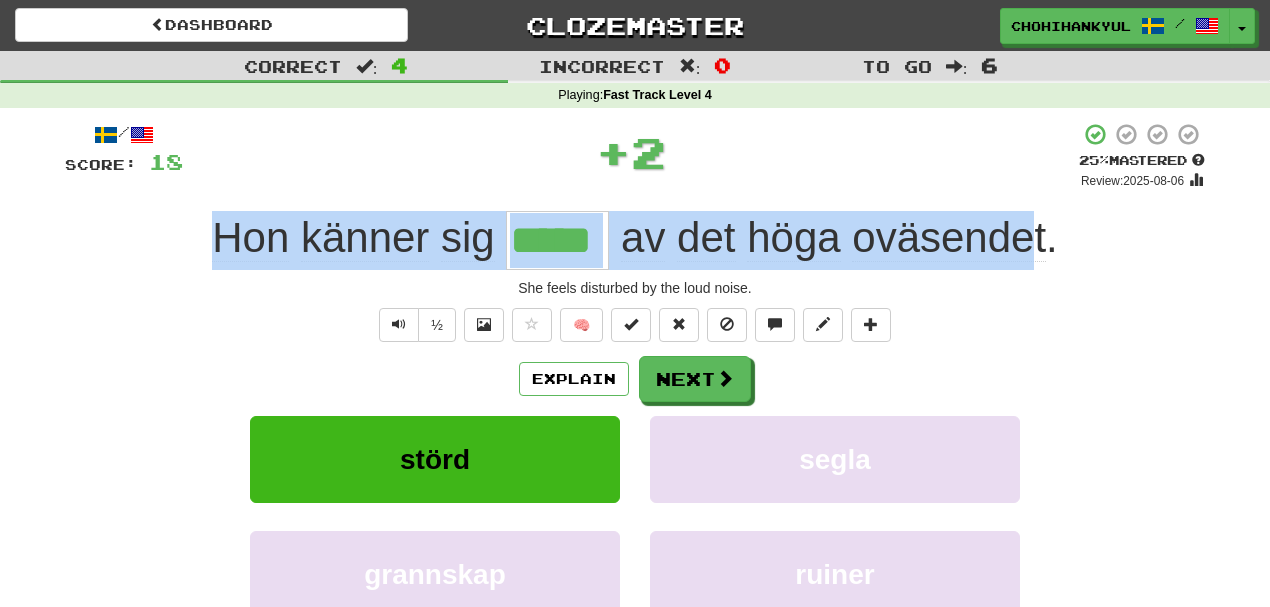 drag, startPoint x: 181, startPoint y: 209, endPoint x: 1028, endPoint y: 213, distance: 847.00946 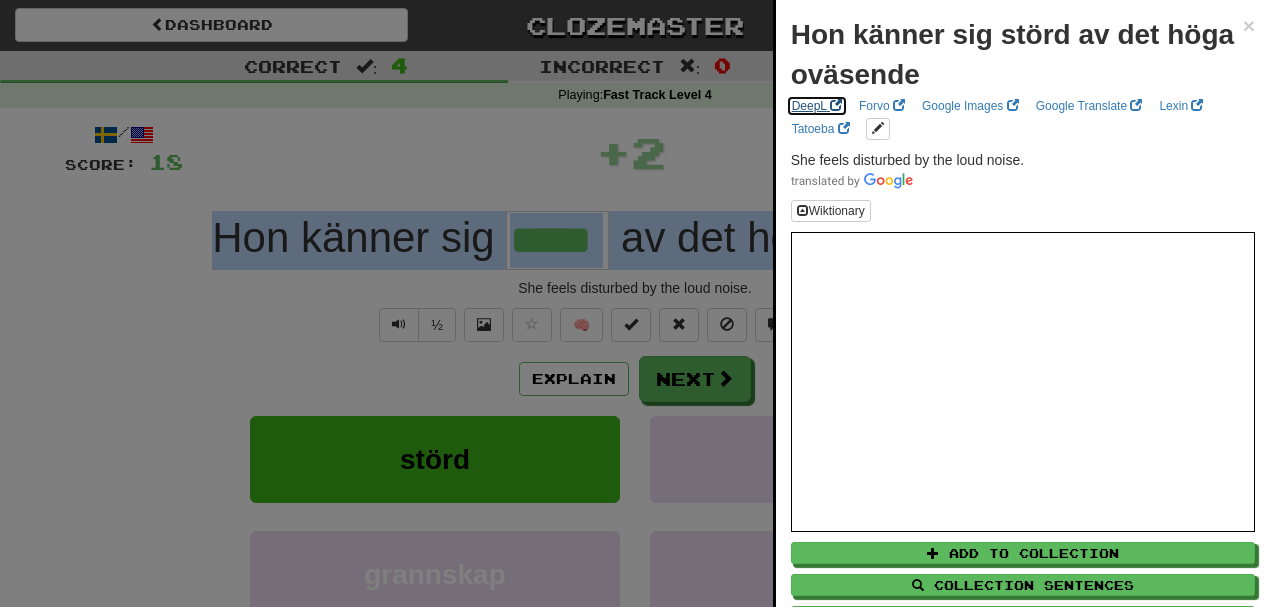 click on "DeepL" at bounding box center (817, 106) 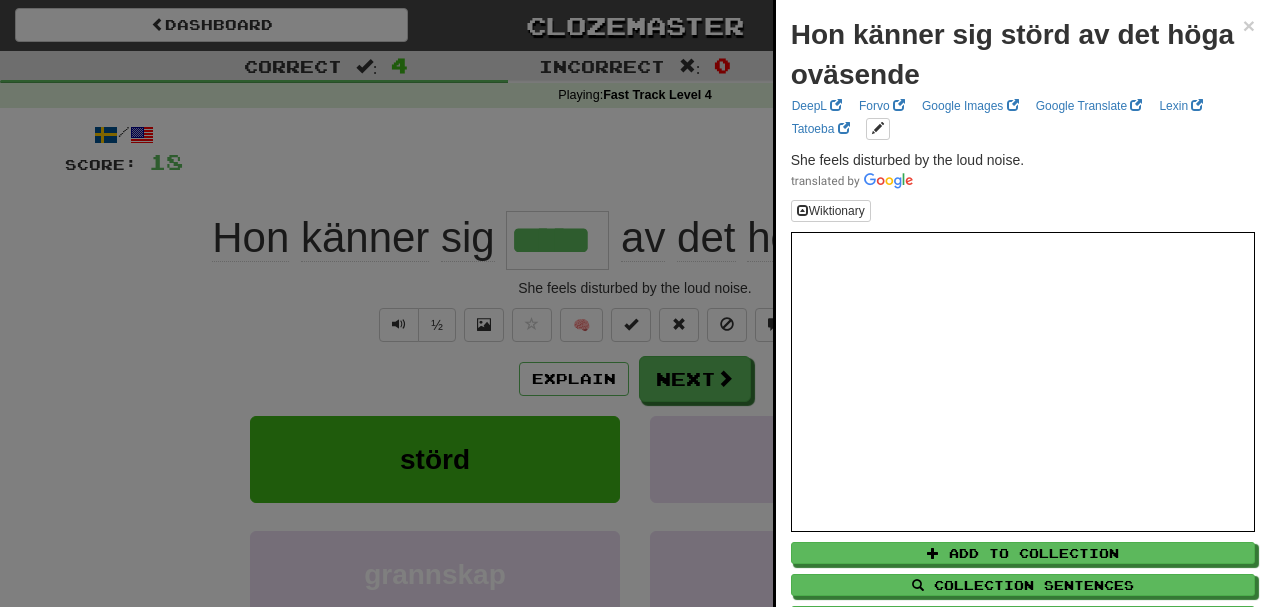 drag, startPoint x: 234, startPoint y: 155, endPoint x: 768, endPoint y: 287, distance: 550.0727 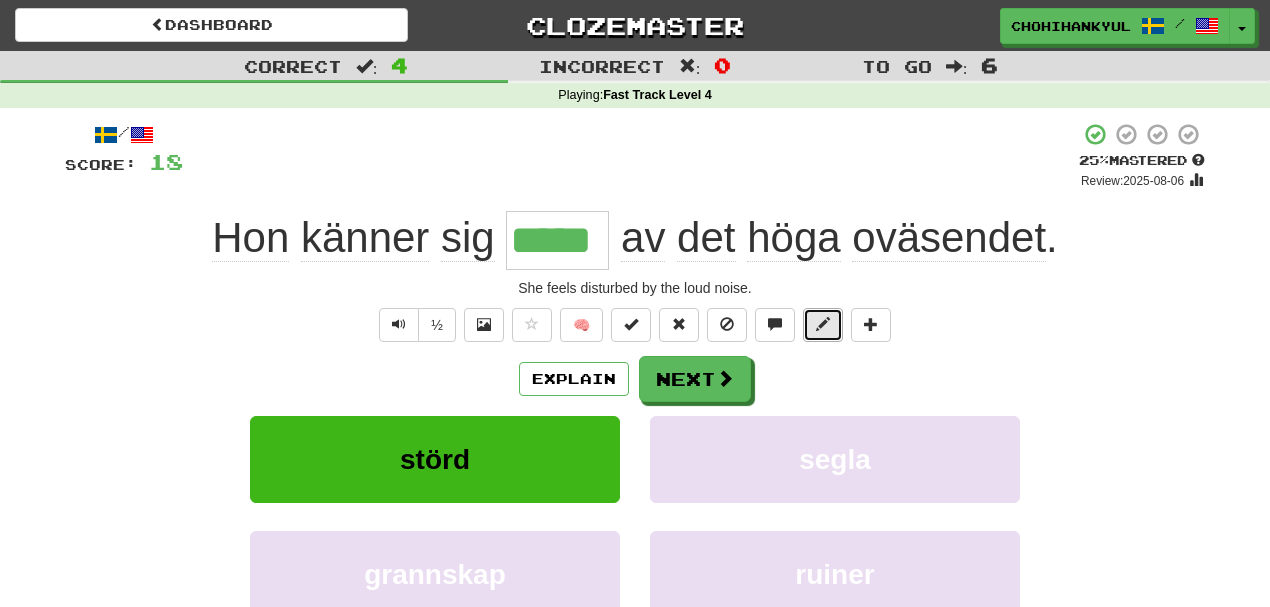 click at bounding box center [823, 324] 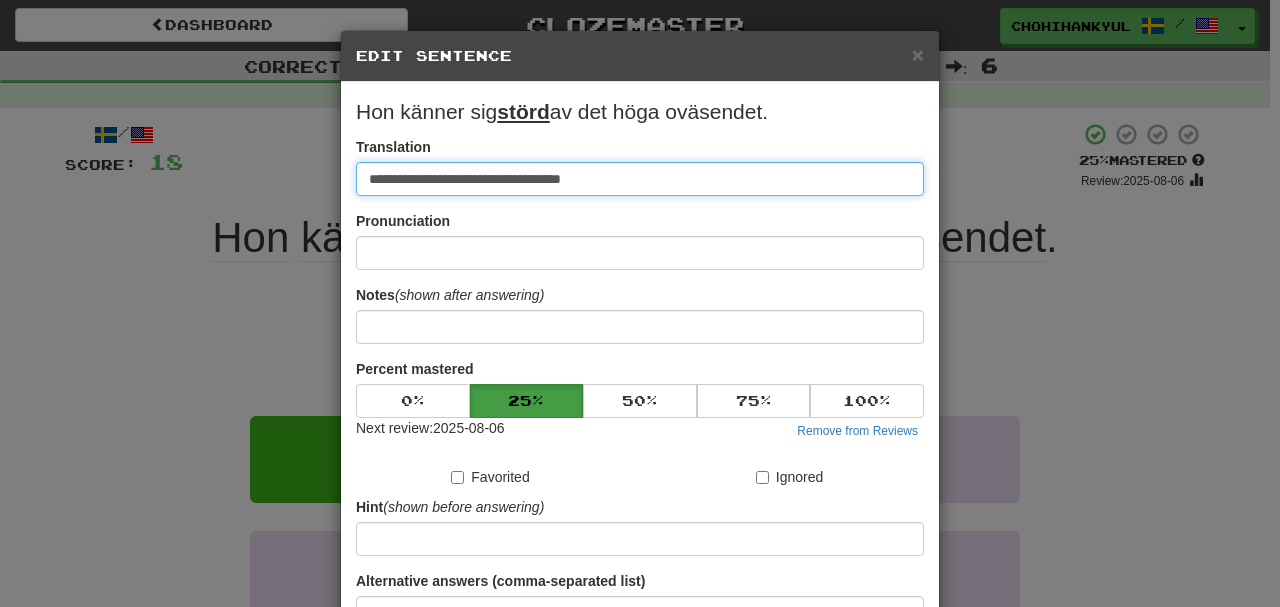 paste on "**********" 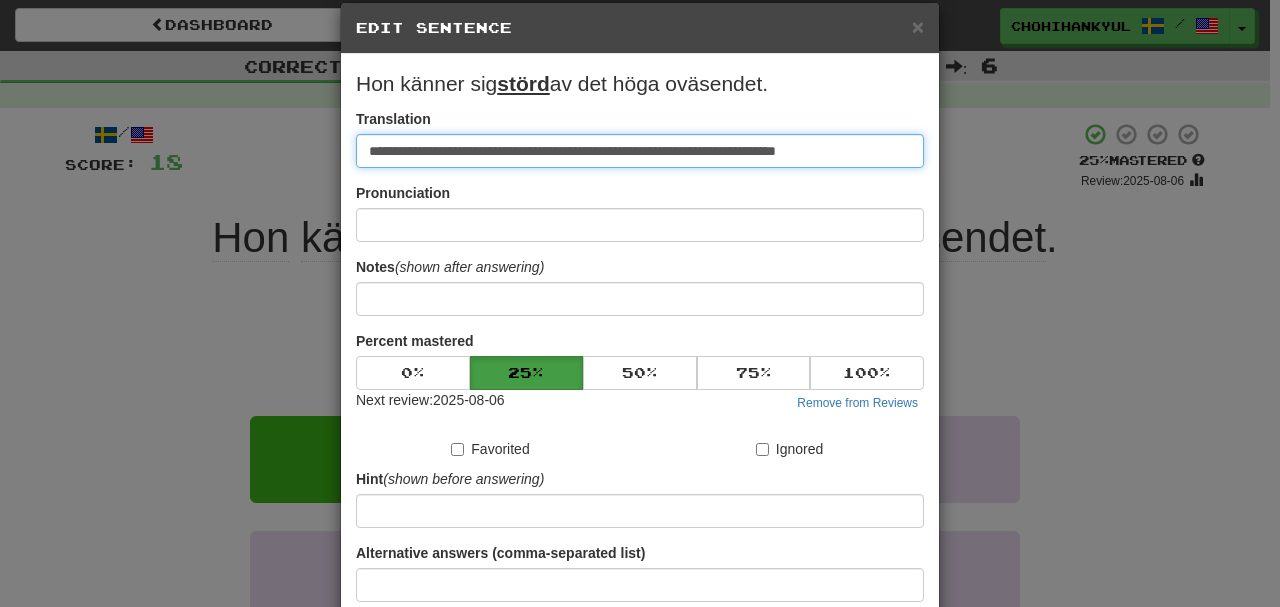 scroll, scrollTop: 190, scrollLeft: 0, axis: vertical 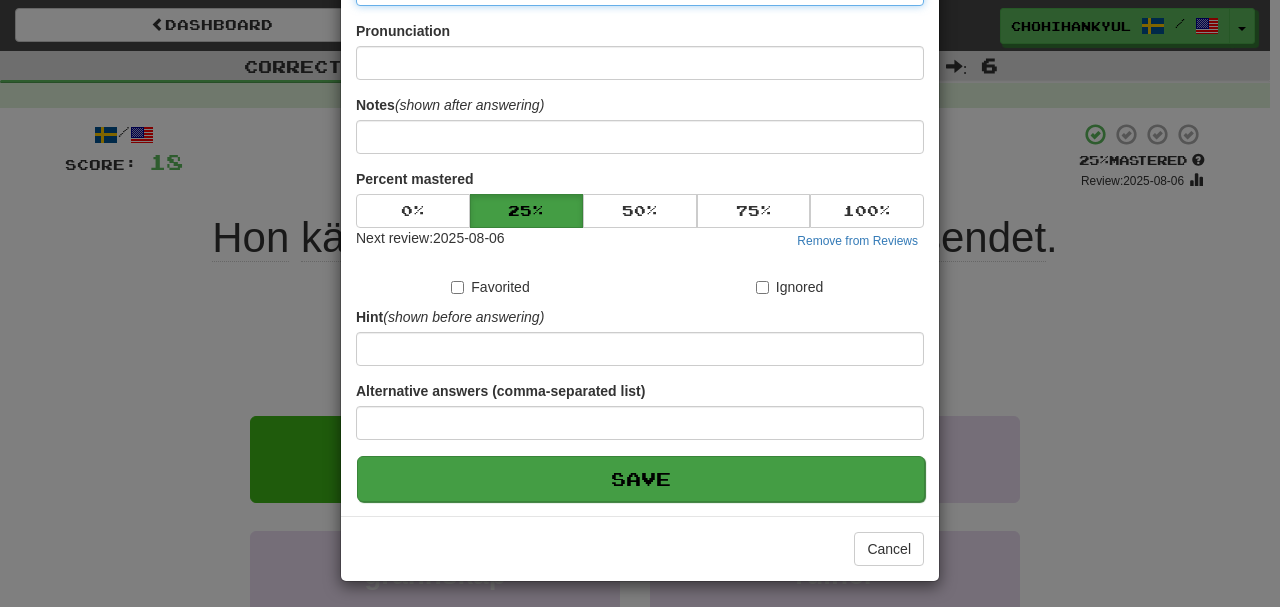 type on "**********" 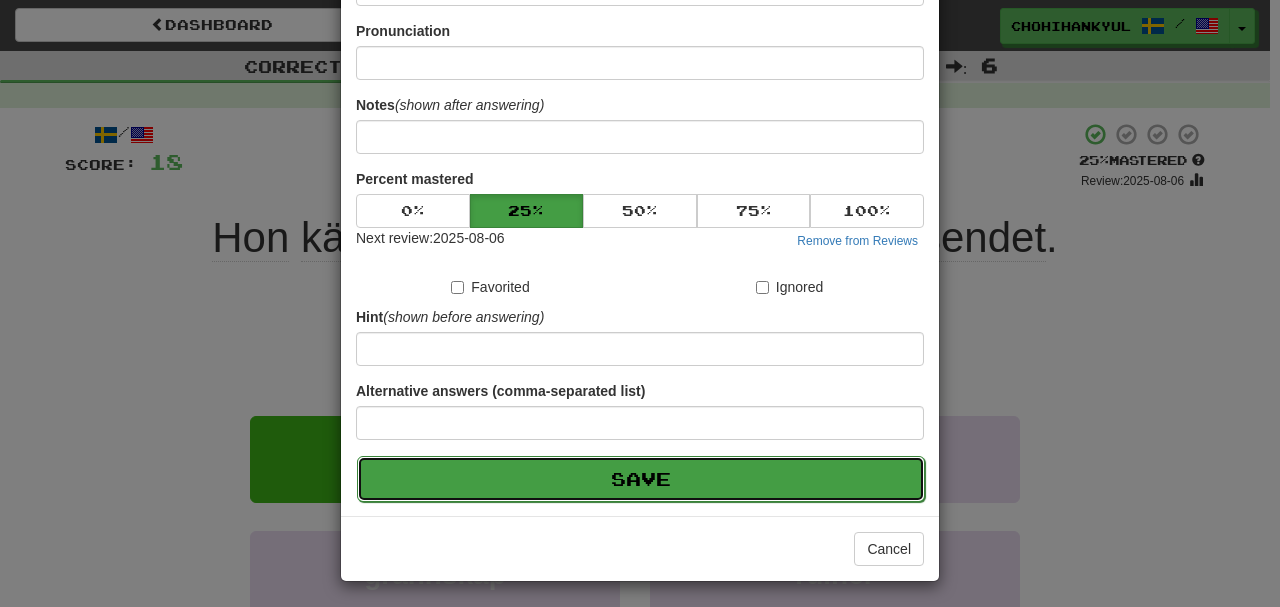 click on "Save" at bounding box center [641, 479] 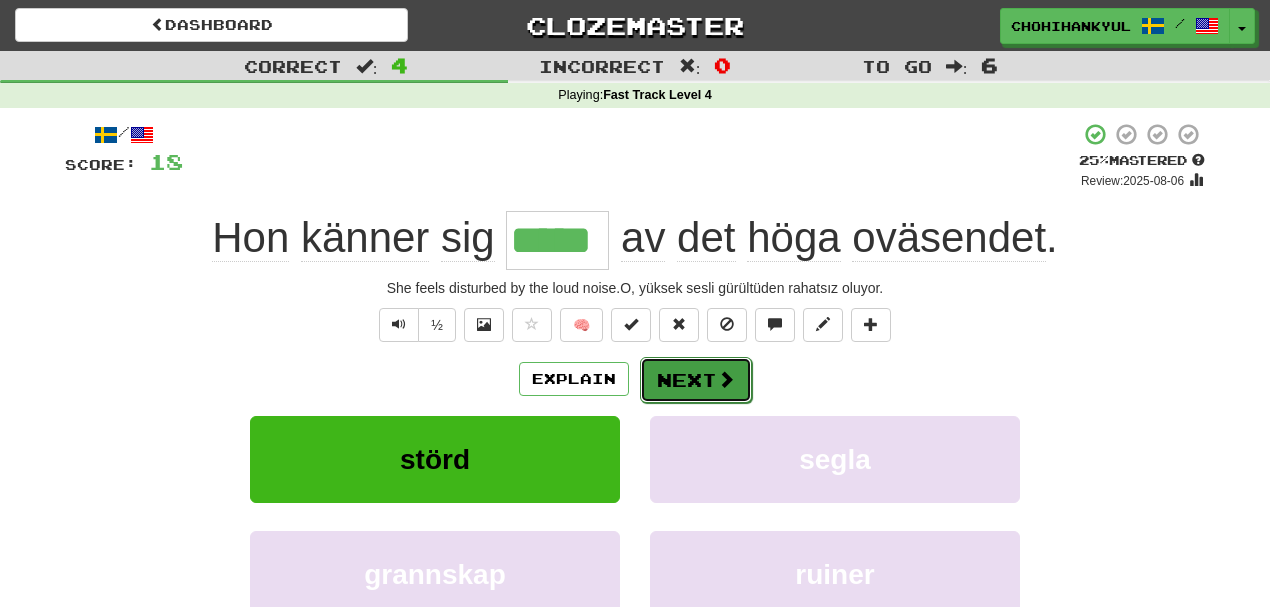click on "Next" at bounding box center (696, 380) 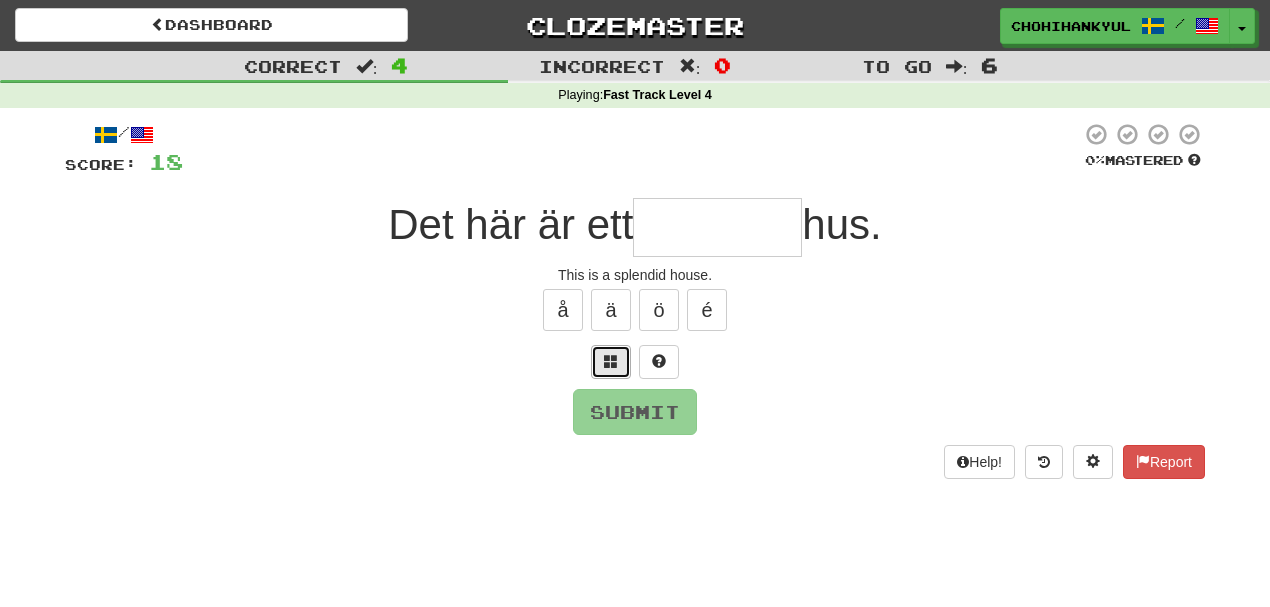 click at bounding box center (611, 362) 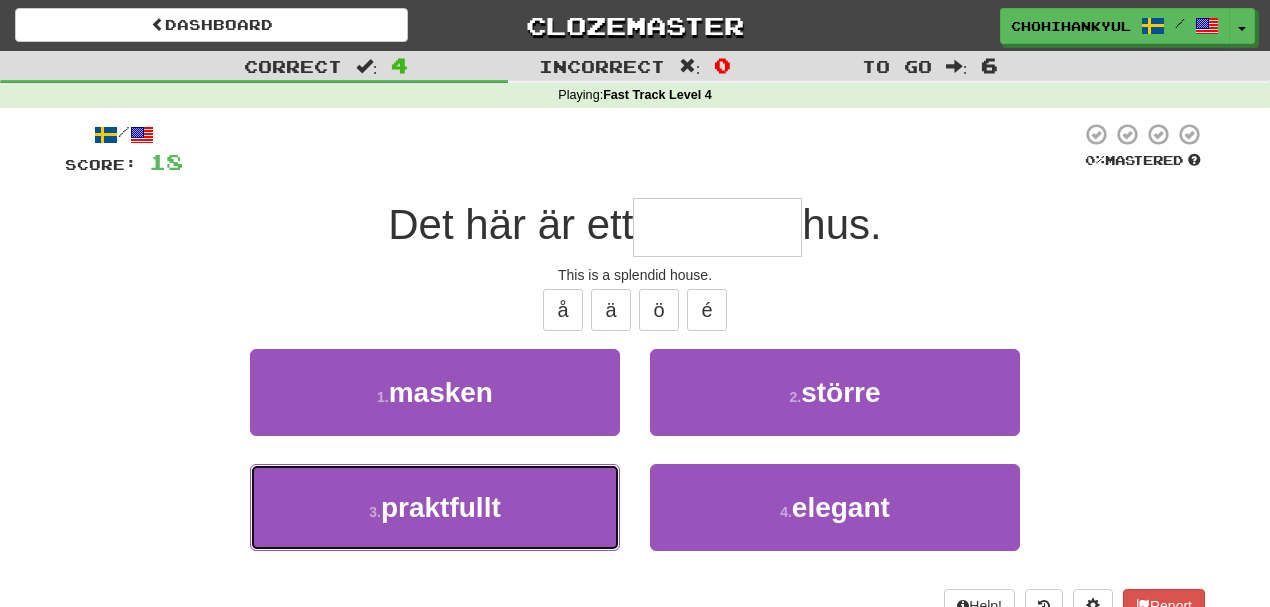 click on "3 .  praktfullt" at bounding box center (435, 507) 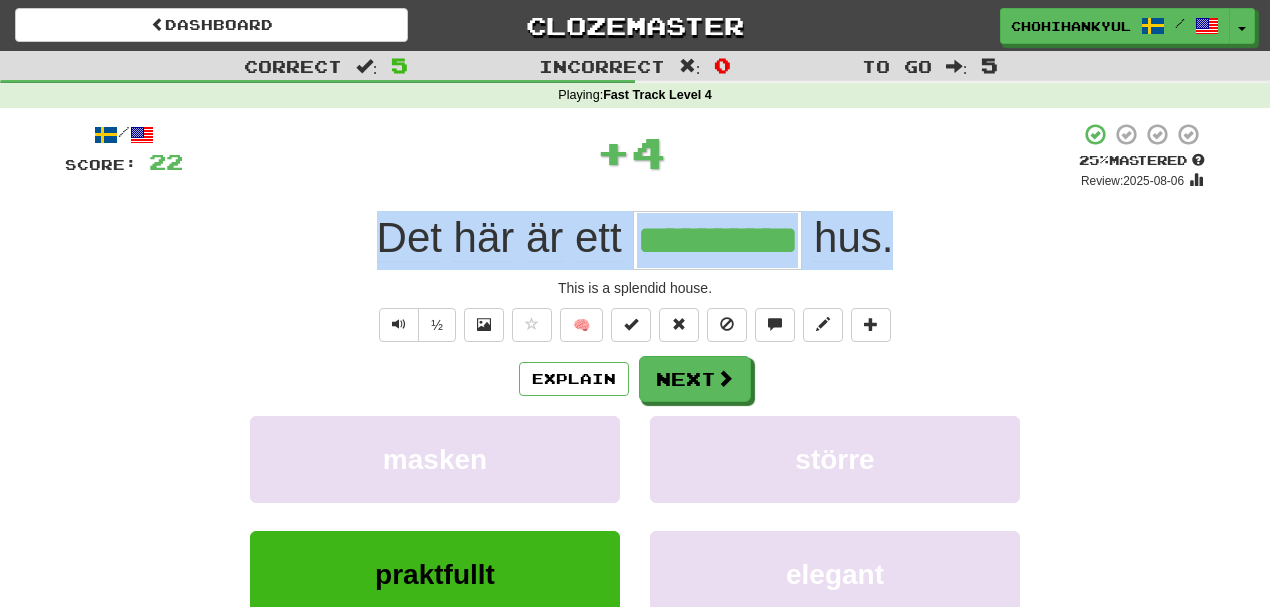 drag, startPoint x: 704, startPoint y: 226, endPoint x: 934, endPoint y: 227, distance: 230.00217 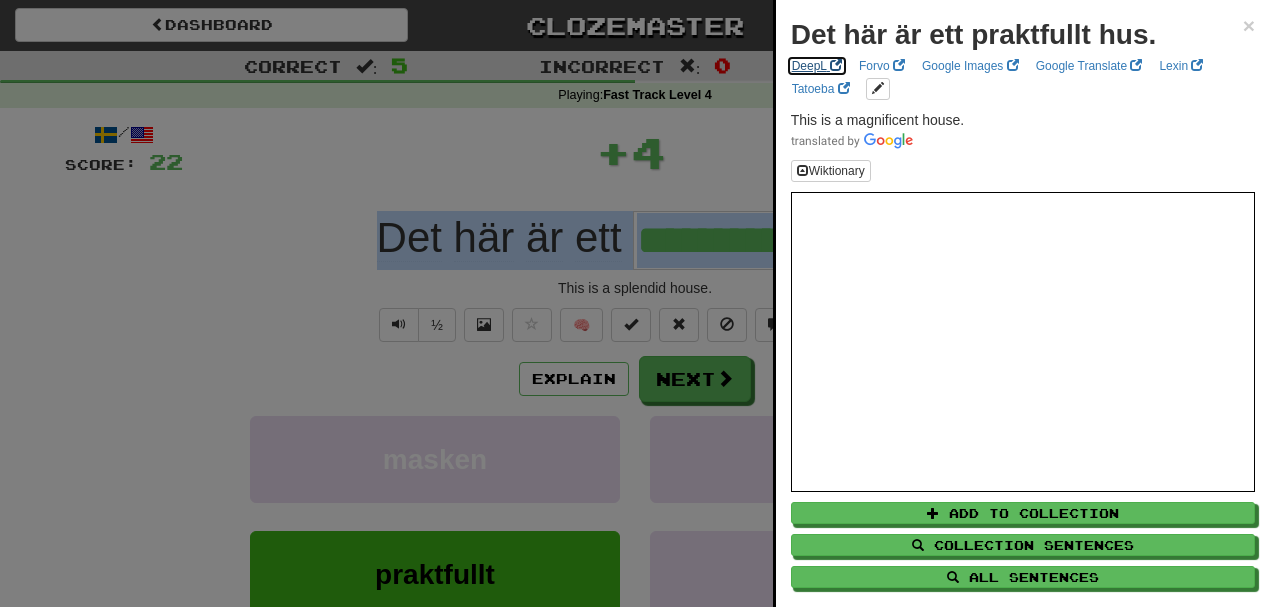 click on "DeepL" at bounding box center [817, 66] 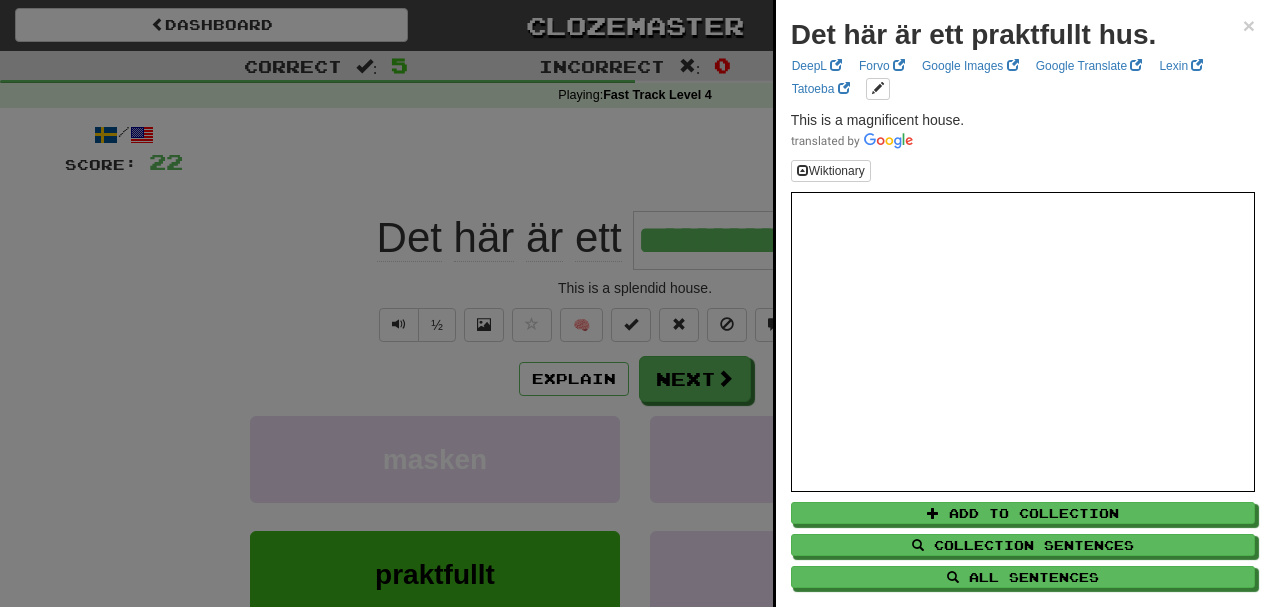 click at bounding box center [635, 303] 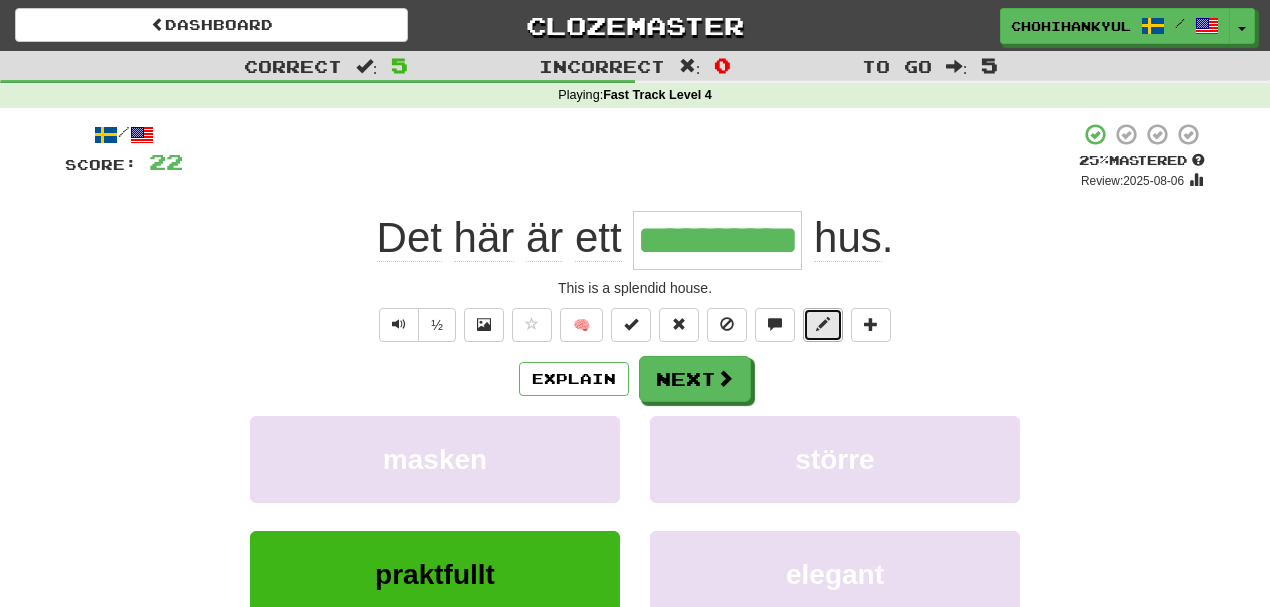 click at bounding box center (823, 325) 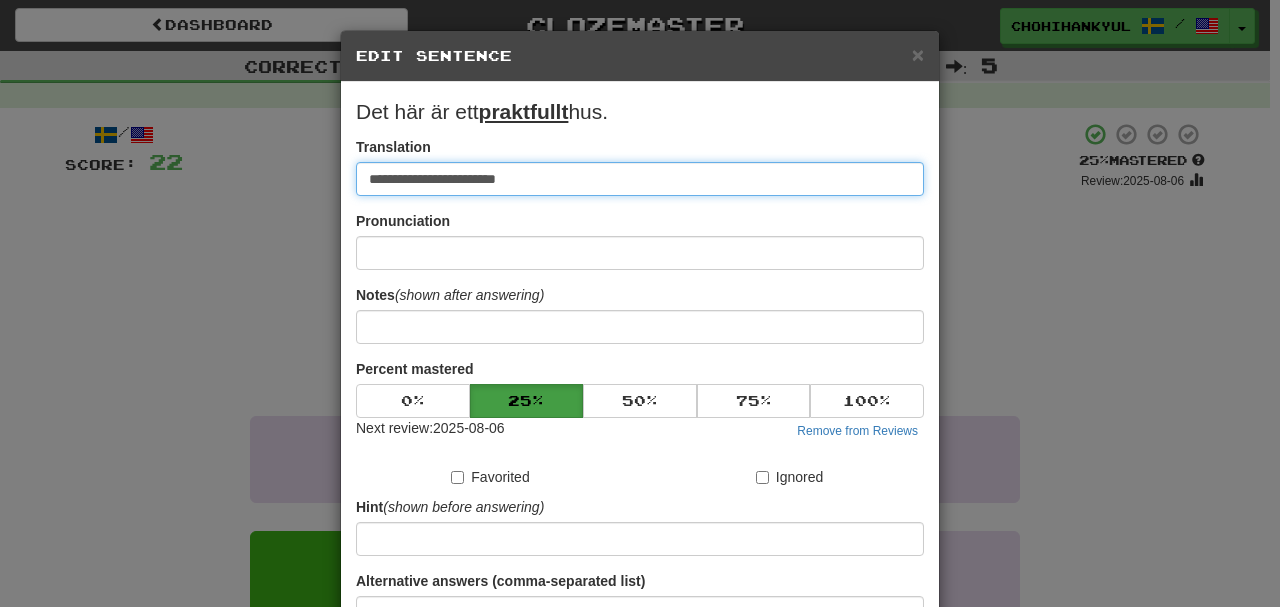 paste on "**********" 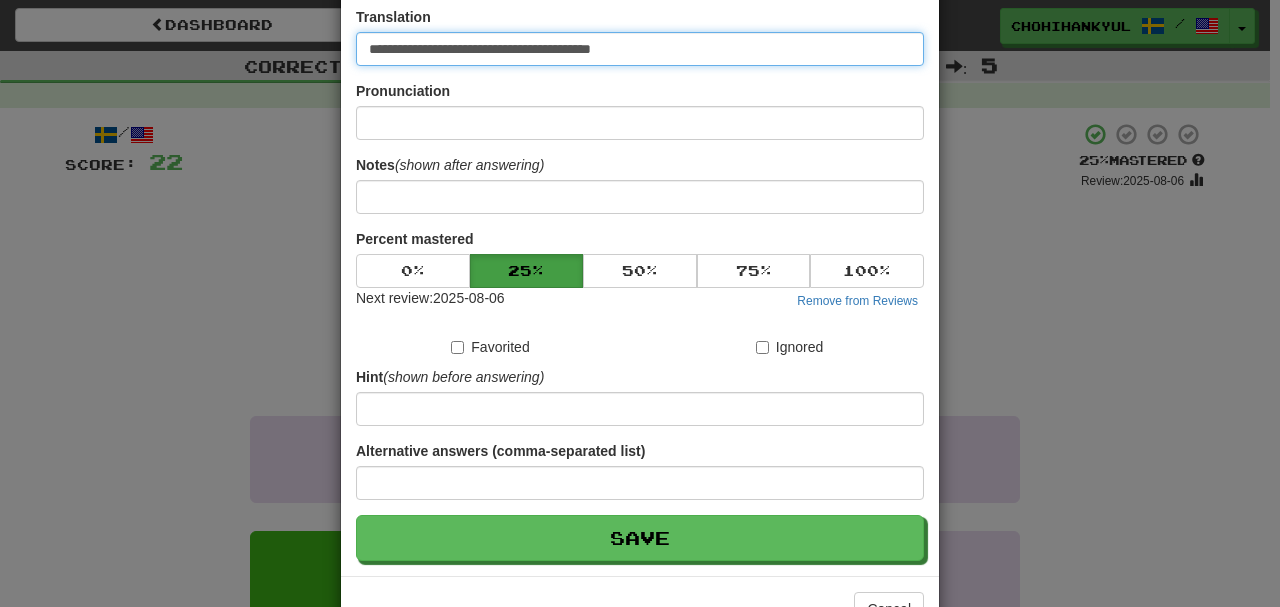 scroll, scrollTop: 133, scrollLeft: 0, axis: vertical 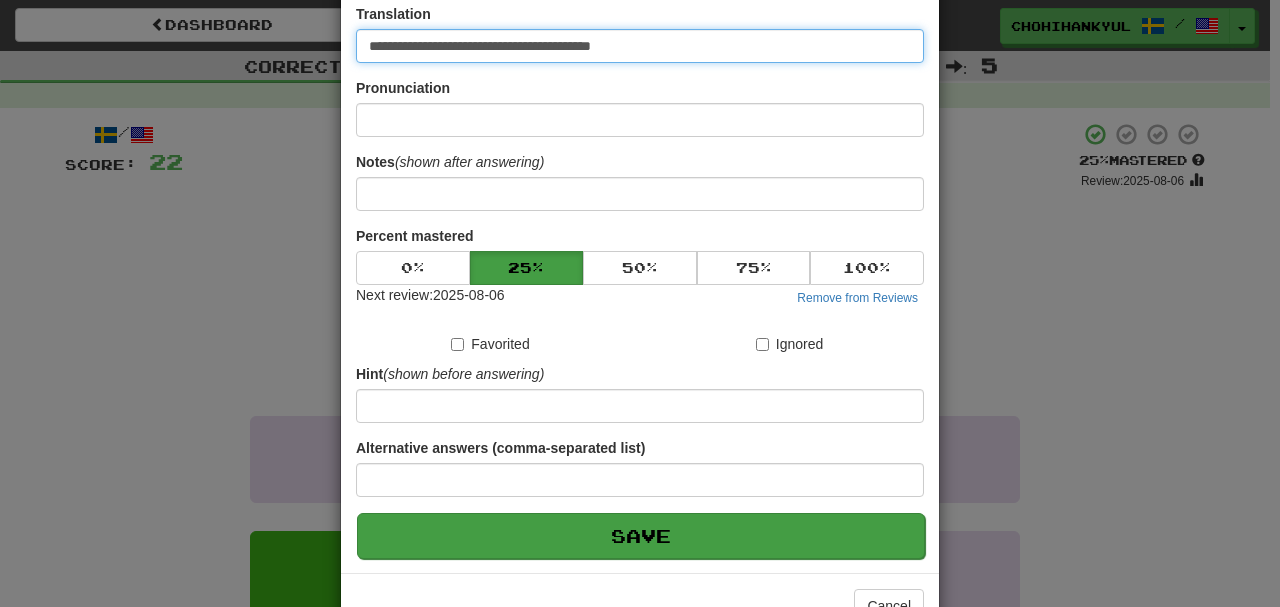 type on "**********" 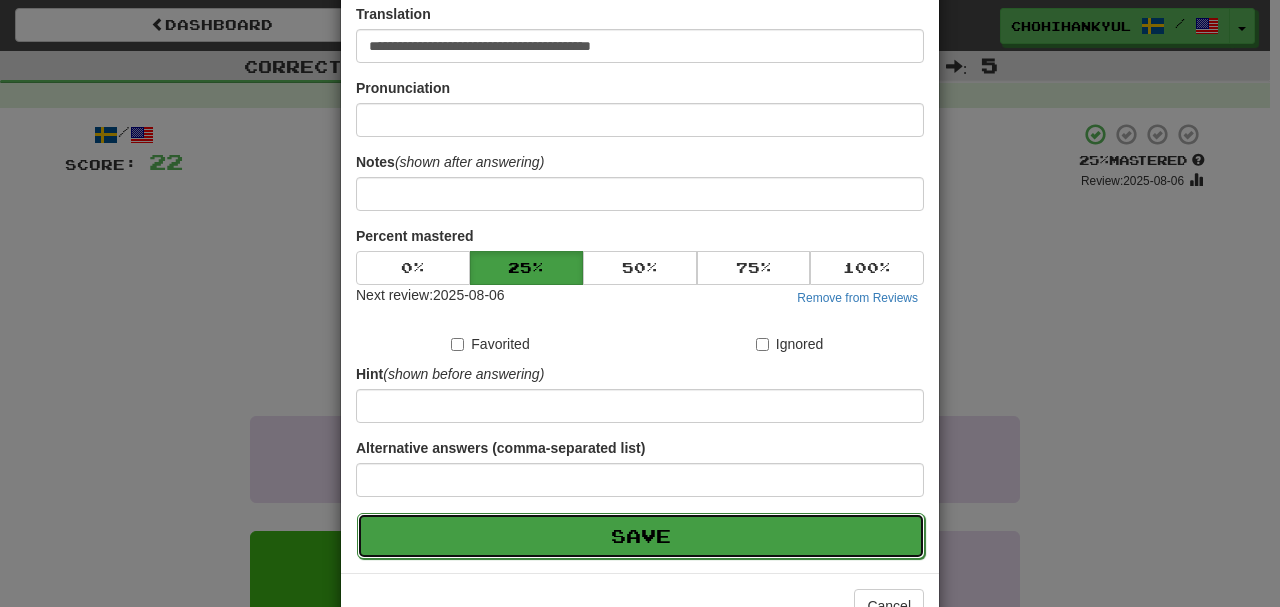 click on "Save" at bounding box center (641, 536) 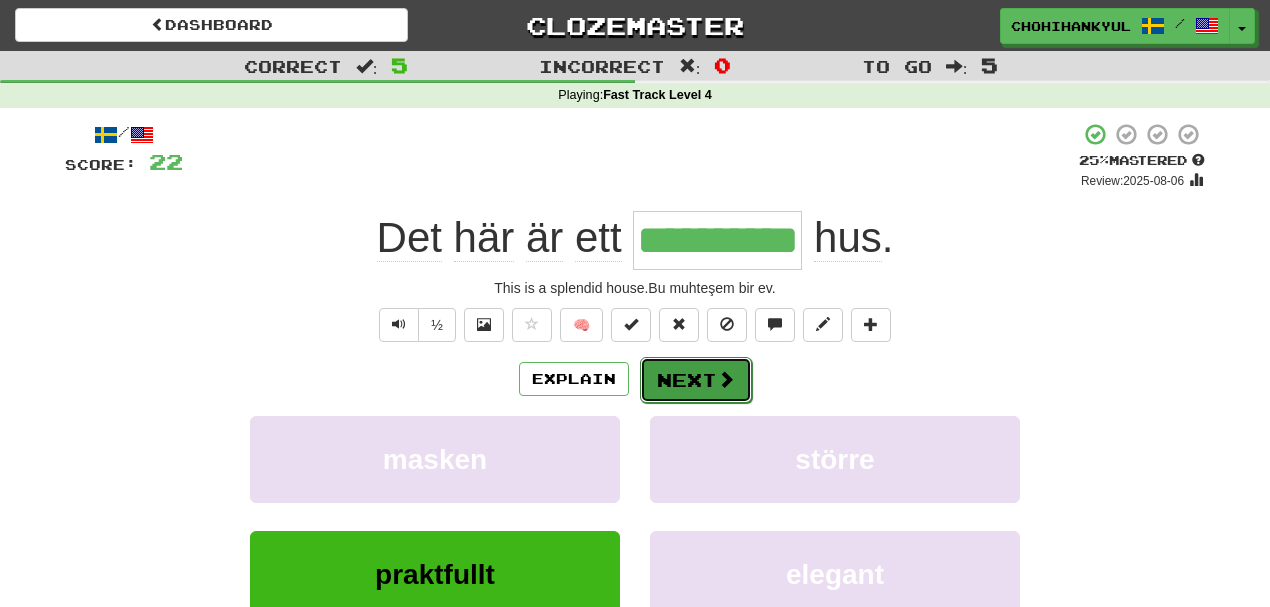 click on "Next" at bounding box center (696, 380) 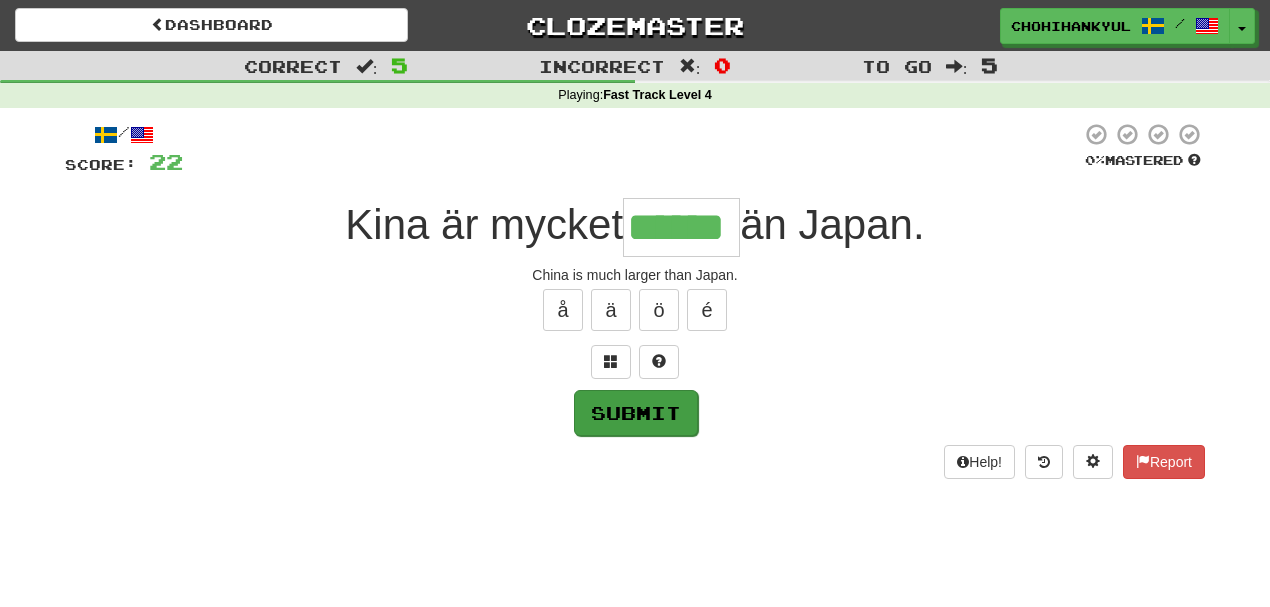 type on "******" 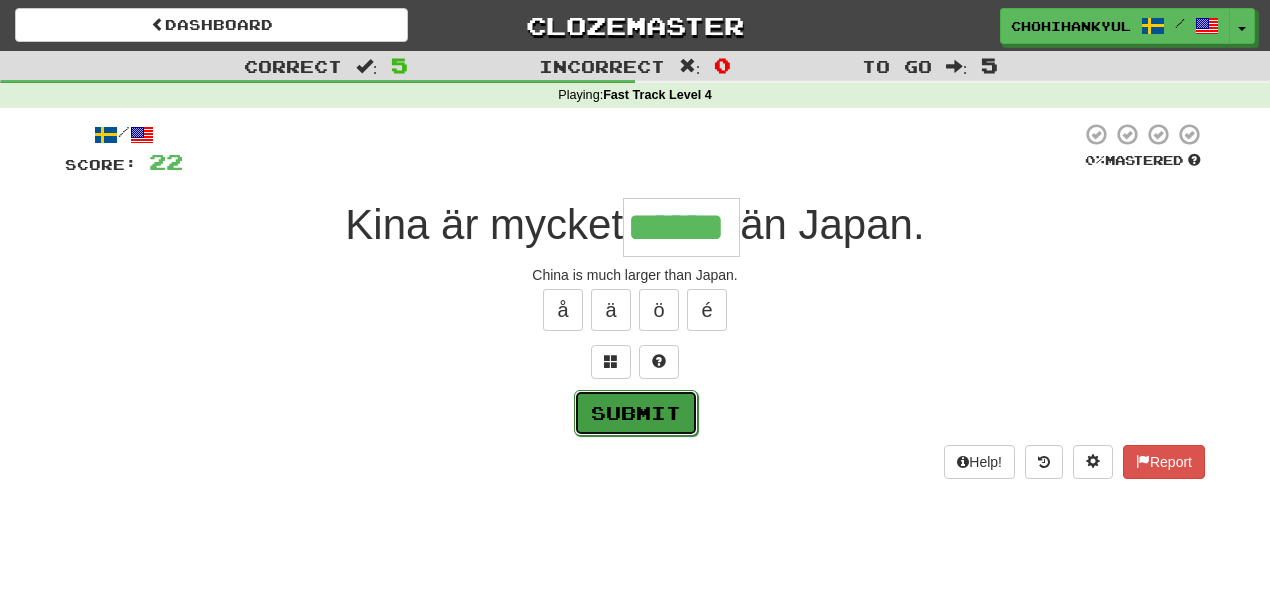 click on "Submit" at bounding box center [636, 413] 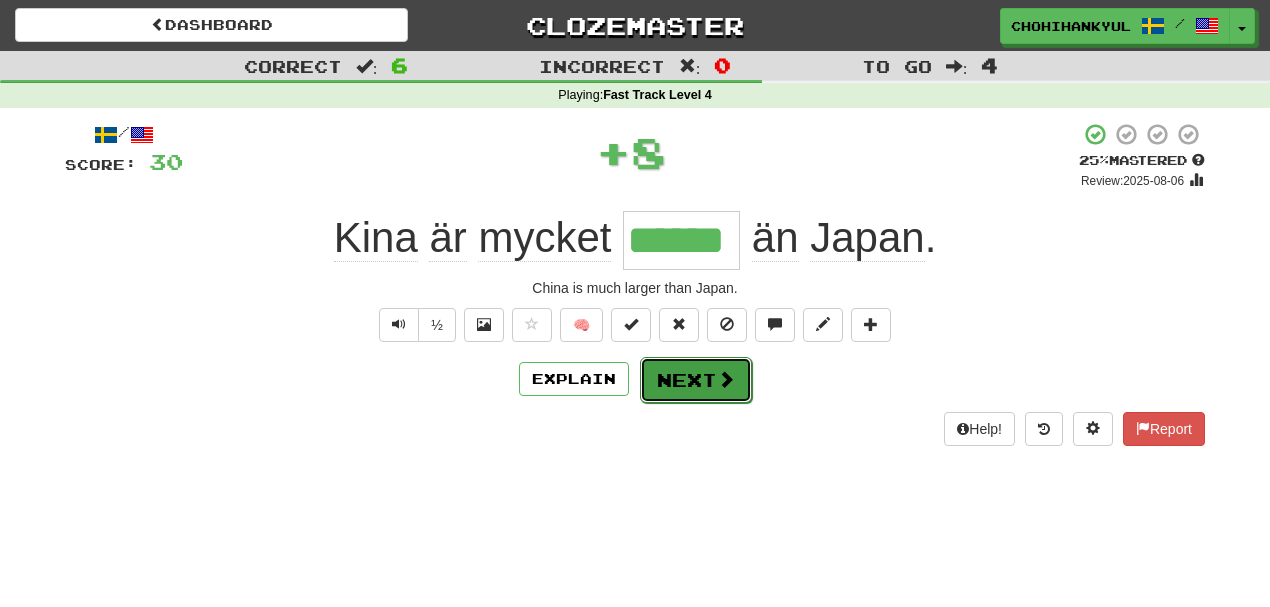 click at bounding box center [726, 379] 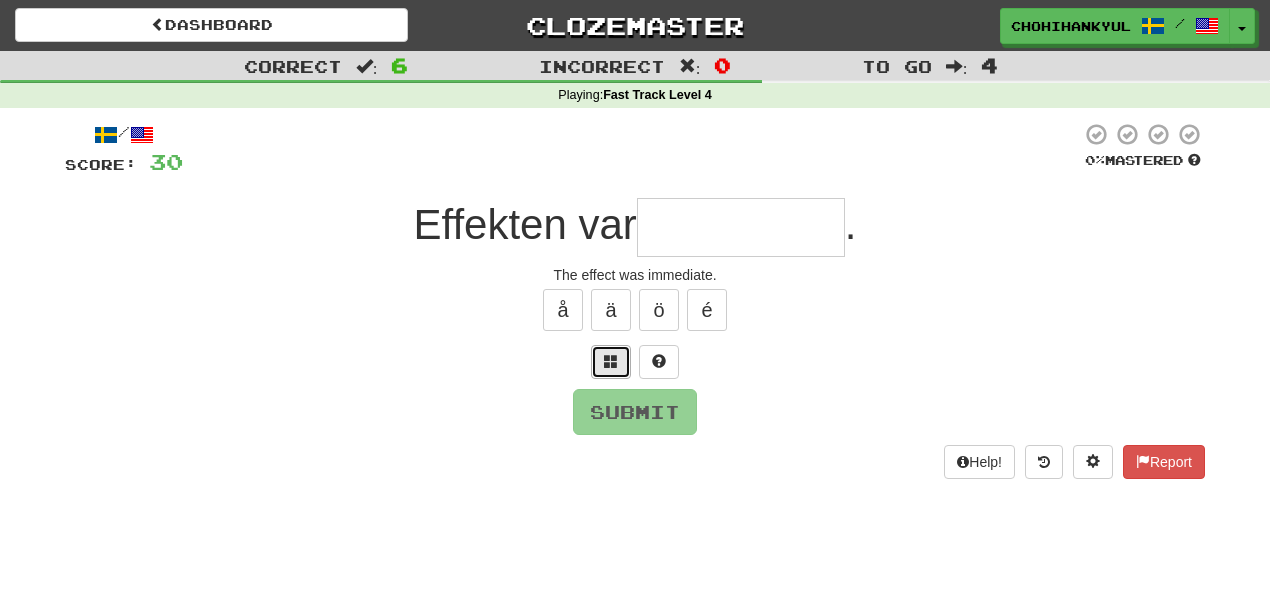 click at bounding box center [611, 362] 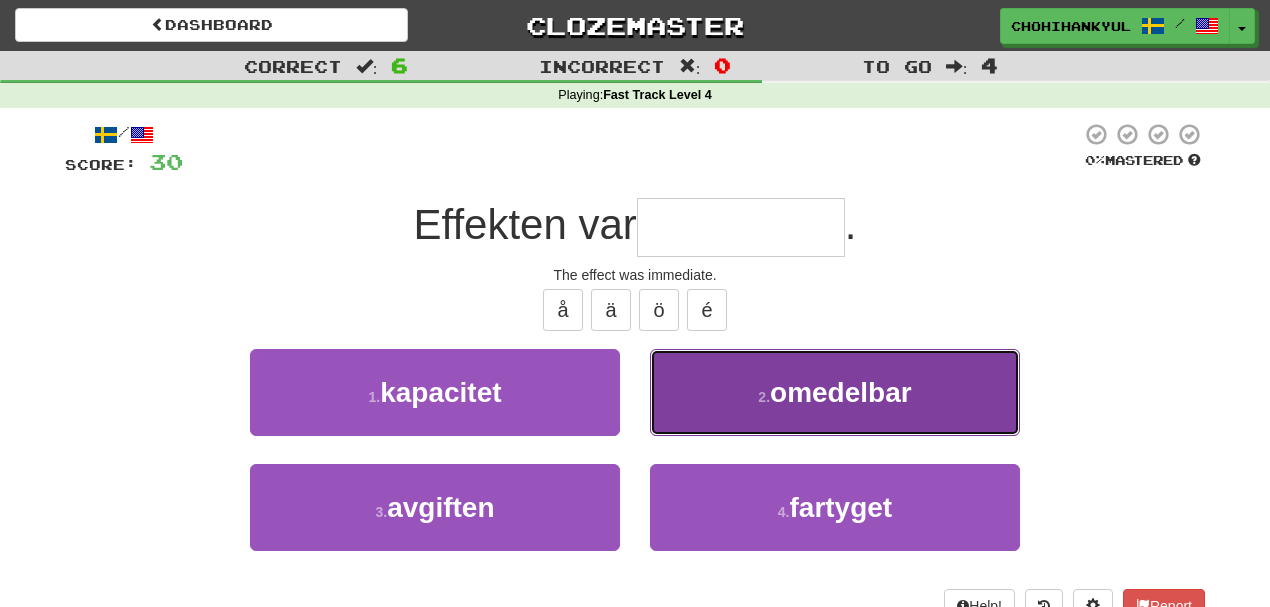 click on "2 .  omedelbar" at bounding box center (835, 392) 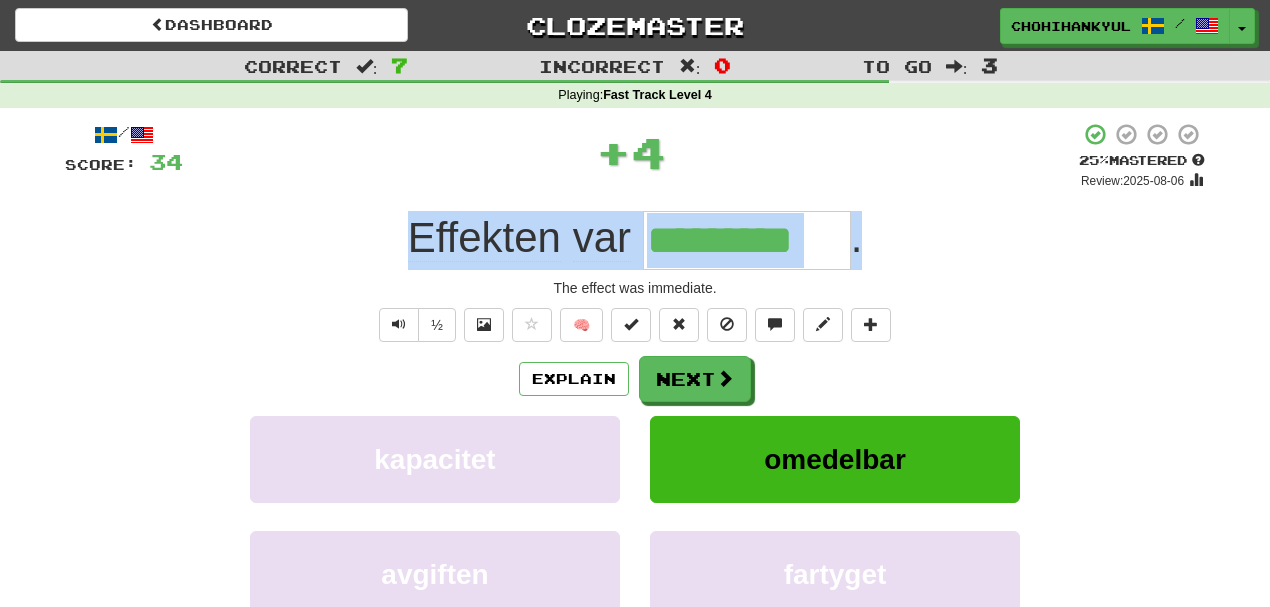 drag, startPoint x: 376, startPoint y: 223, endPoint x: 941, endPoint y: 249, distance: 565.5979 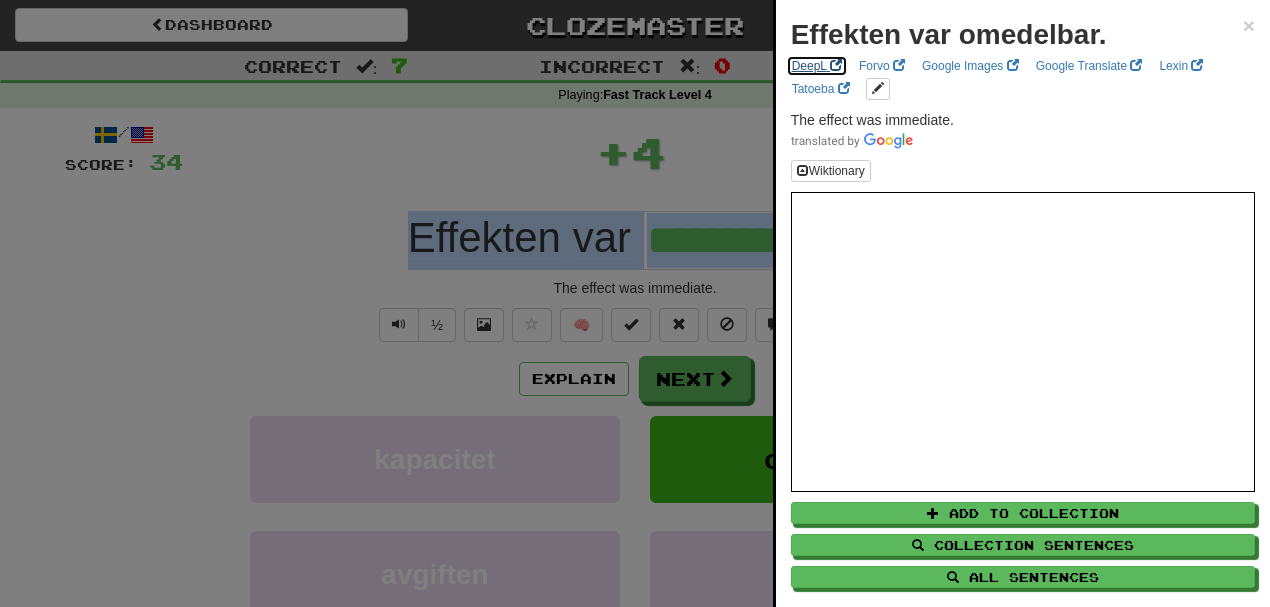 click at bounding box center [836, 65] 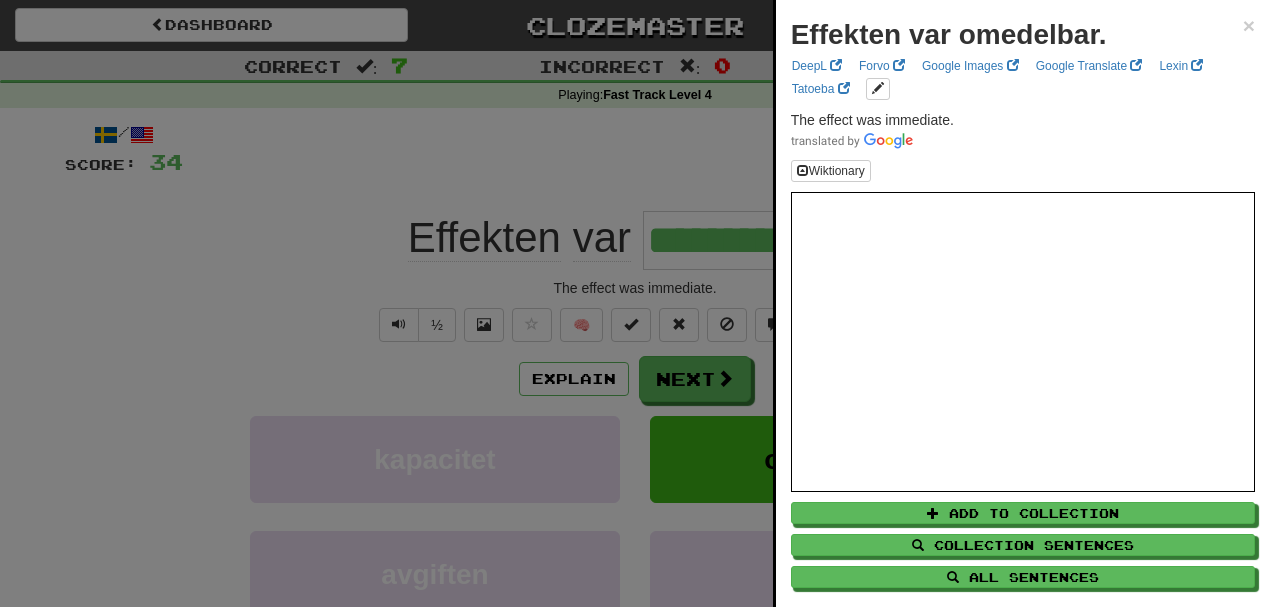 drag, startPoint x: 191, startPoint y: 162, endPoint x: 301, endPoint y: 202, distance: 117.047 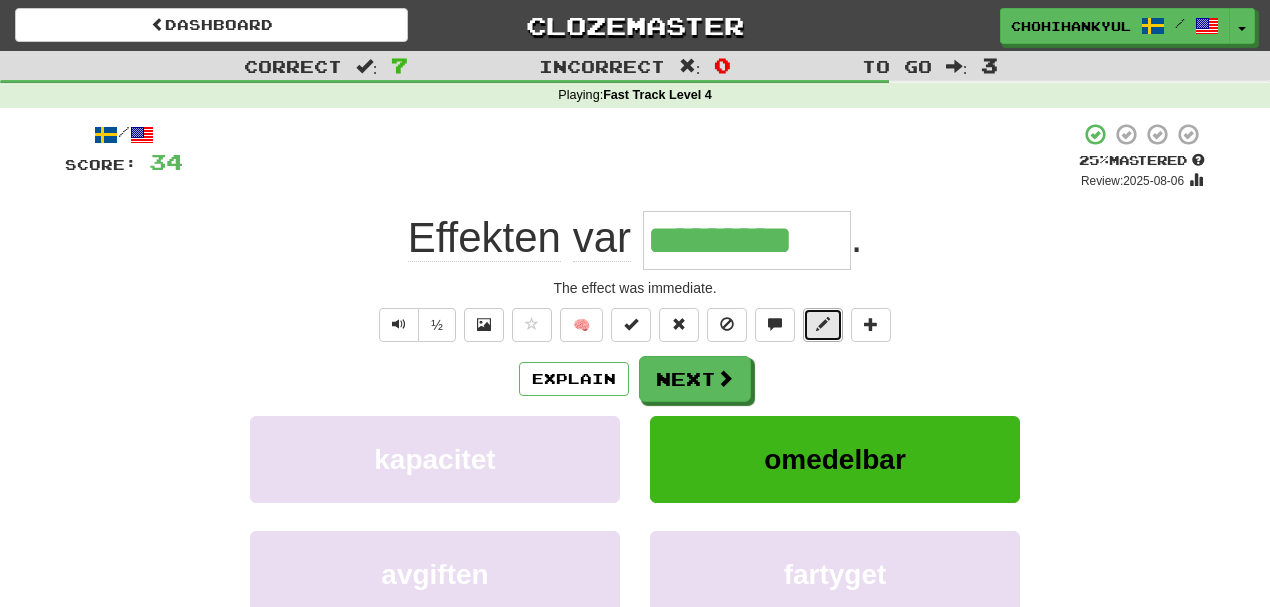click at bounding box center (823, 325) 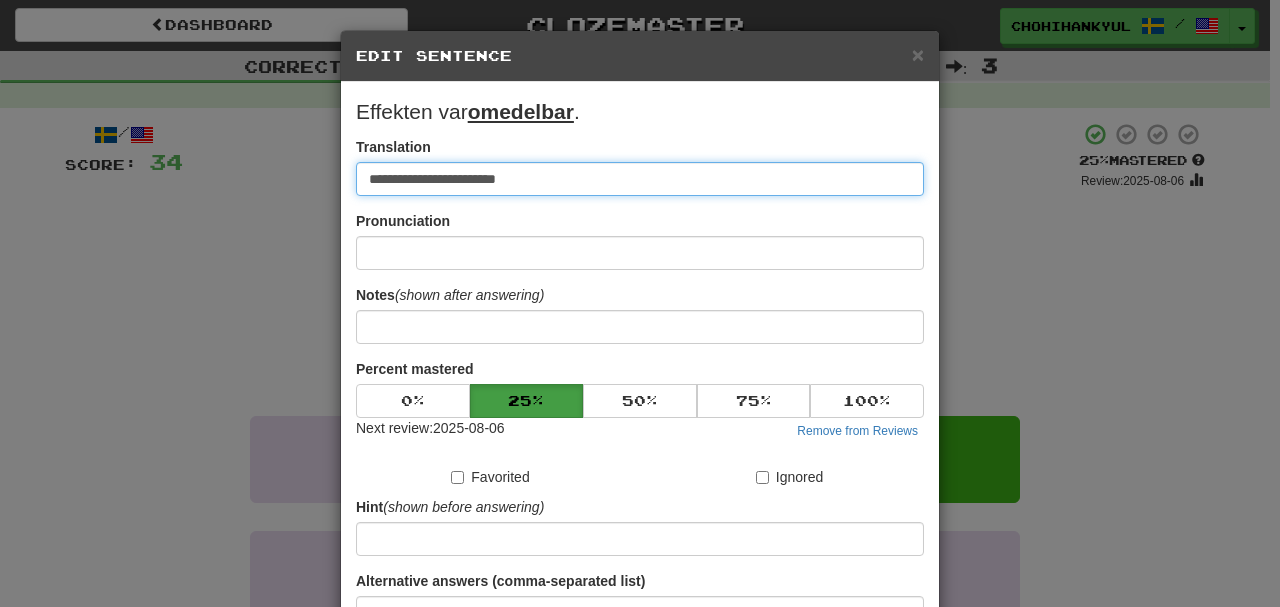 paste on "**********" 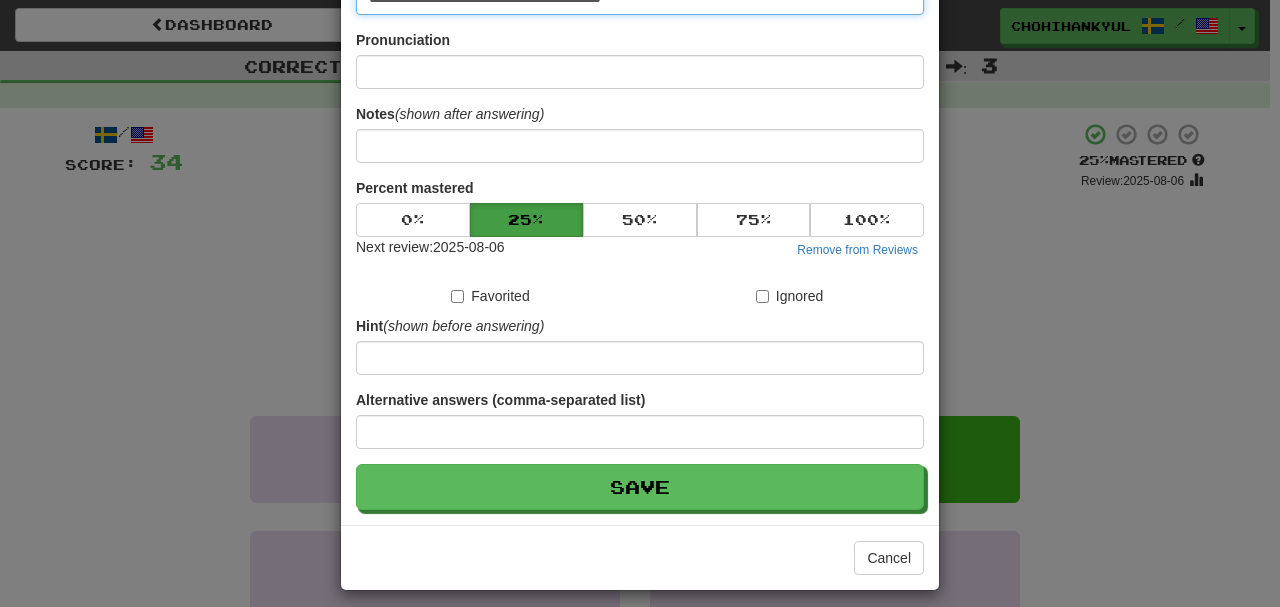 scroll, scrollTop: 190, scrollLeft: 0, axis: vertical 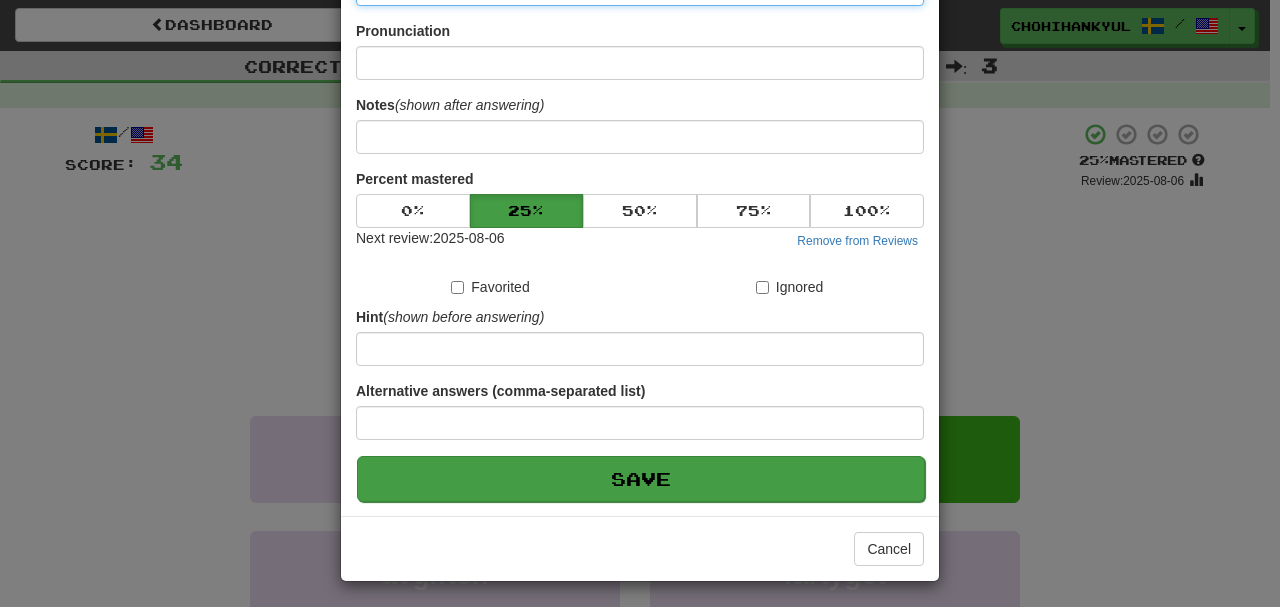 type on "**********" 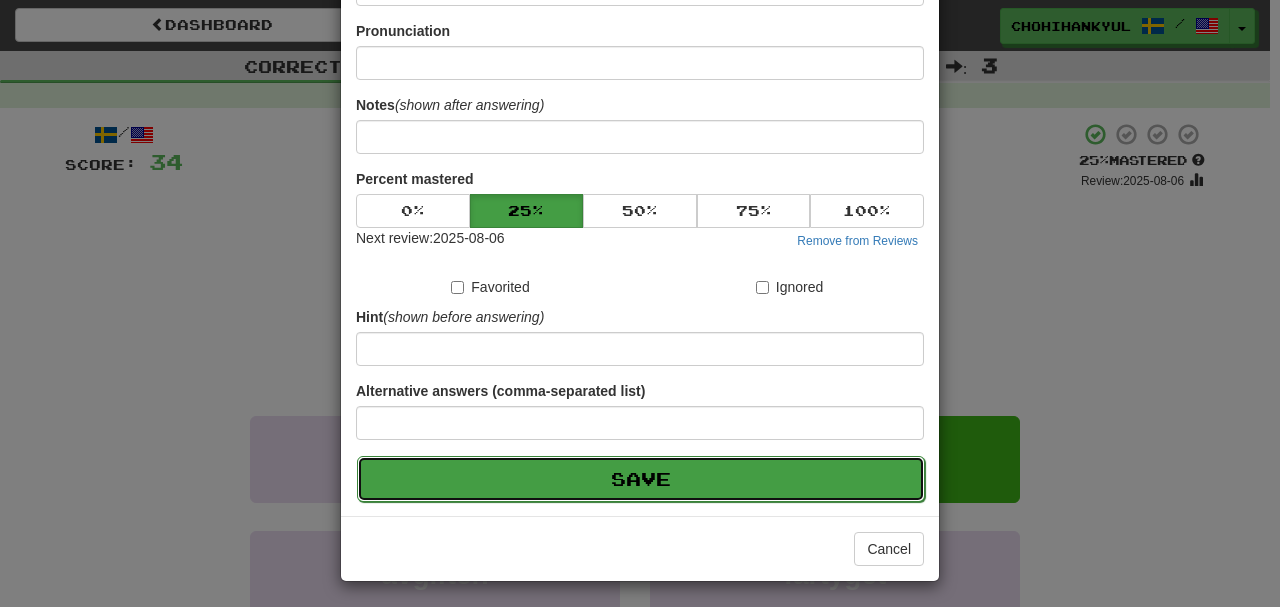 click on "Save" at bounding box center (641, 479) 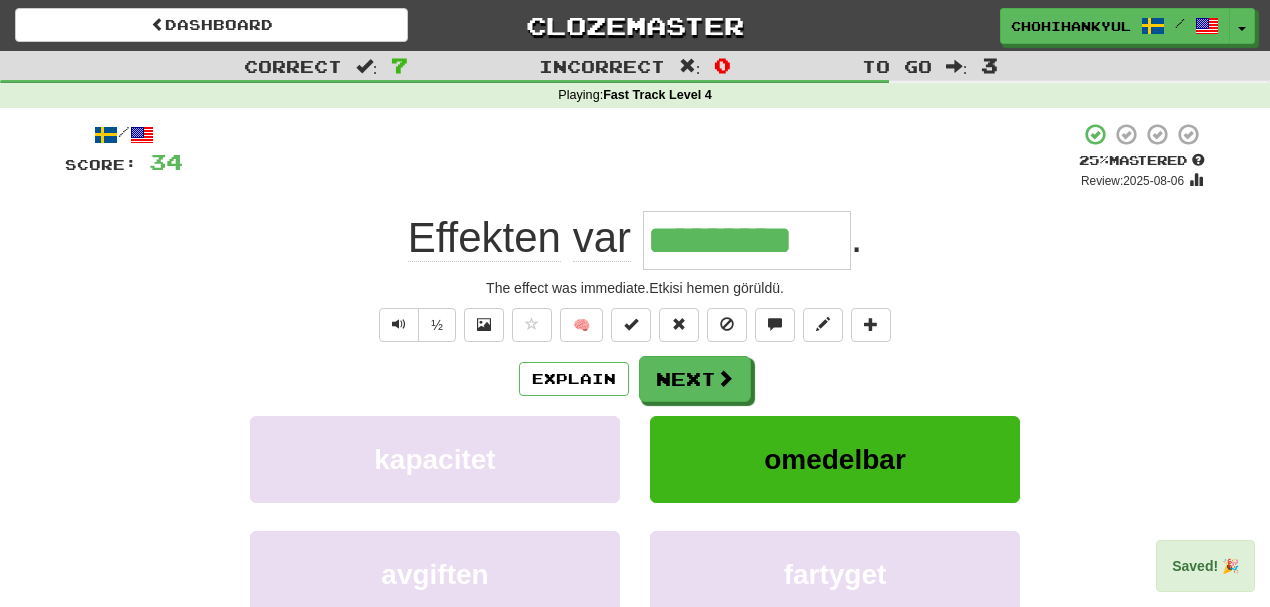 drag, startPoint x: 652, startPoint y: 236, endPoint x: 866, endPoint y: 232, distance: 214.03738 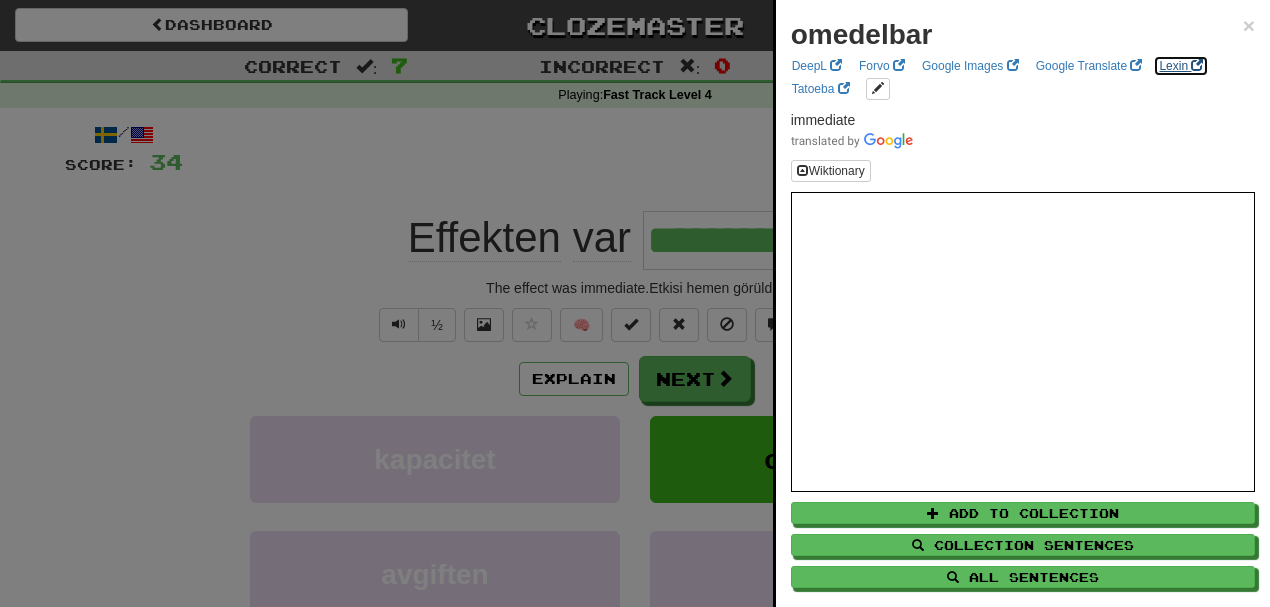click on "Lexin" at bounding box center [1181, 66] 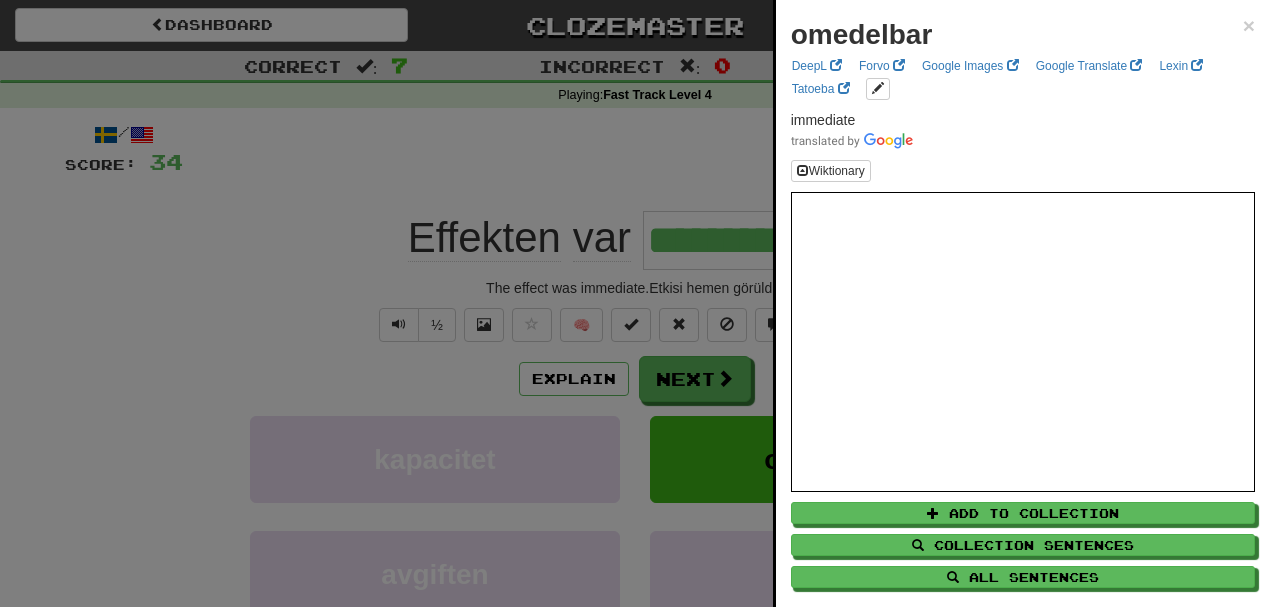 click at bounding box center (635, 303) 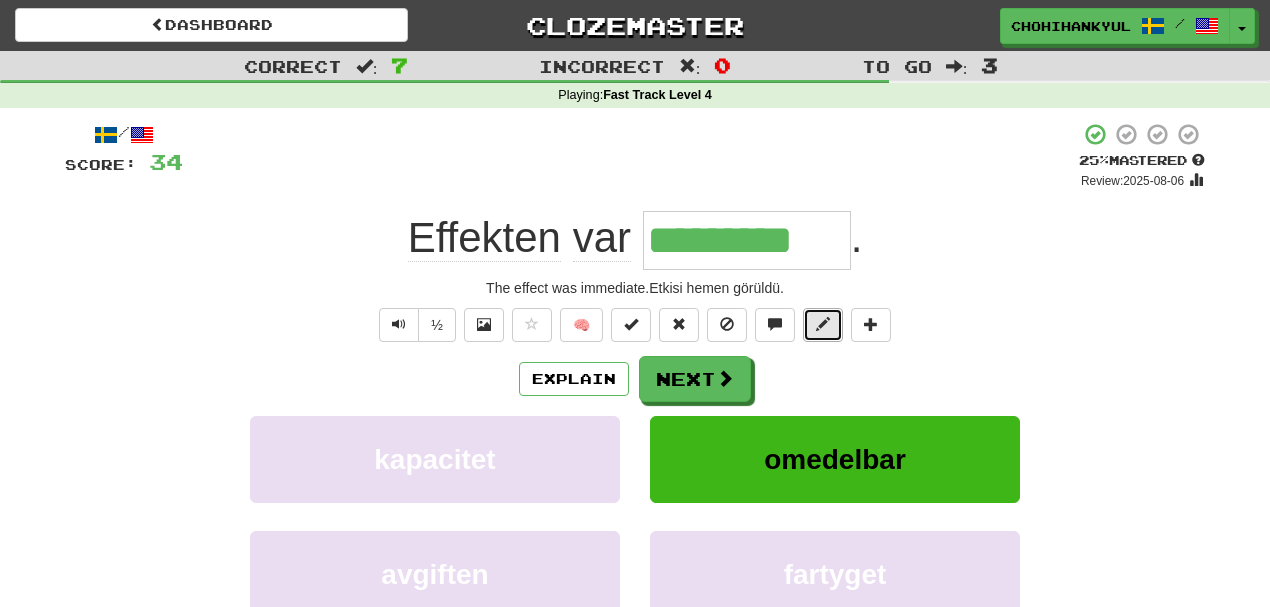 click at bounding box center (823, 325) 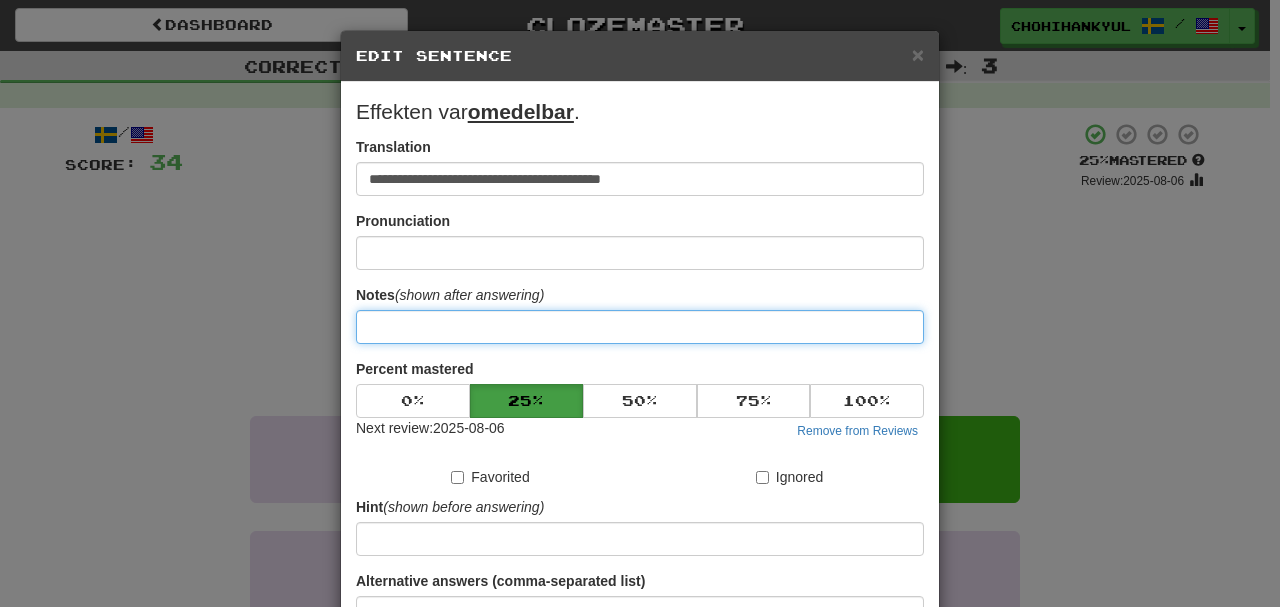 click at bounding box center (640, 327) 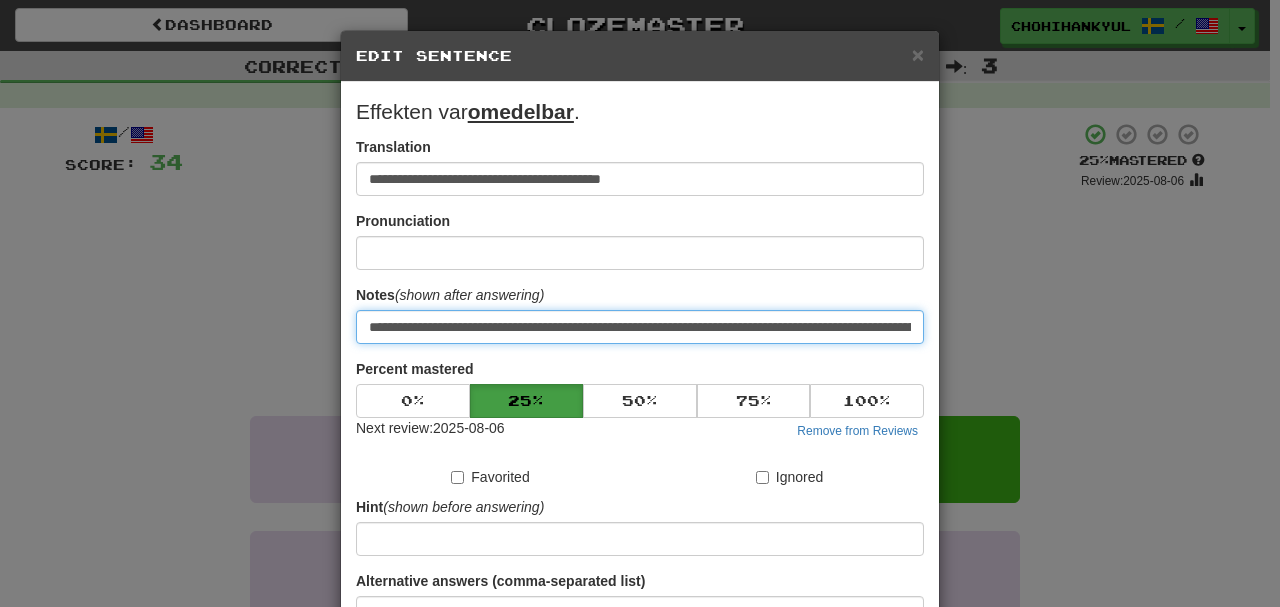 scroll, scrollTop: 0, scrollLeft: 631, axis: horizontal 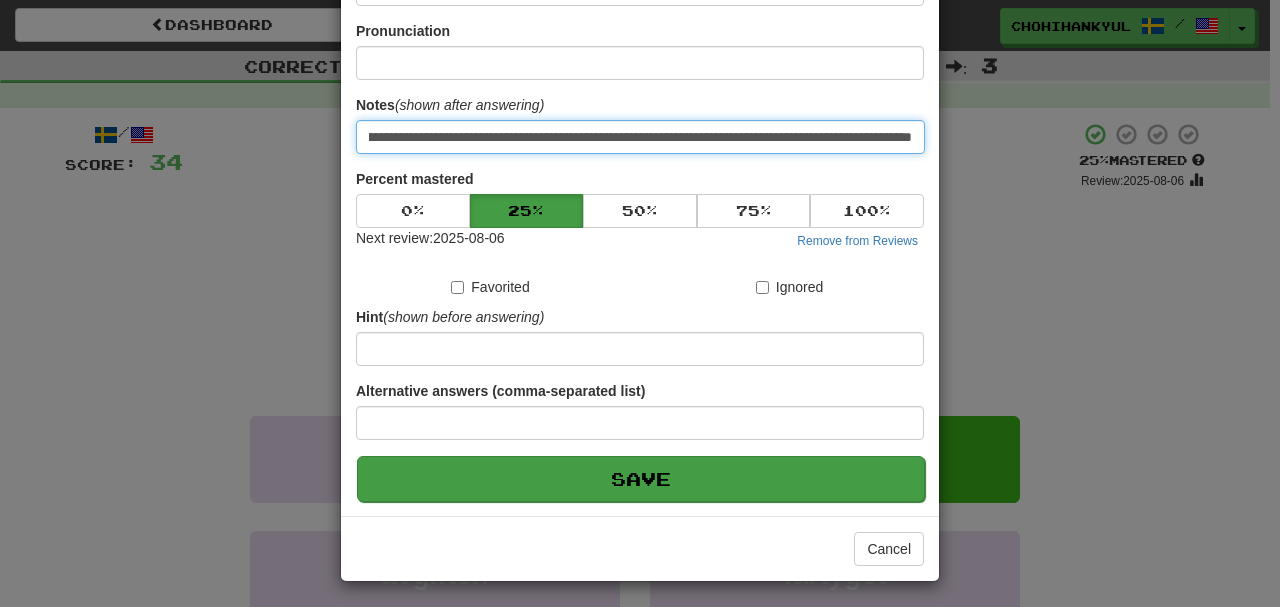 type on "**********" 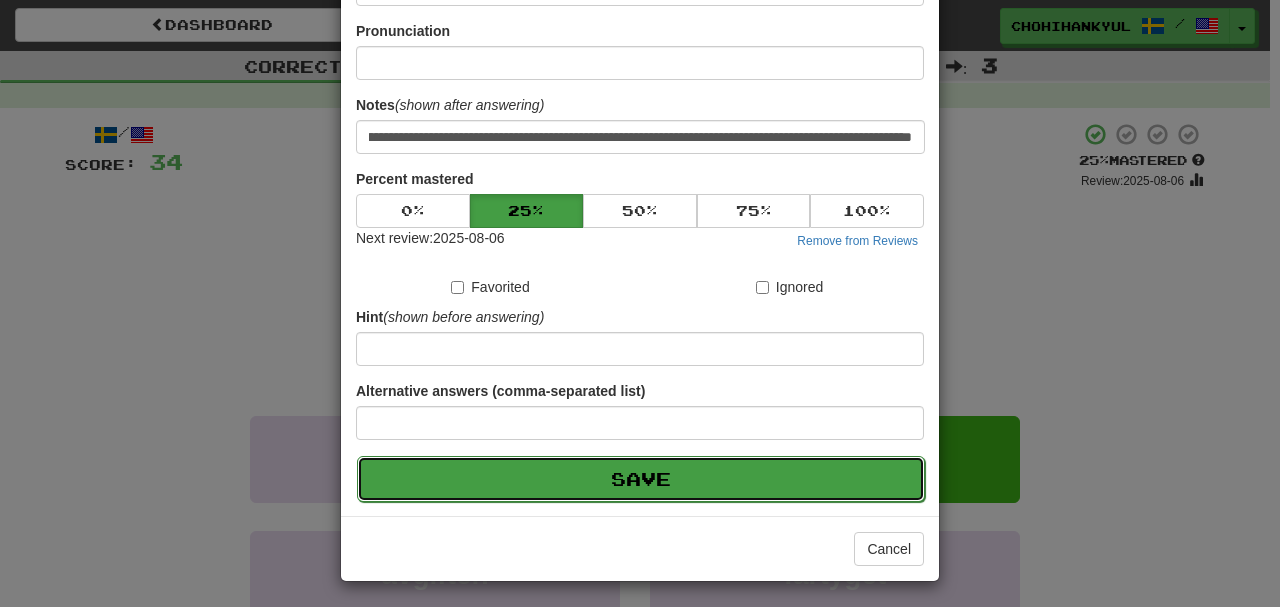 click on "Save" at bounding box center (641, 479) 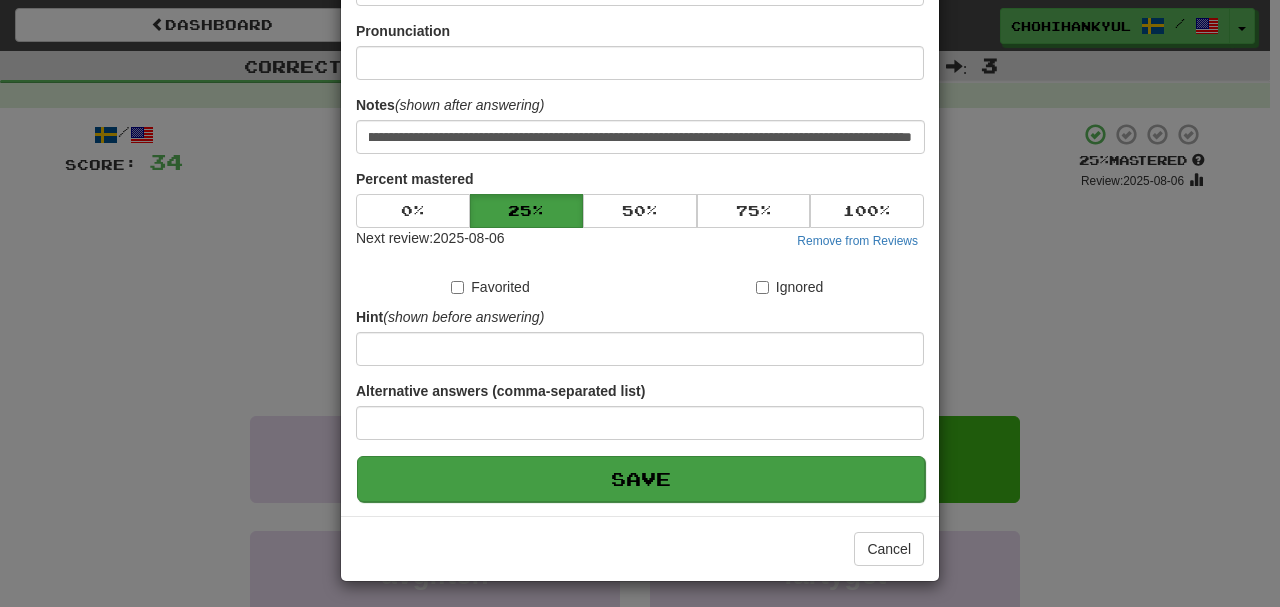 scroll, scrollTop: 0, scrollLeft: 0, axis: both 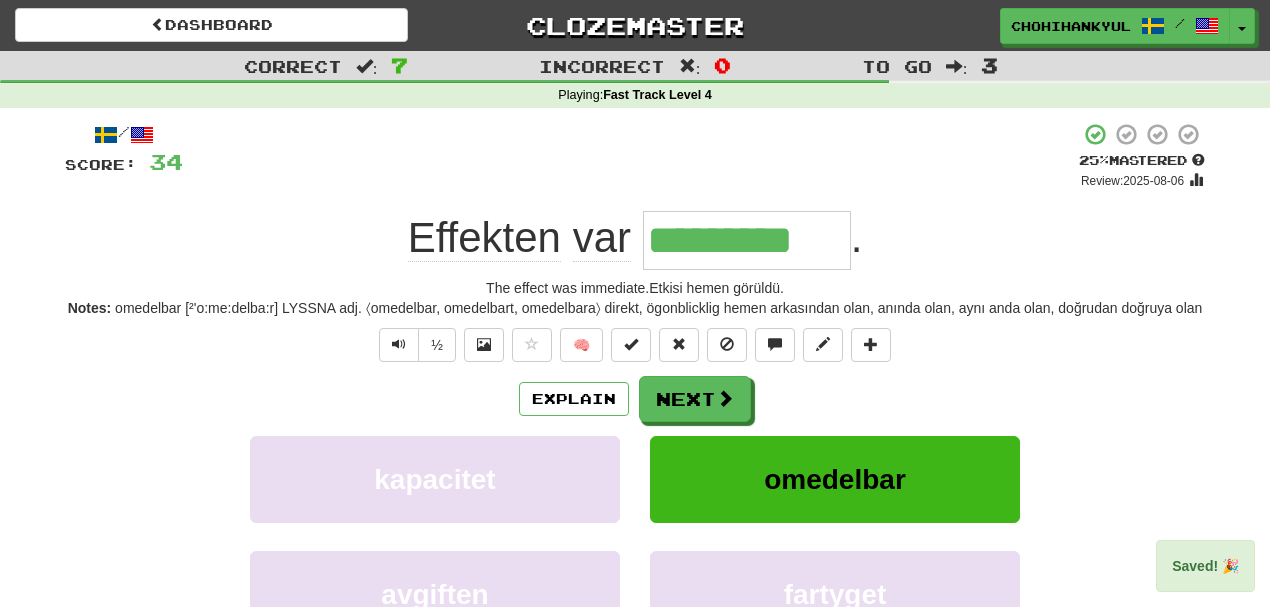click on "Explain Next kapacitet omedelbar avgiften fartyget Learn more: kapacitet omedelbar avgiften fartyget" at bounding box center [635, 536] 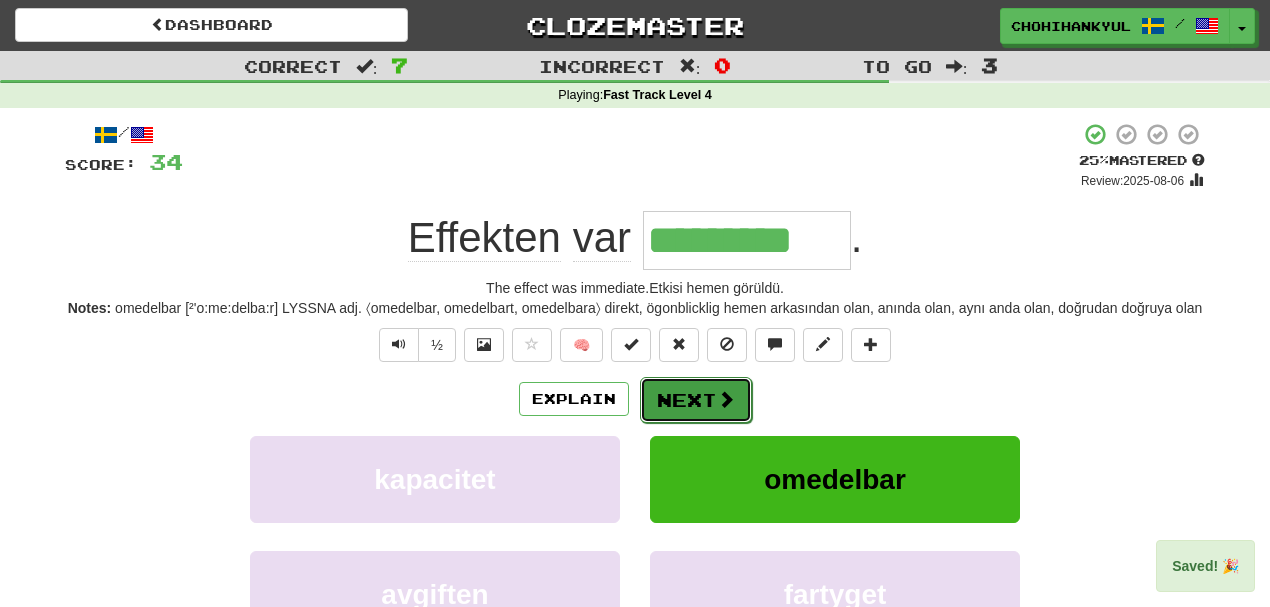 click on "Next" at bounding box center [696, 400] 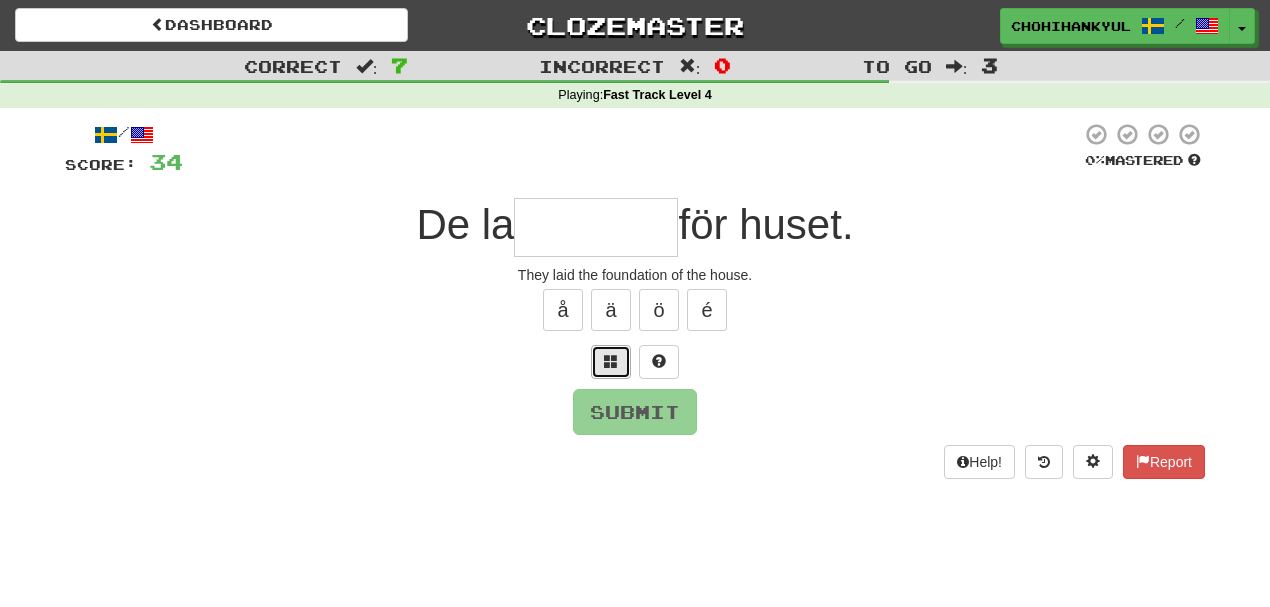 click at bounding box center (611, 361) 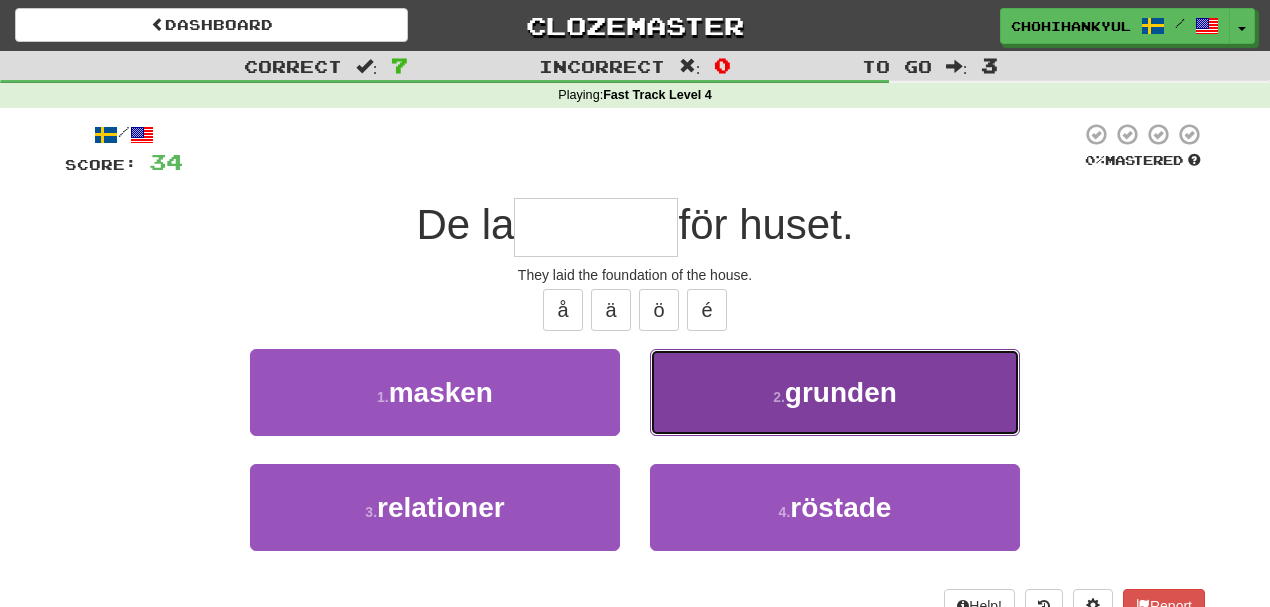 click on "grunden" at bounding box center [841, 392] 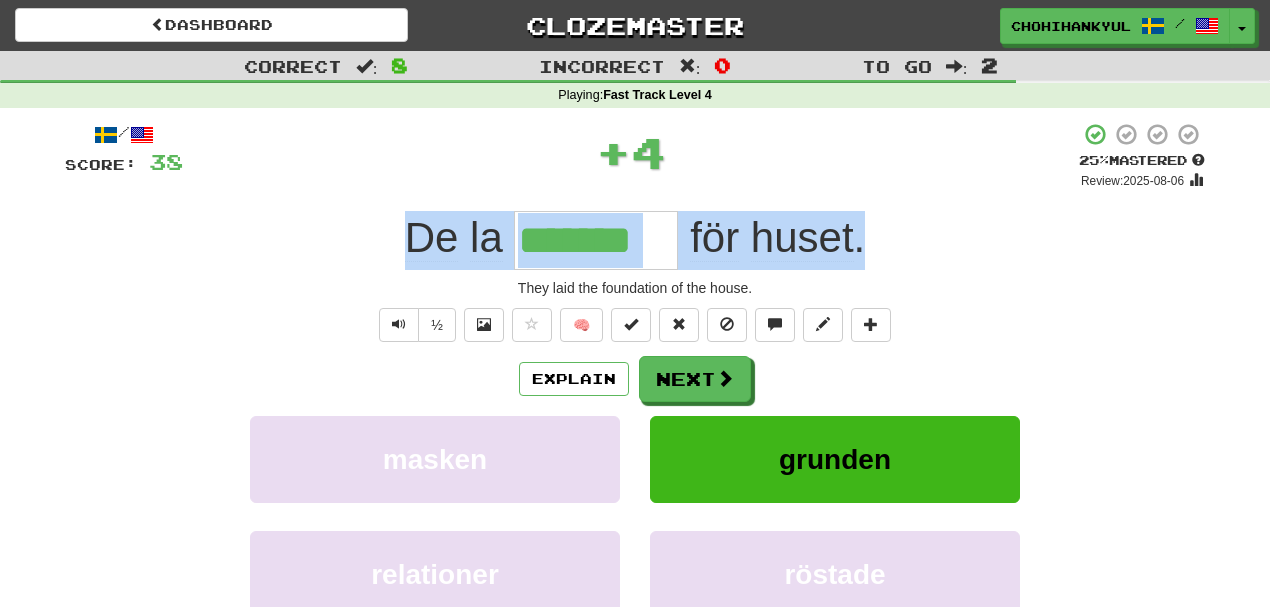 drag, startPoint x: 426, startPoint y: 221, endPoint x: 886, endPoint y: 235, distance: 460.21298 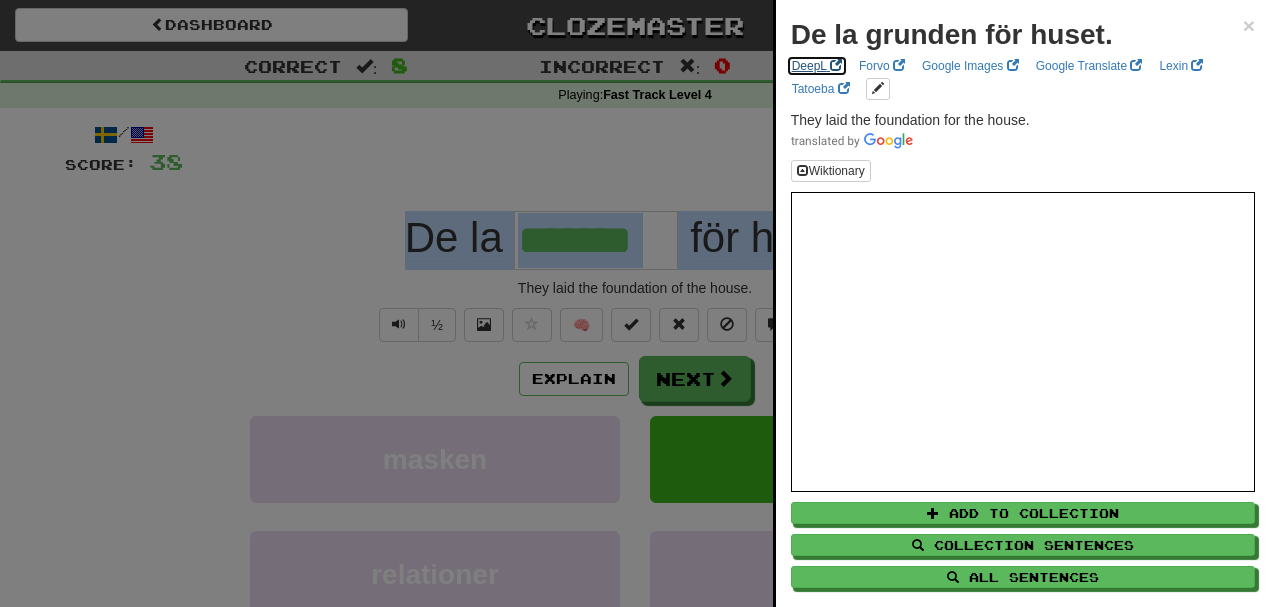 click on "DeepL" at bounding box center (817, 66) 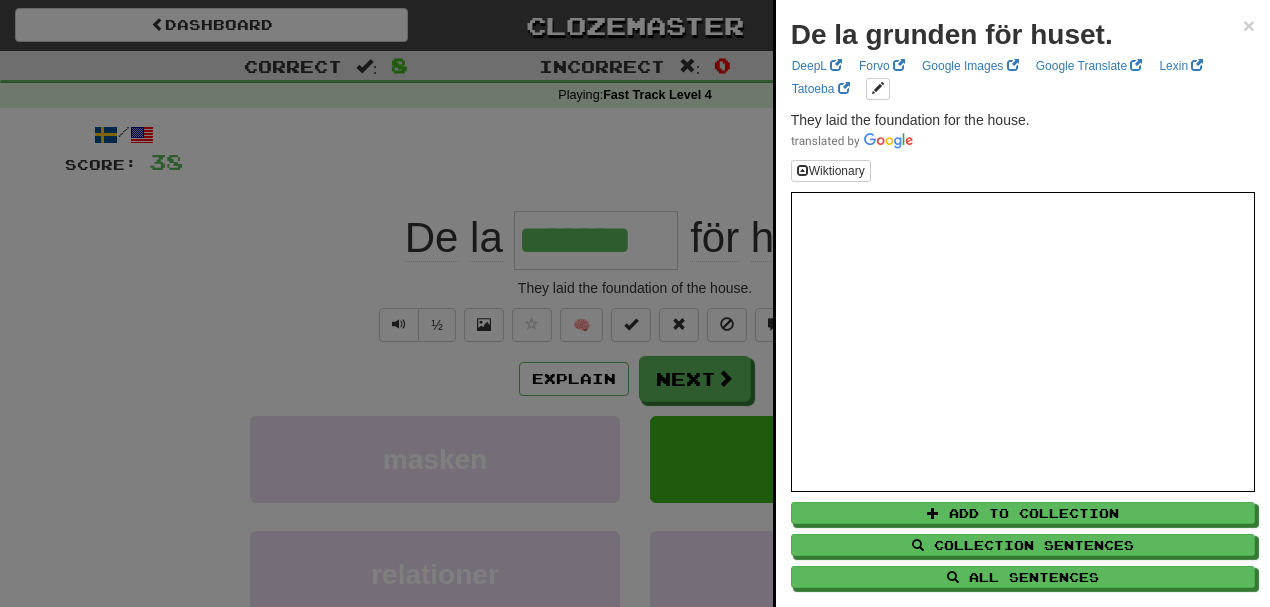 drag, startPoint x: 148, startPoint y: 124, endPoint x: 228, endPoint y: 175, distance: 94.873604 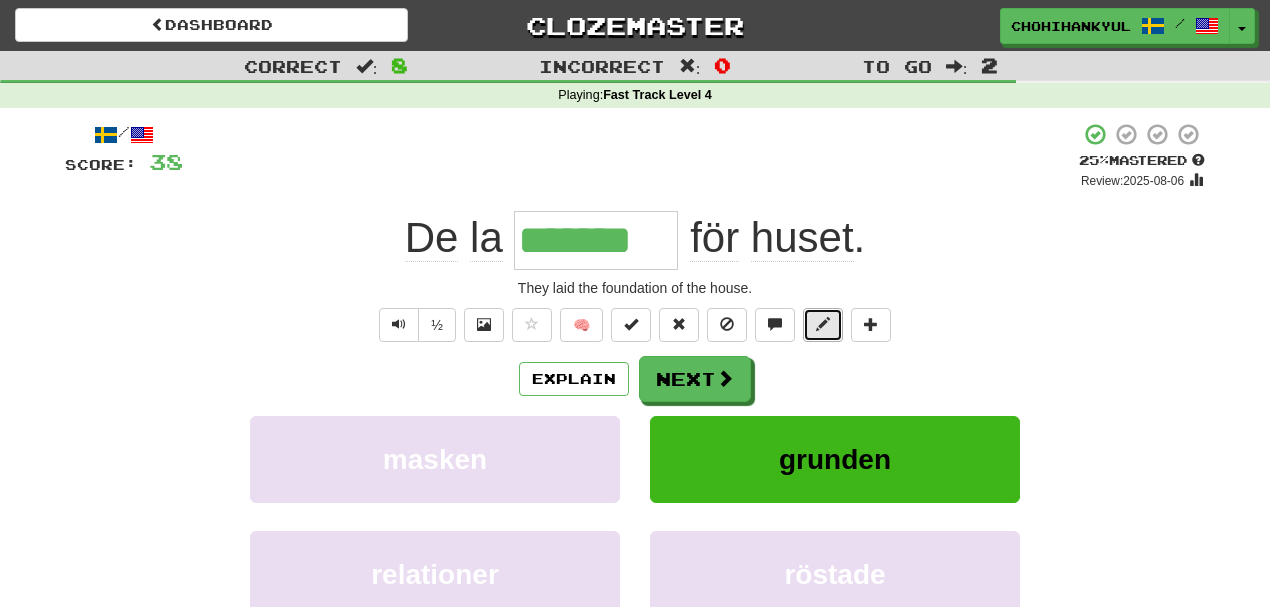 click at bounding box center [823, 325] 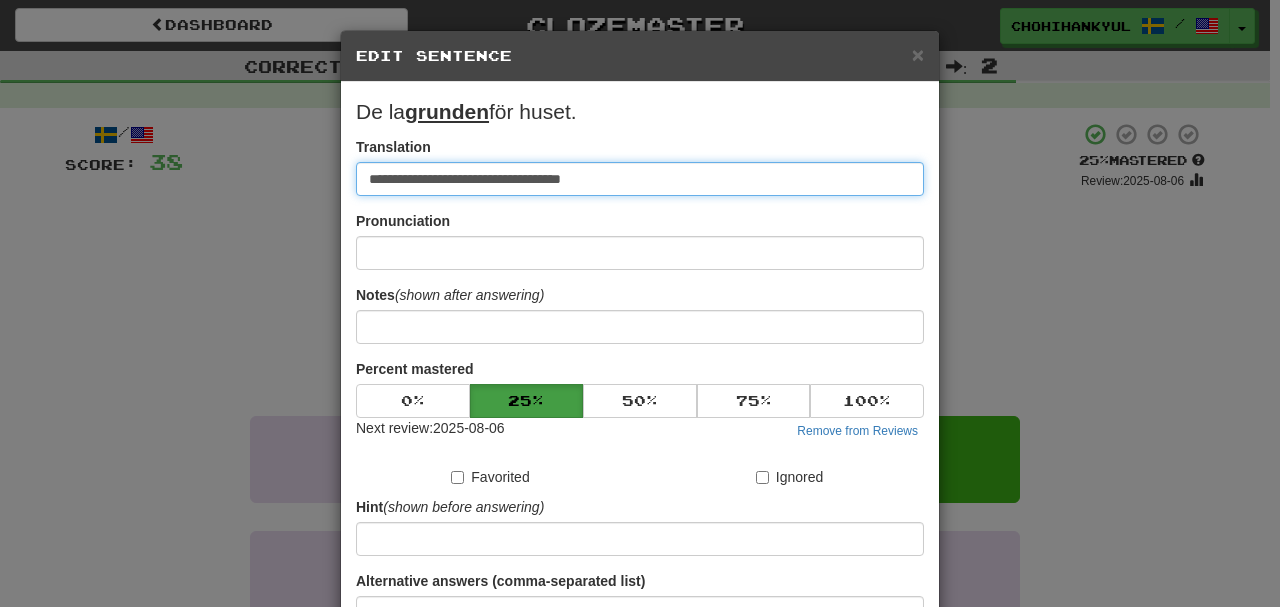 paste on "**********" 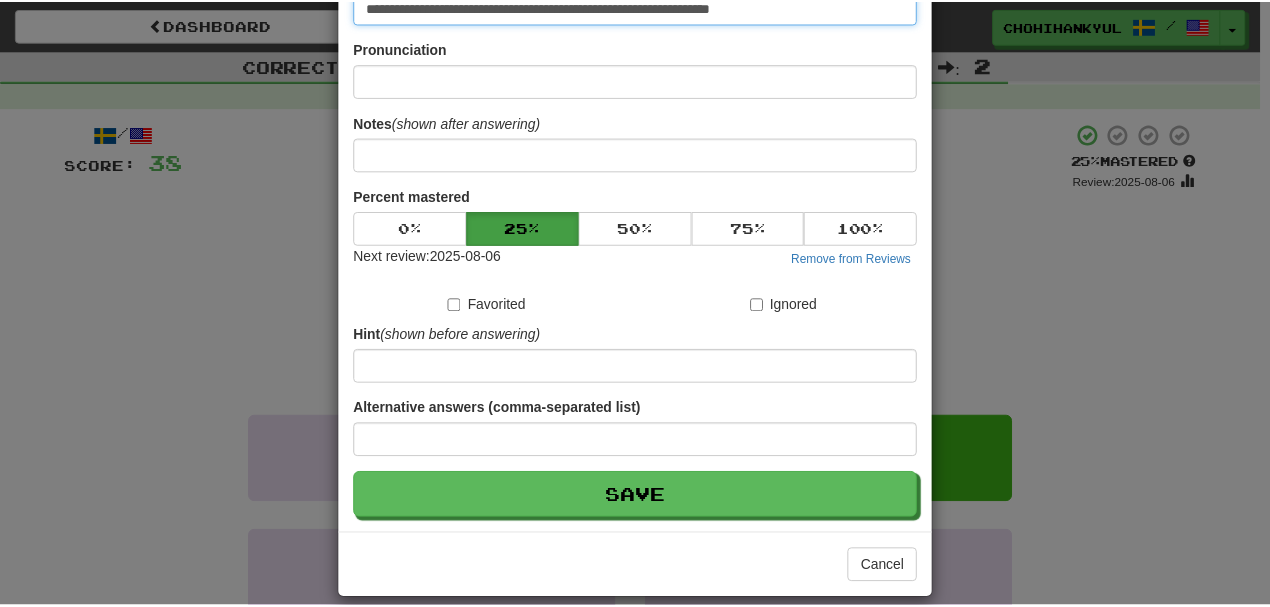 scroll, scrollTop: 190, scrollLeft: 0, axis: vertical 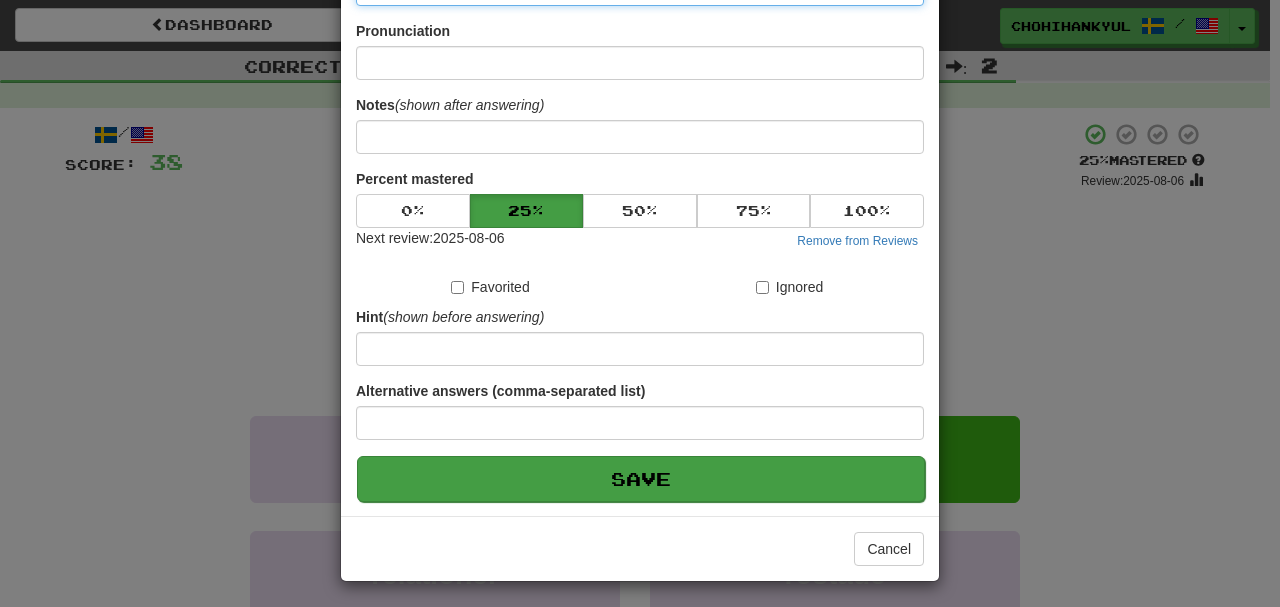 type on "**********" 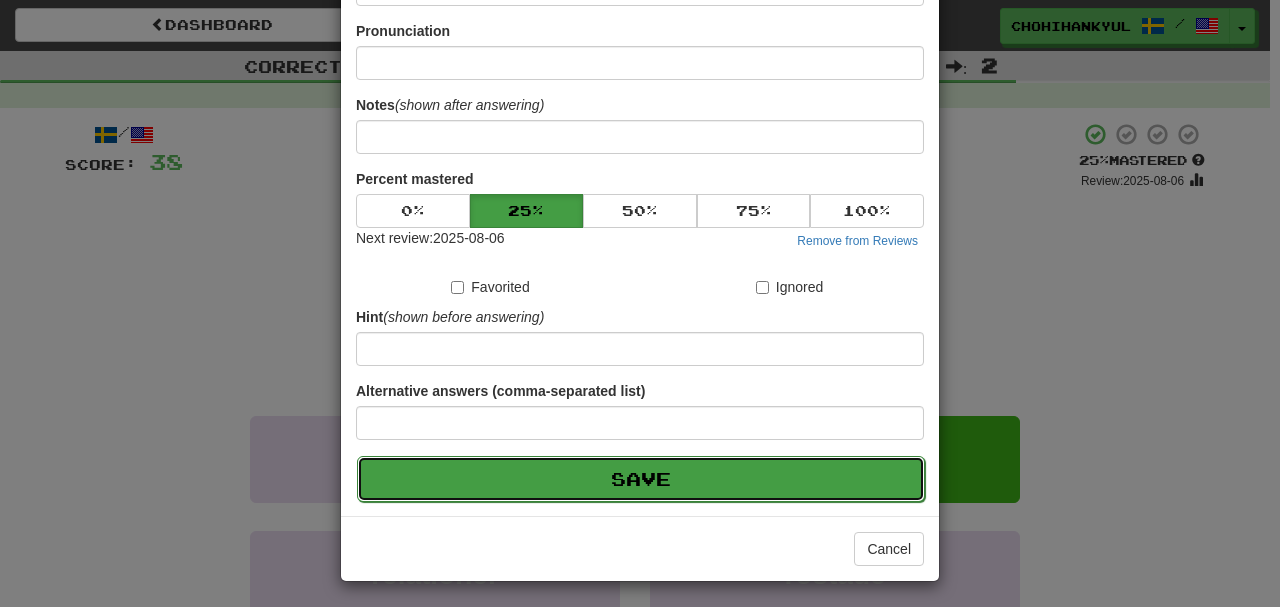click on "Save" at bounding box center (641, 479) 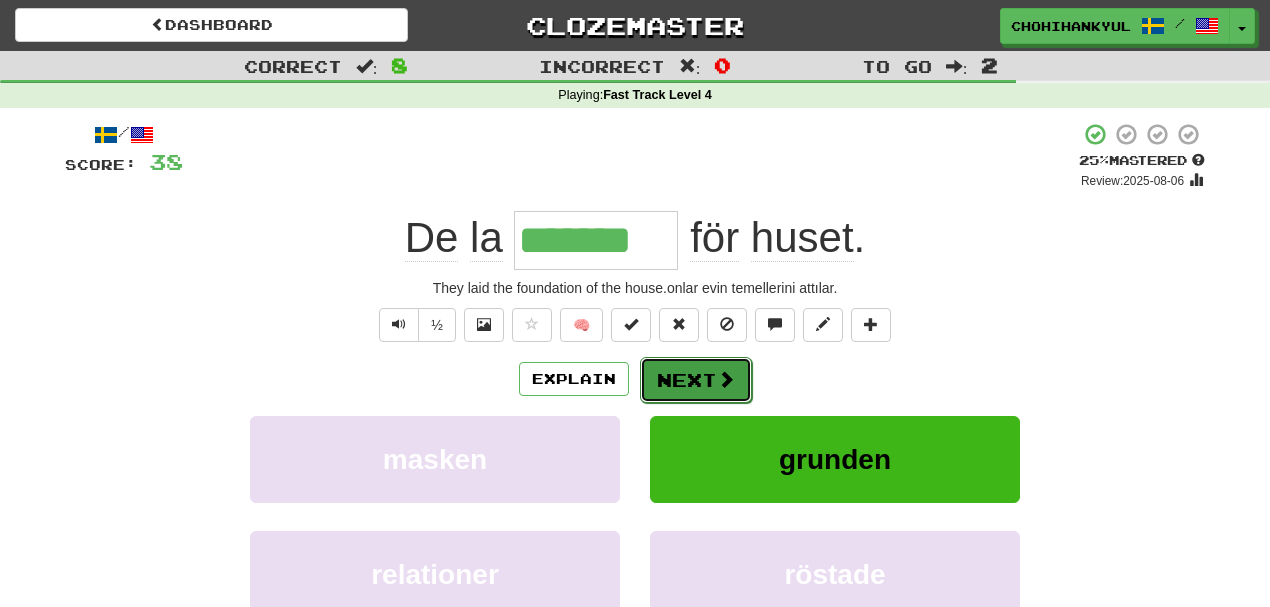 click on "Next" at bounding box center (696, 380) 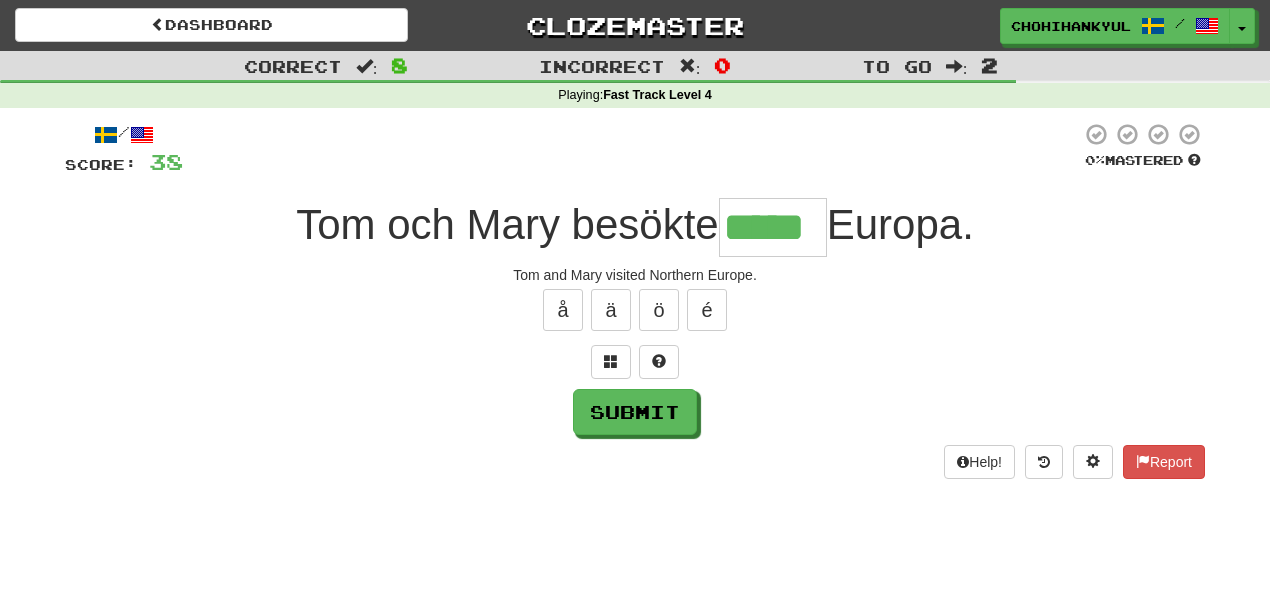 type on "*****" 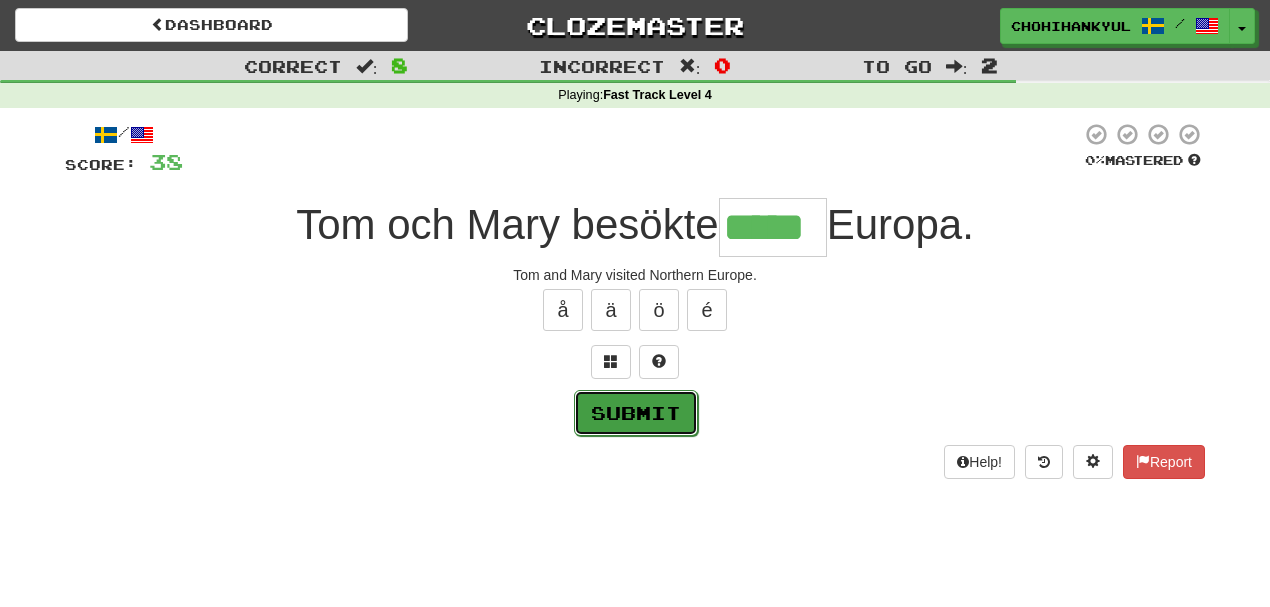 click on "Submit" at bounding box center (636, 413) 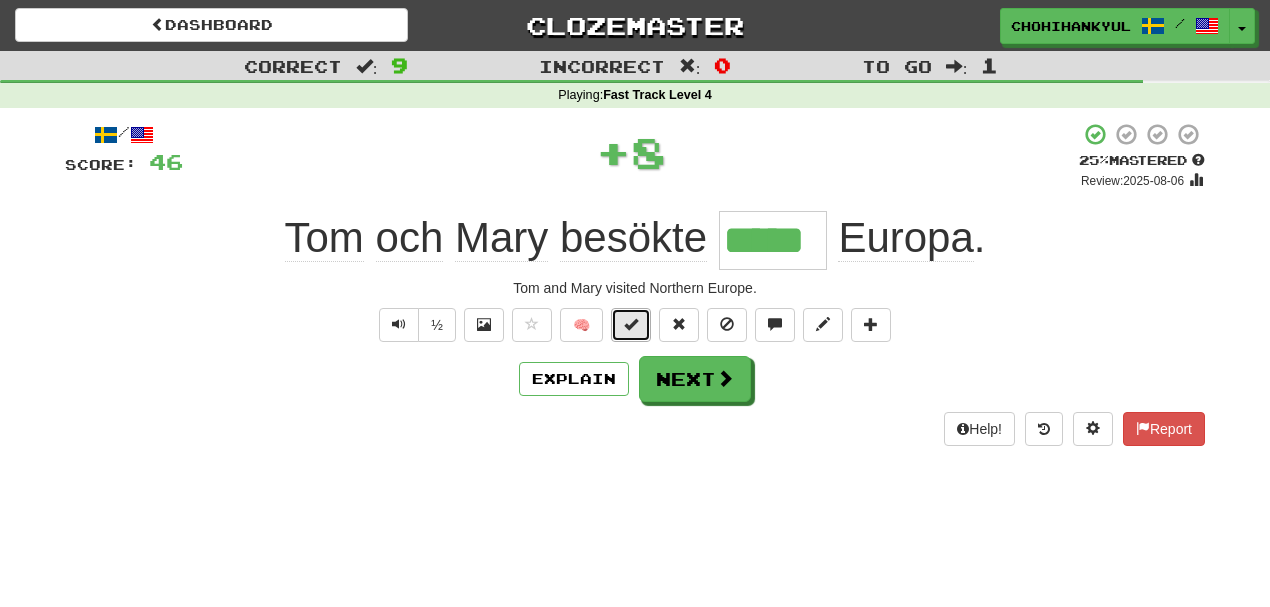 click at bounding box center (631, 325) 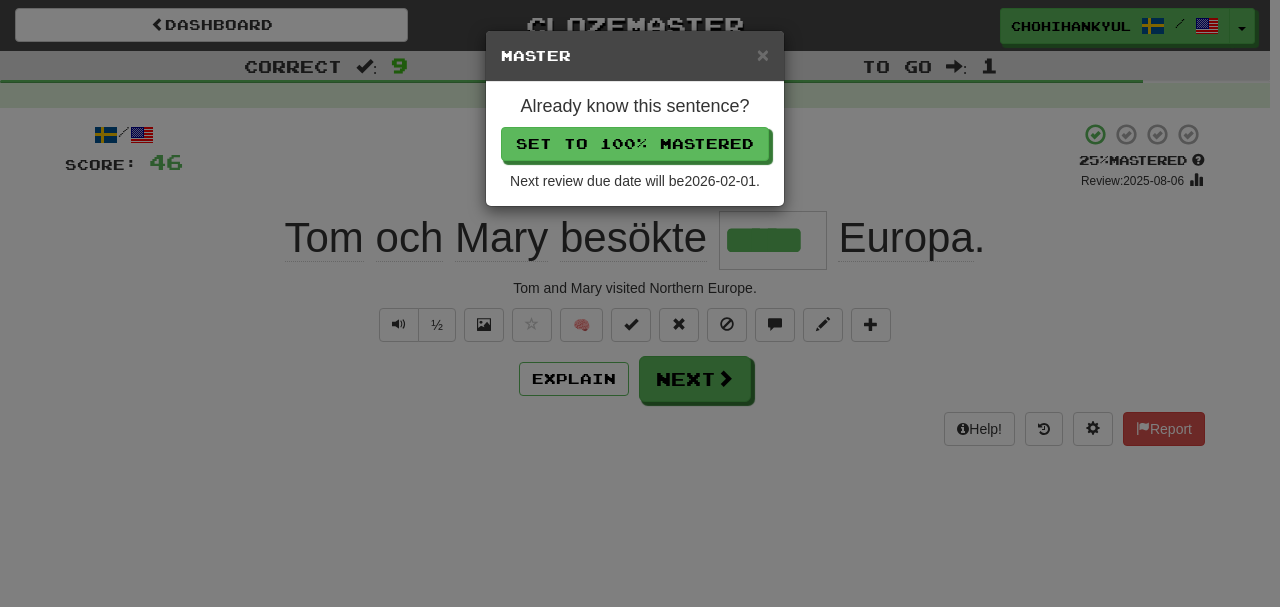 click on "Already know this sentence? Set to 100% Mastered Next review due date will be  2026-02-01 ." at bounding box center (635, 144) 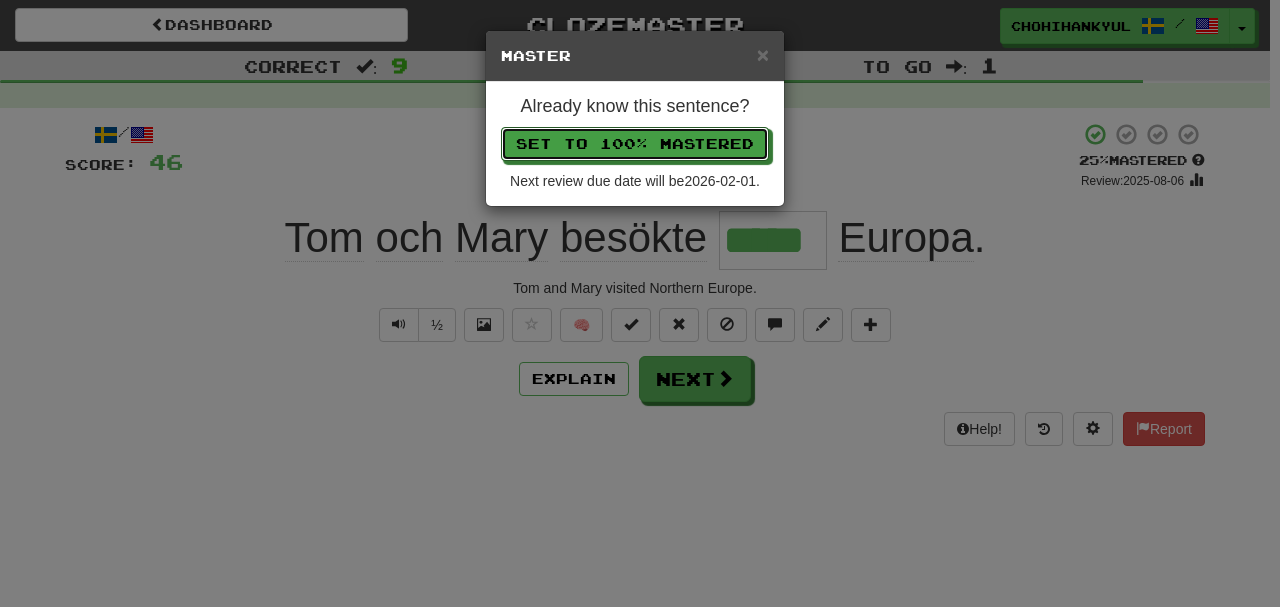 drag, startPoint x: 595, startPoint y: 155, endPoint x: 691, endPoint y: 283, distance: 160 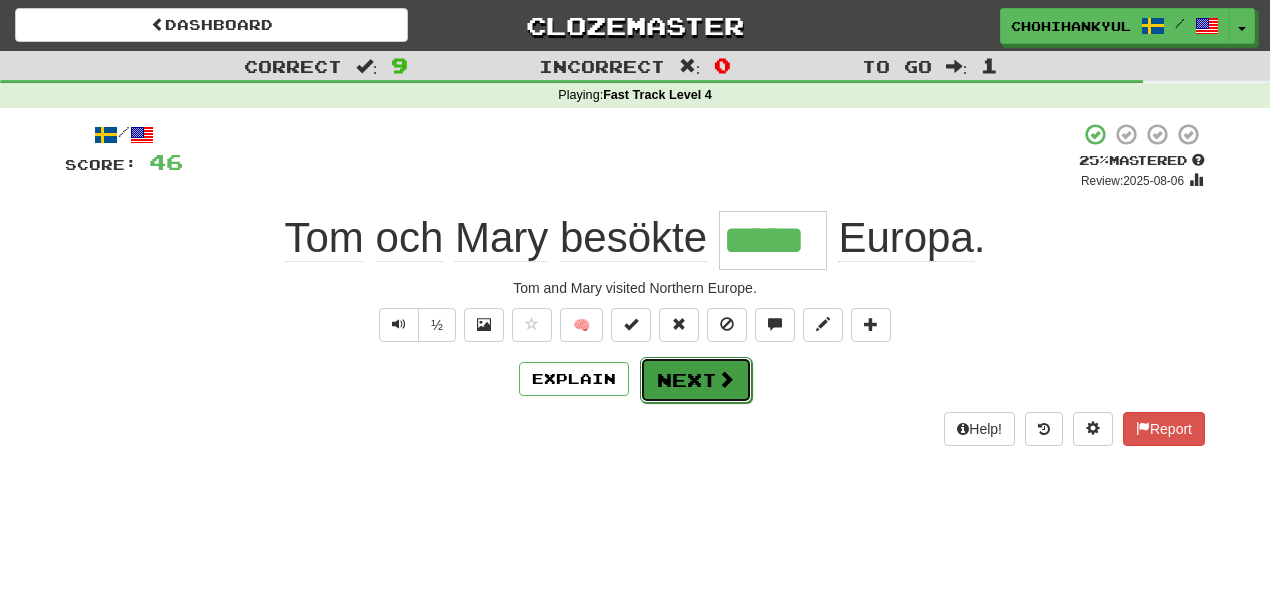 click at bounding box center [726, 379] 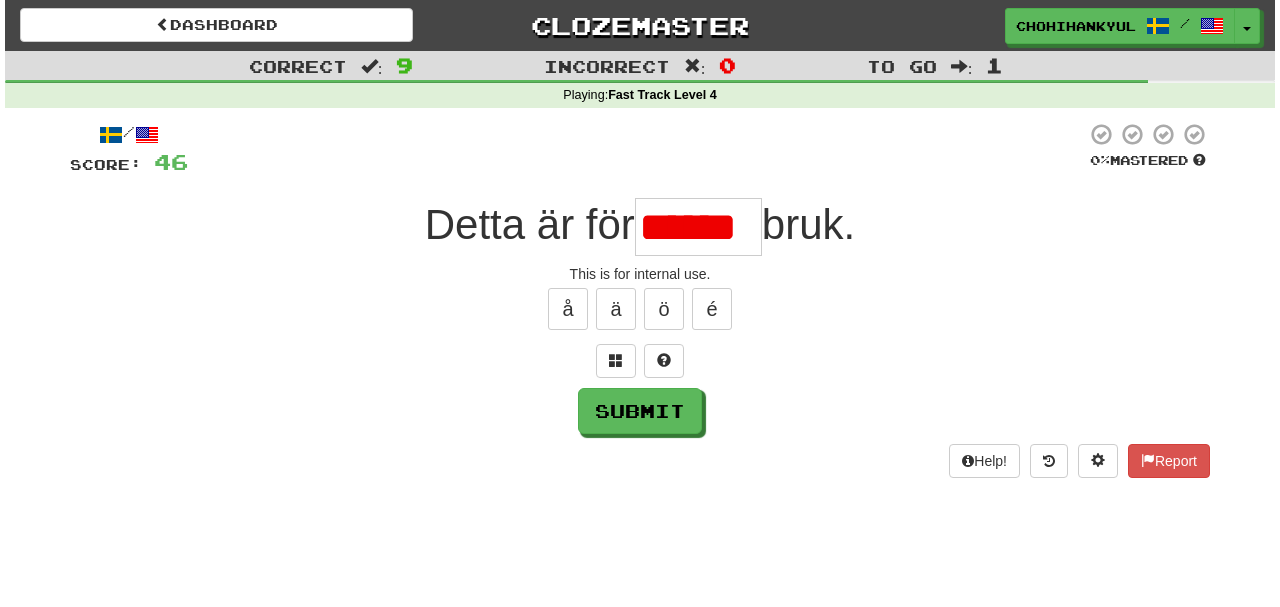 scroll, scrollTop: 0, scrollLeft: 0, axis: both 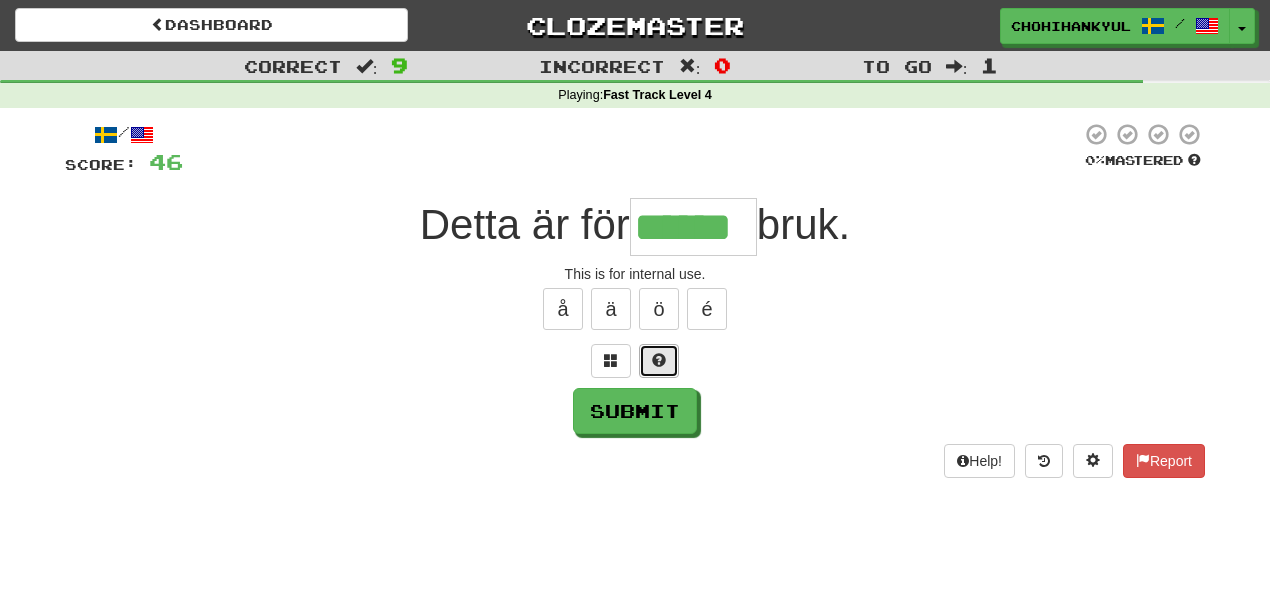 click at bounding box center (659, 361) 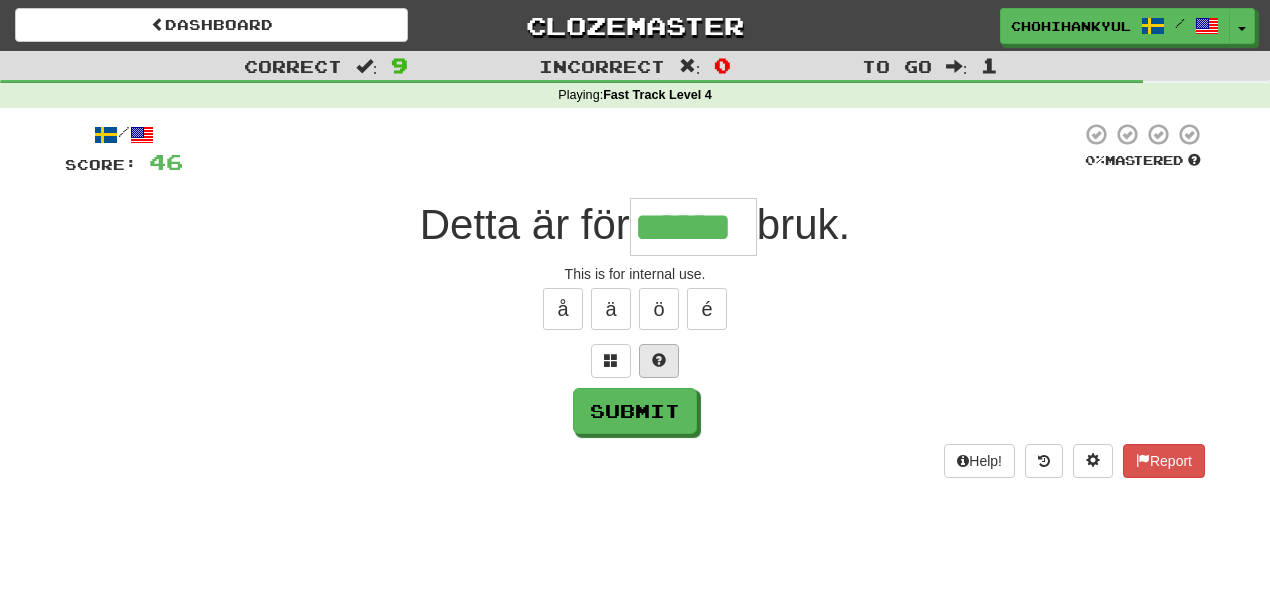 type on "*******" 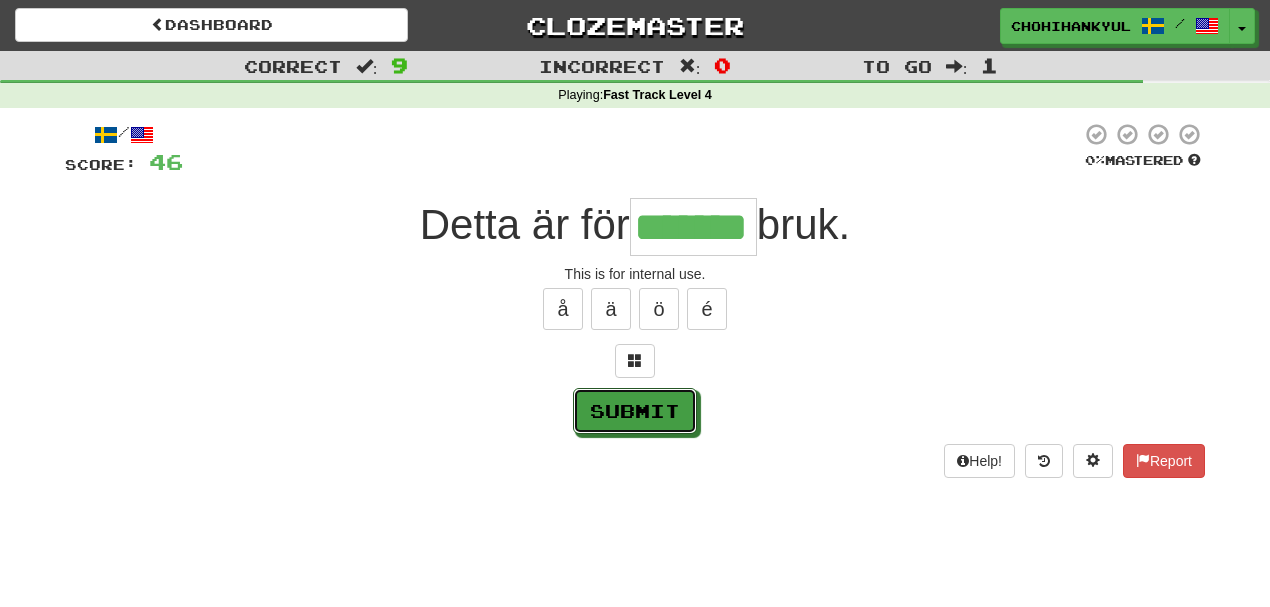 click on "Submit" at bounding box center [635, 411] 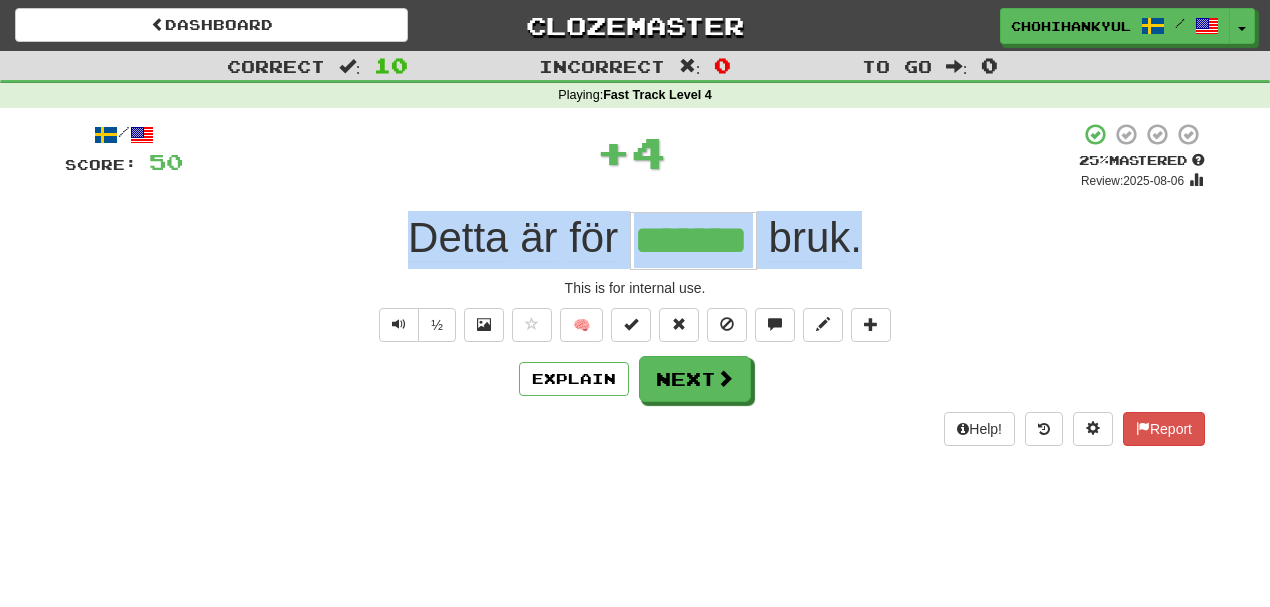 drag, startPoint x: 408, startPoint y: 226, endPoint x: 876, endPoint y: 221, distance: 468.0267 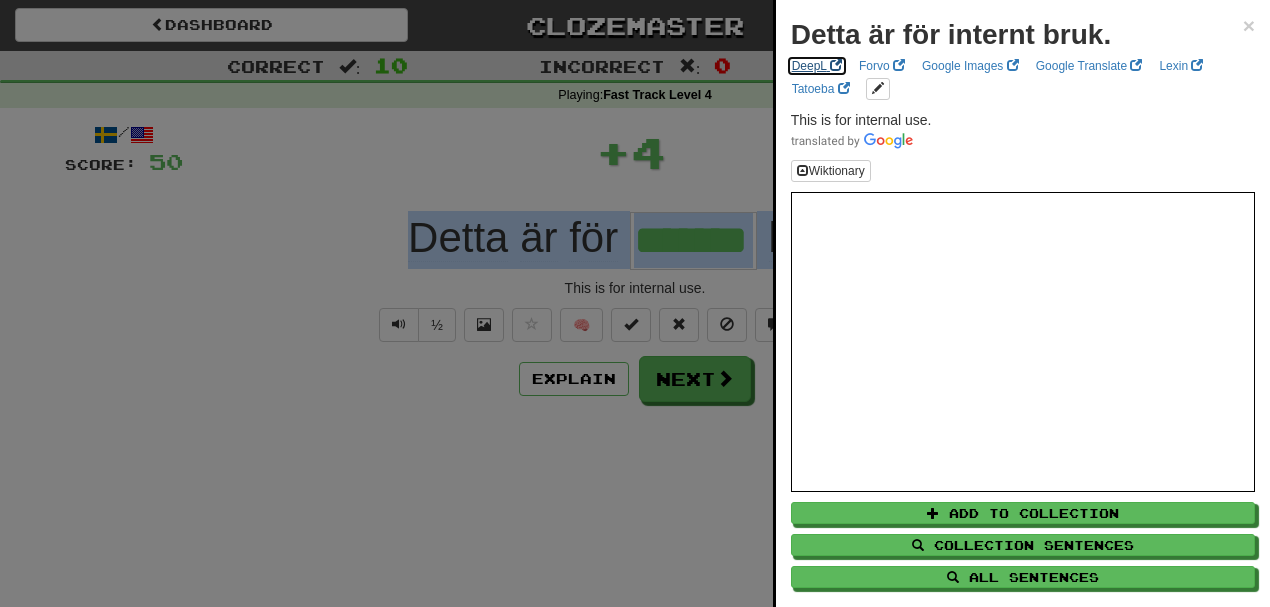 click on "DeepL" at bounding box center (817, 66) 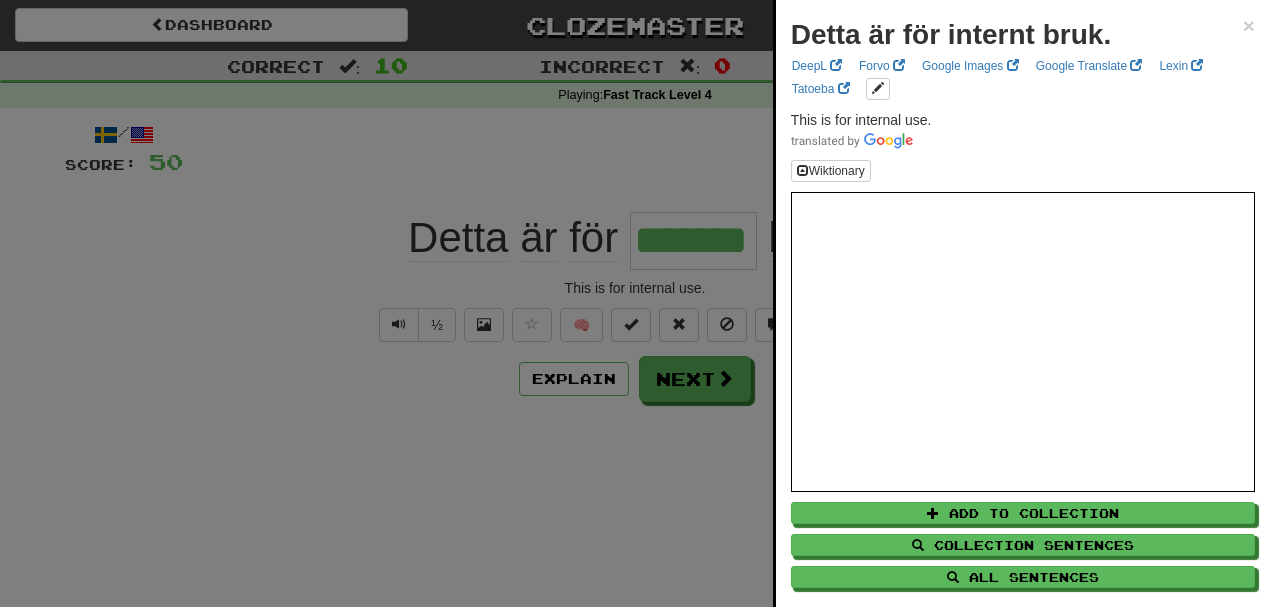 drag, startPoint x: 146, startPoint y: 90, endPoint x: 306, endPoint y: 175, distance: 181.17671 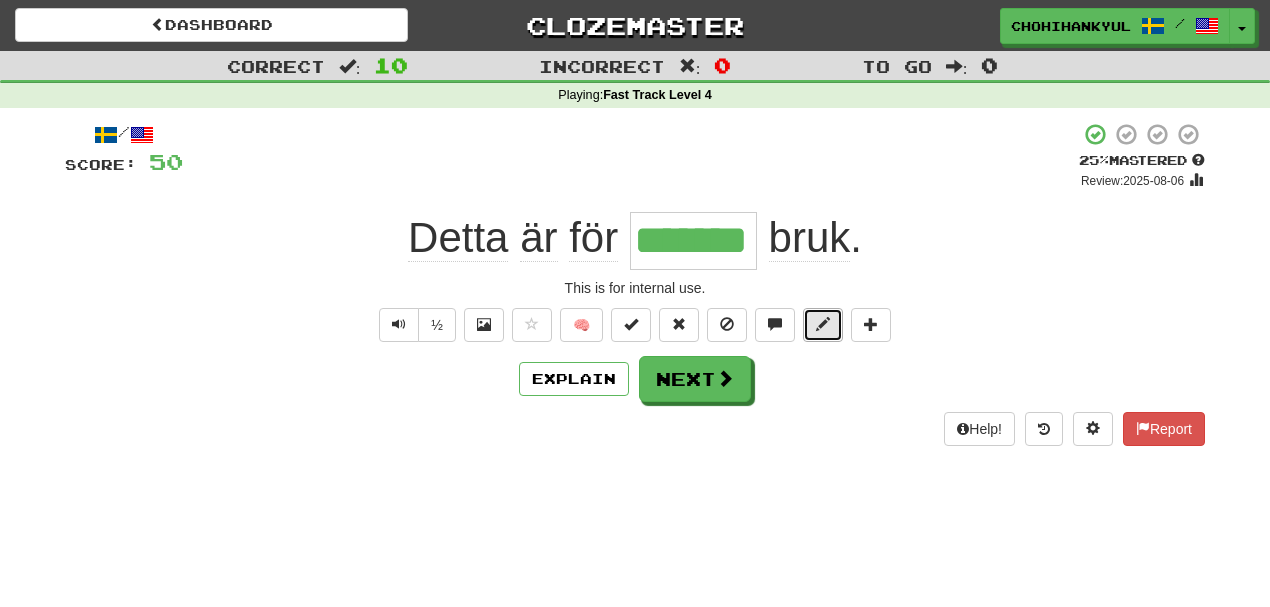 click at bounding box center (823, 324) 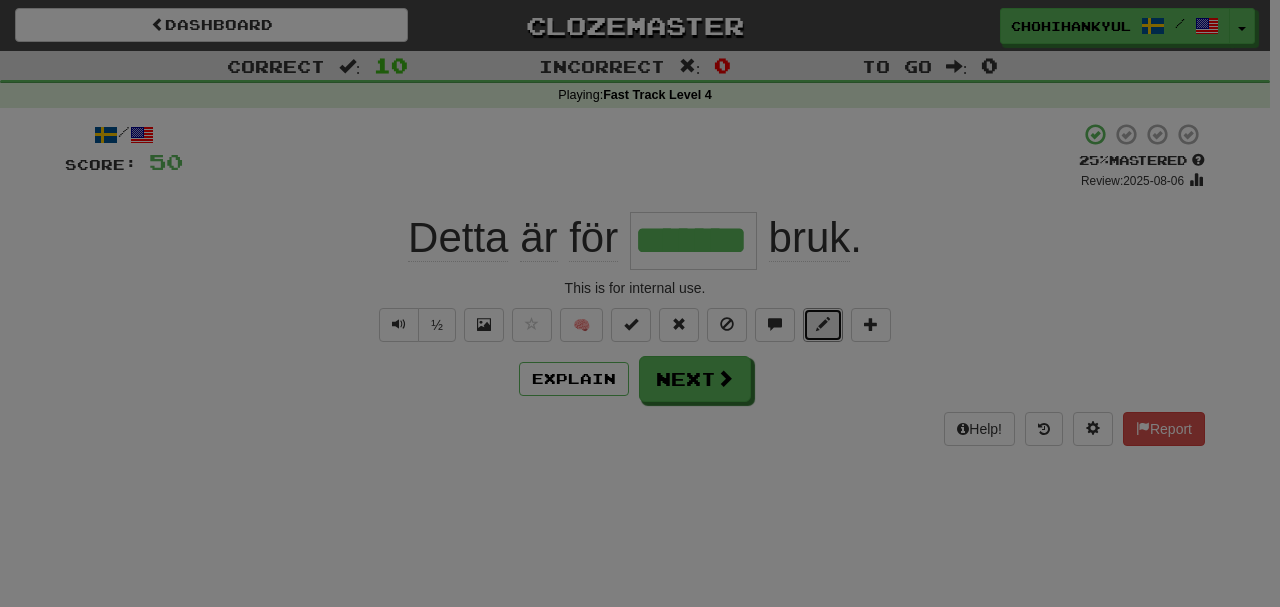 type 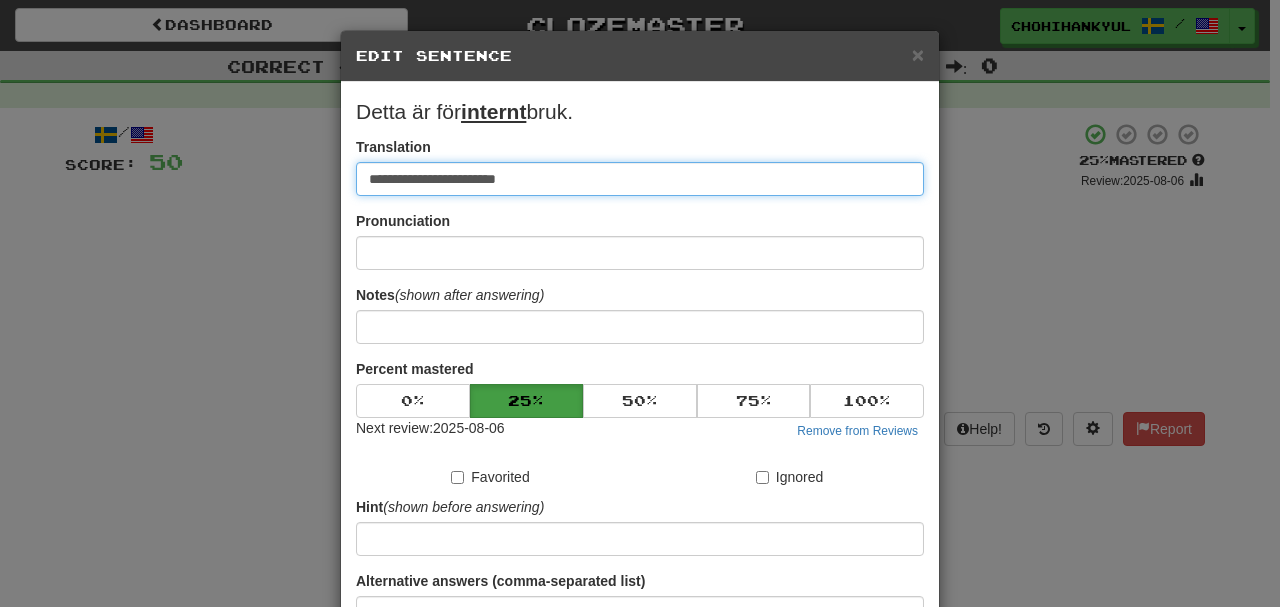 paste on "**********" 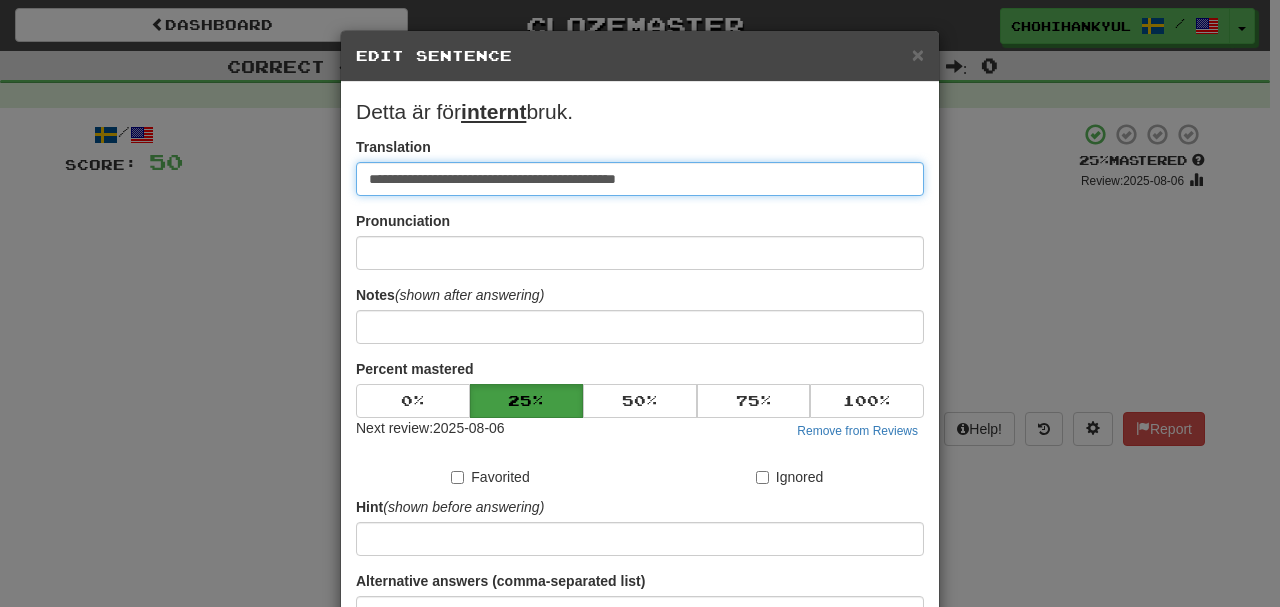 drag, startPoint x: 540, startPoint y: 172, endPoint x: 612, endPoint y: 230, distance: 92.45539 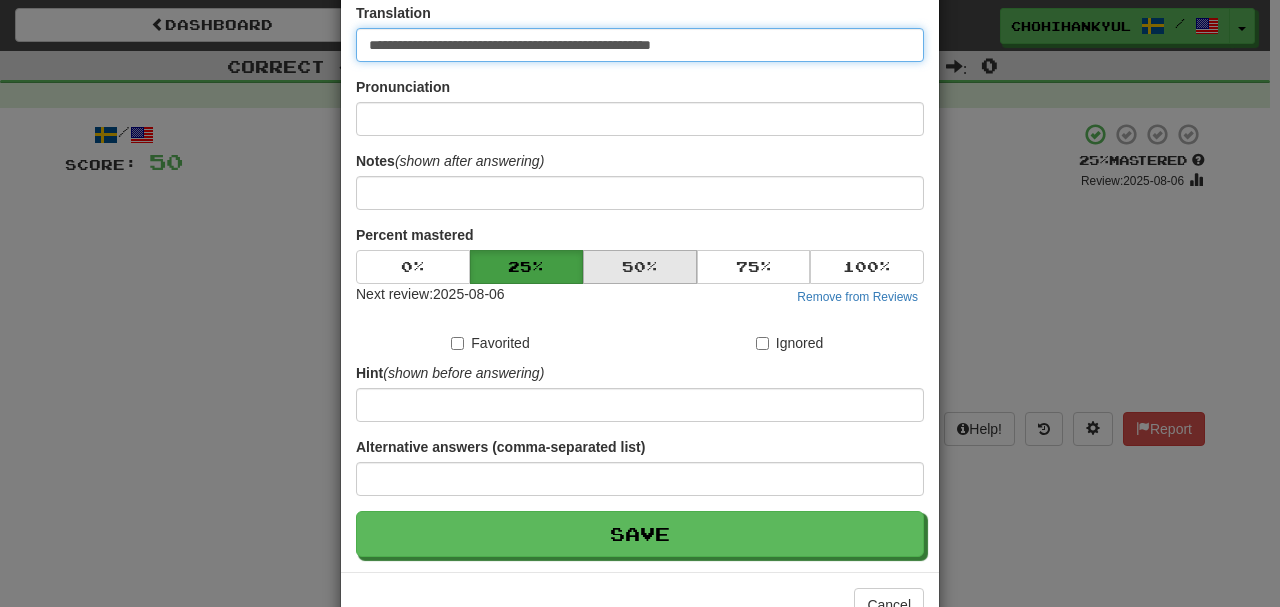 scroll, scrollTop: 190, scrollLeft: 0, axis: vertical 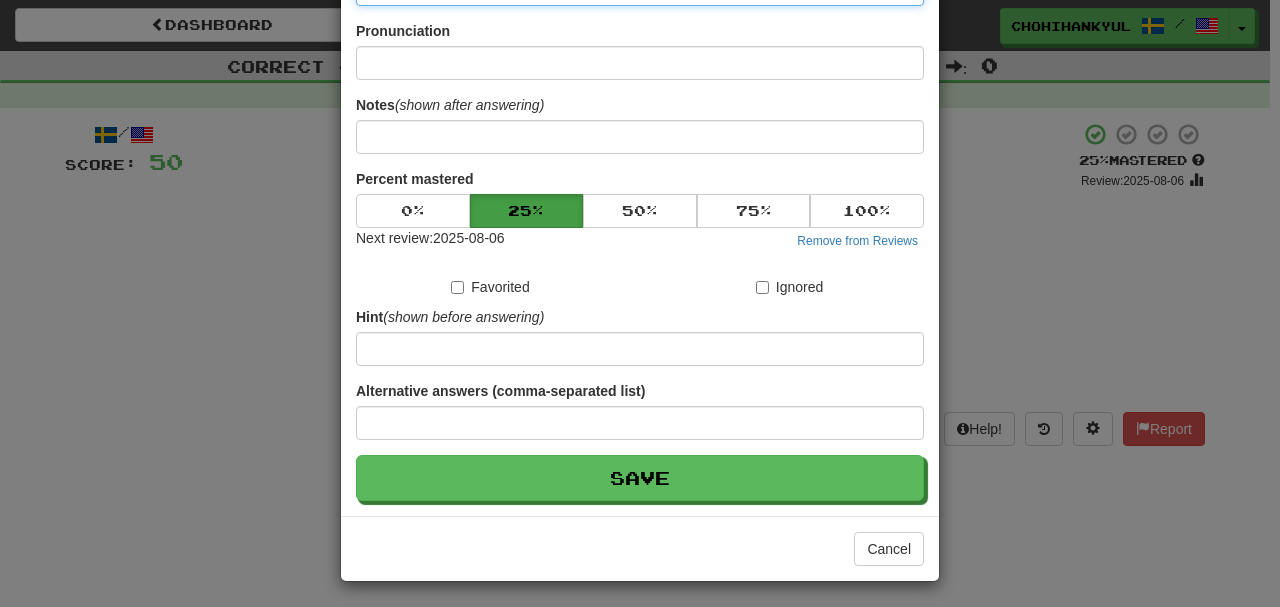 type on "**********" 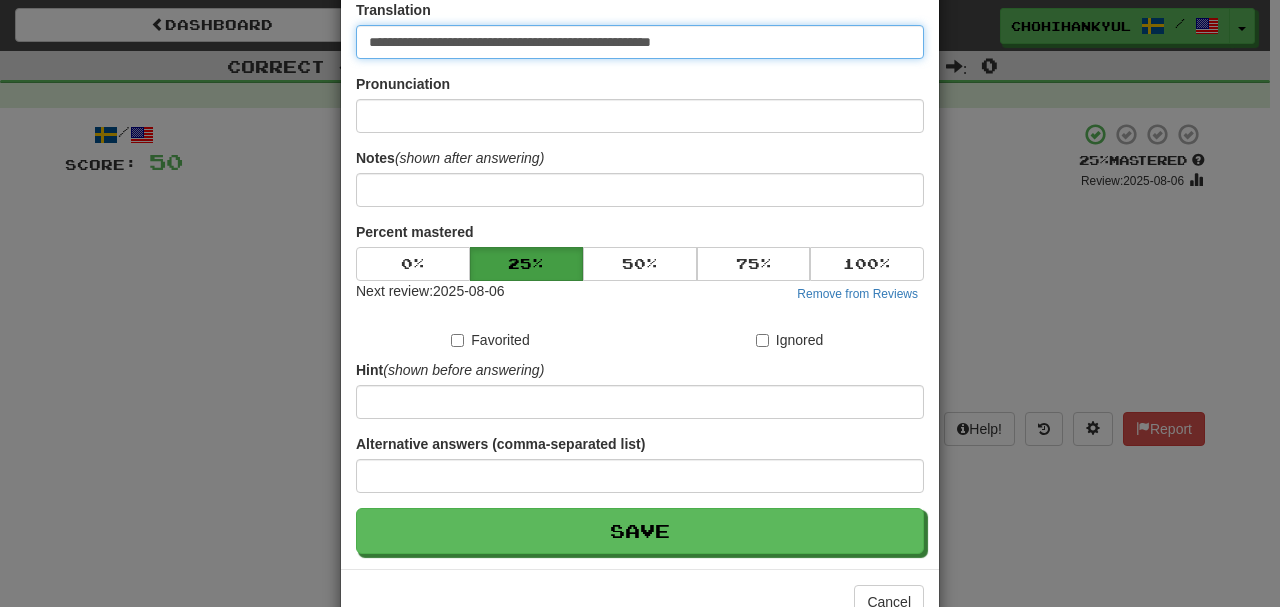 scroll, scrollTop: 0, scrollLeft: 0, axis: both 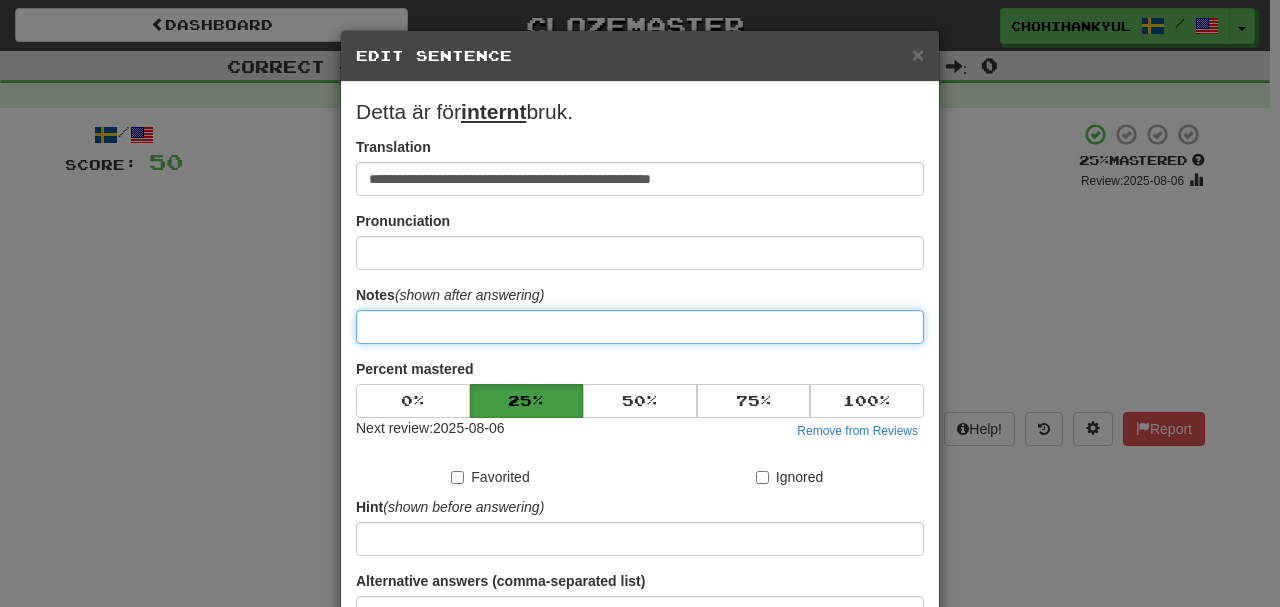 click at bounding box center [640, 327] 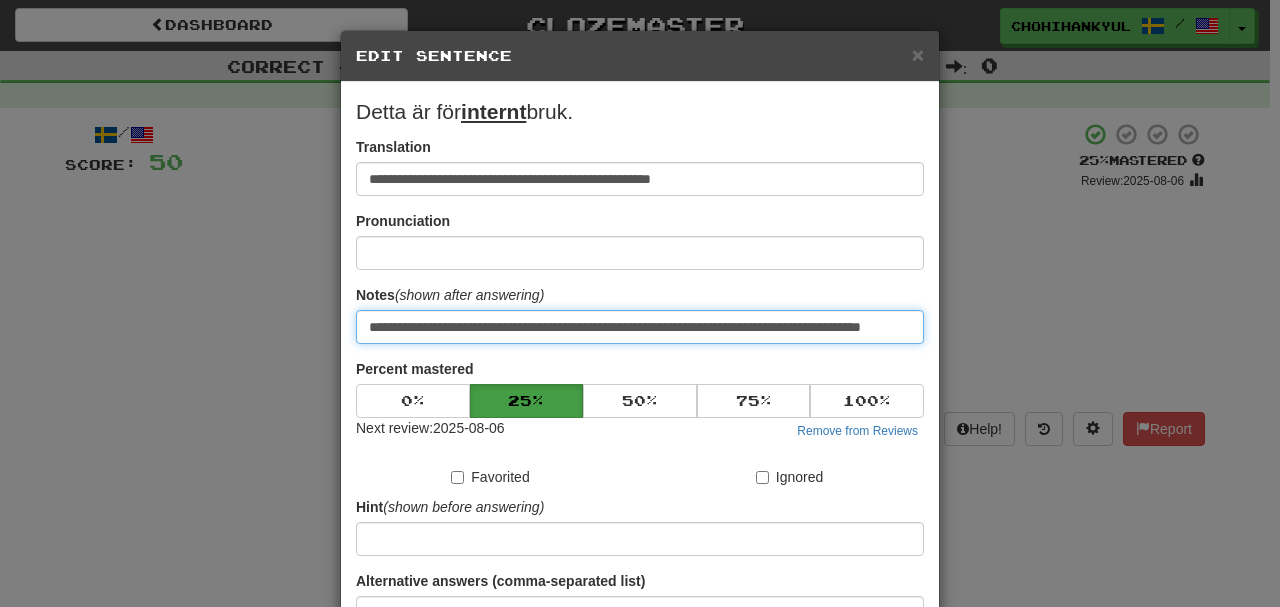 scroll, scrollTop: 0, scrollLeft: 53, axis: horizontal 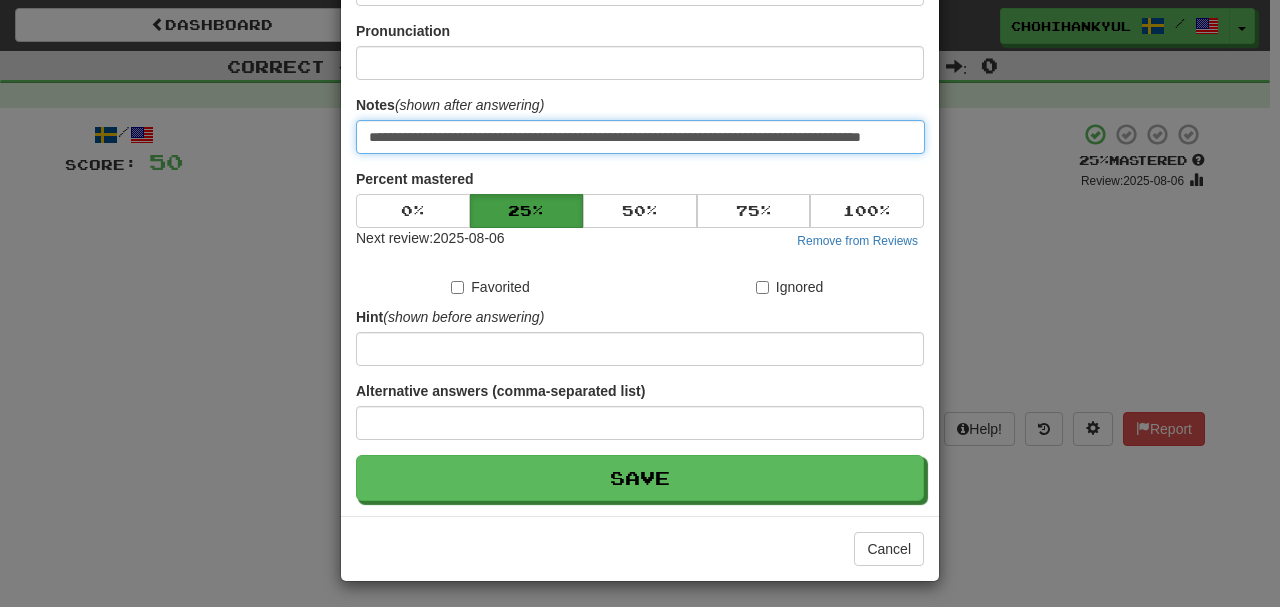 type on "**********" 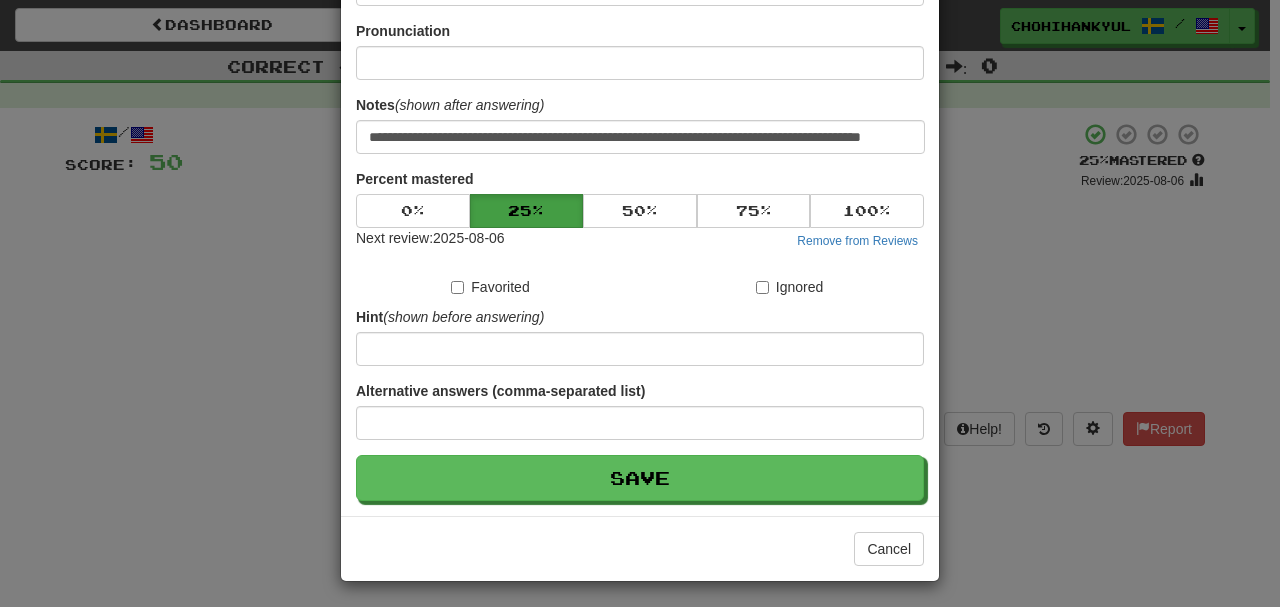 click on "**********" at bounding box center [640, 204] 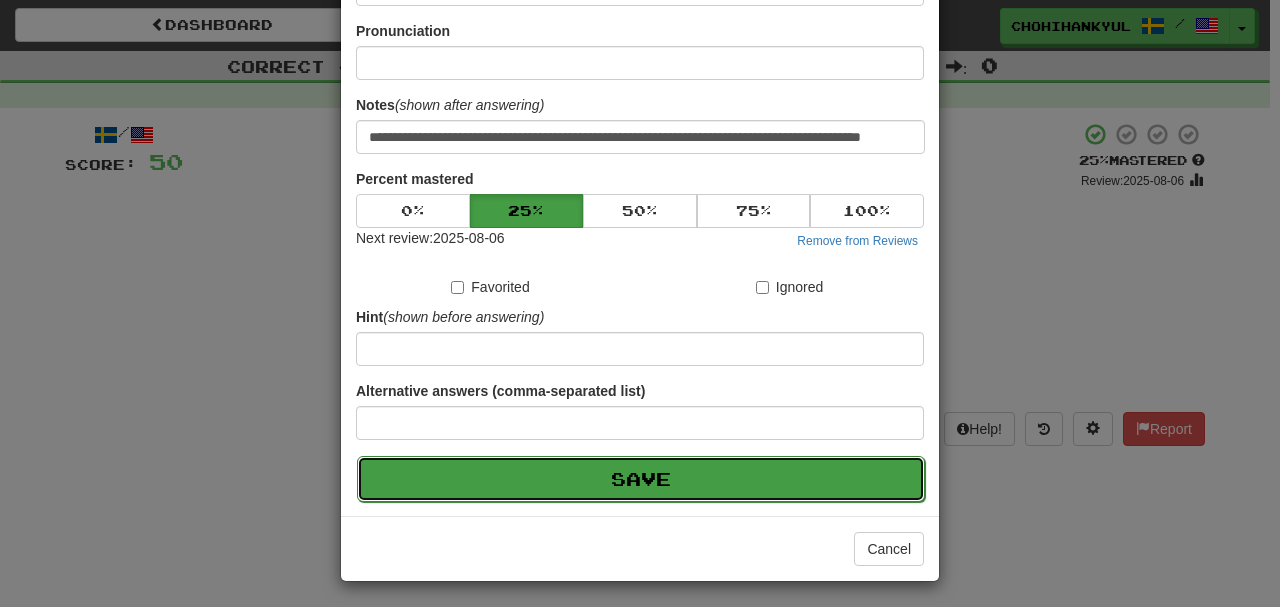 click on "Save" at bounding box center [641, 479] 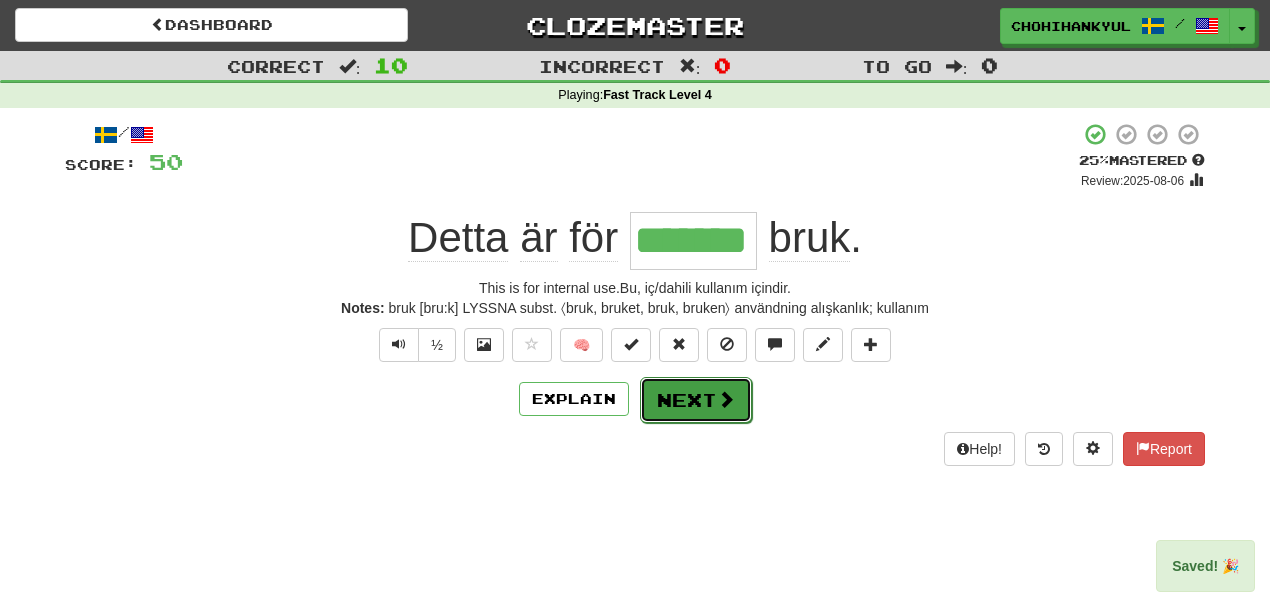 click on "Next" at bounding box center [696, 400] 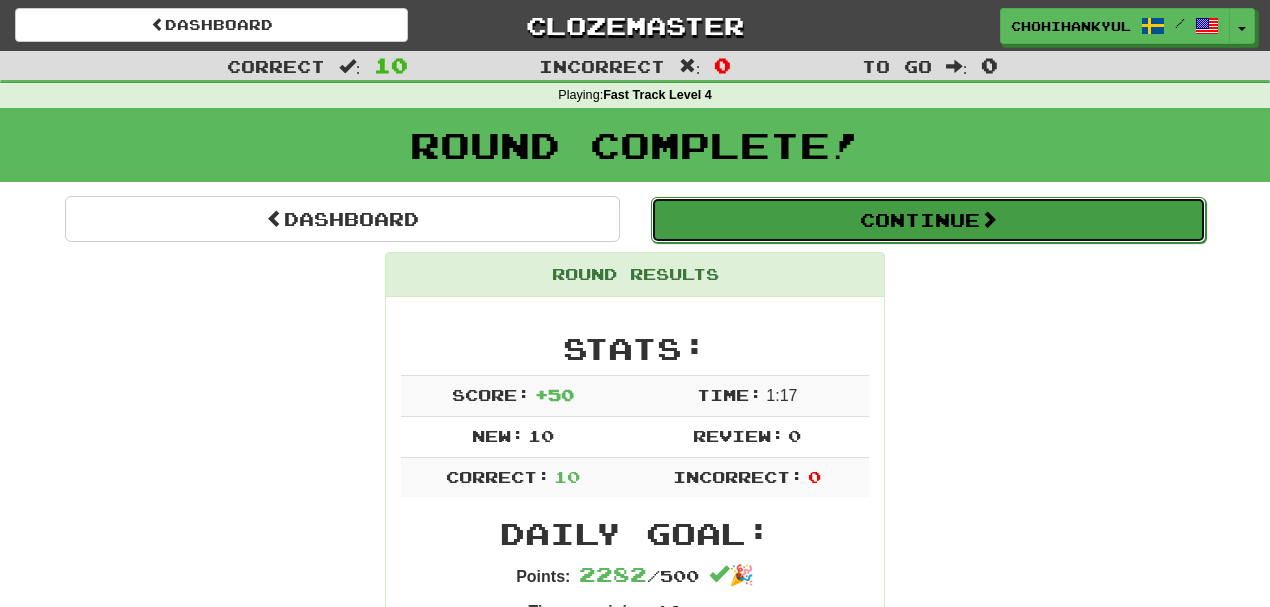 click on "Continue" at bounding box center (928, 220) 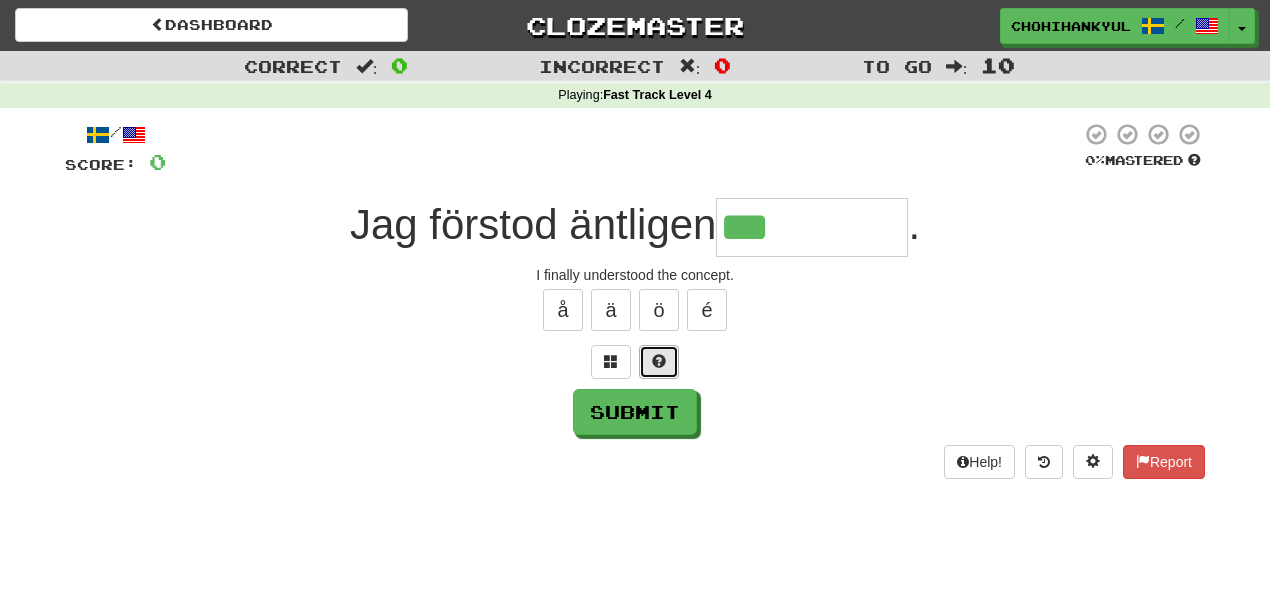click at bounding box center (659, 362) 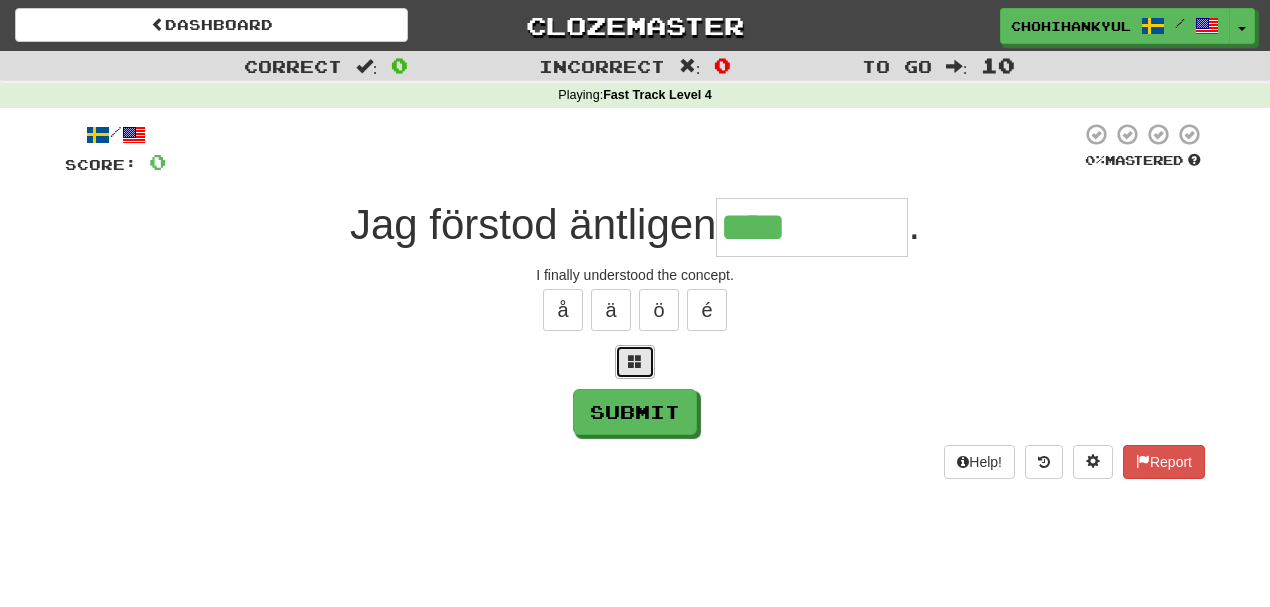 click at bounding box center (635, 362) 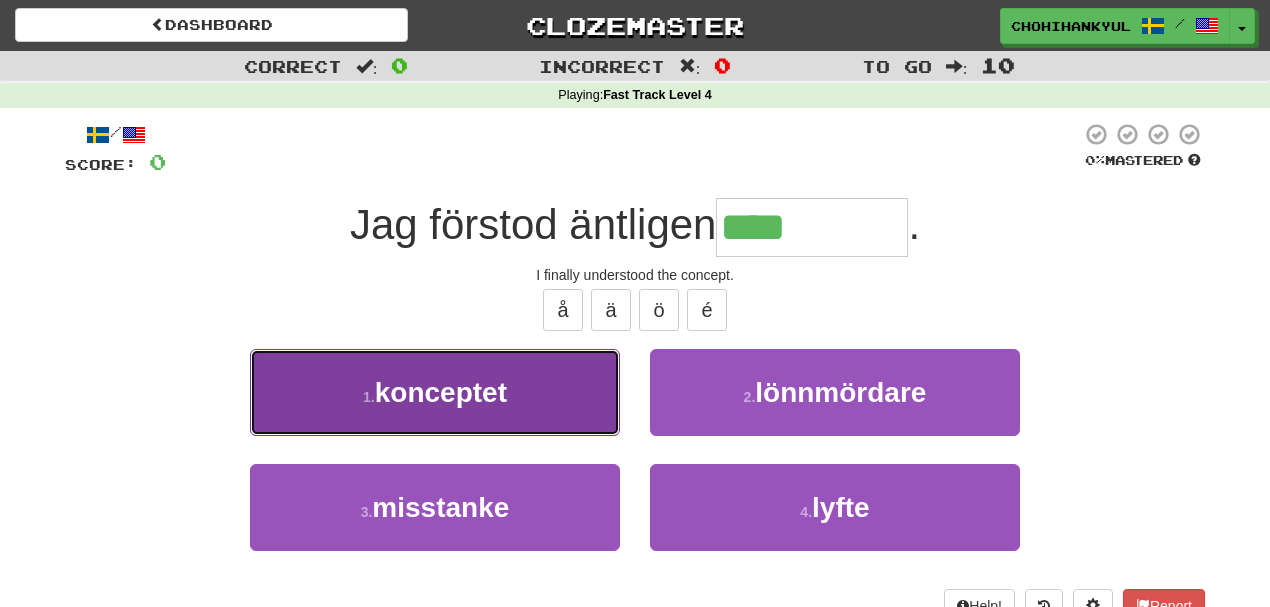 click on "1 .  konceptet" at bounding box center [435, 392] 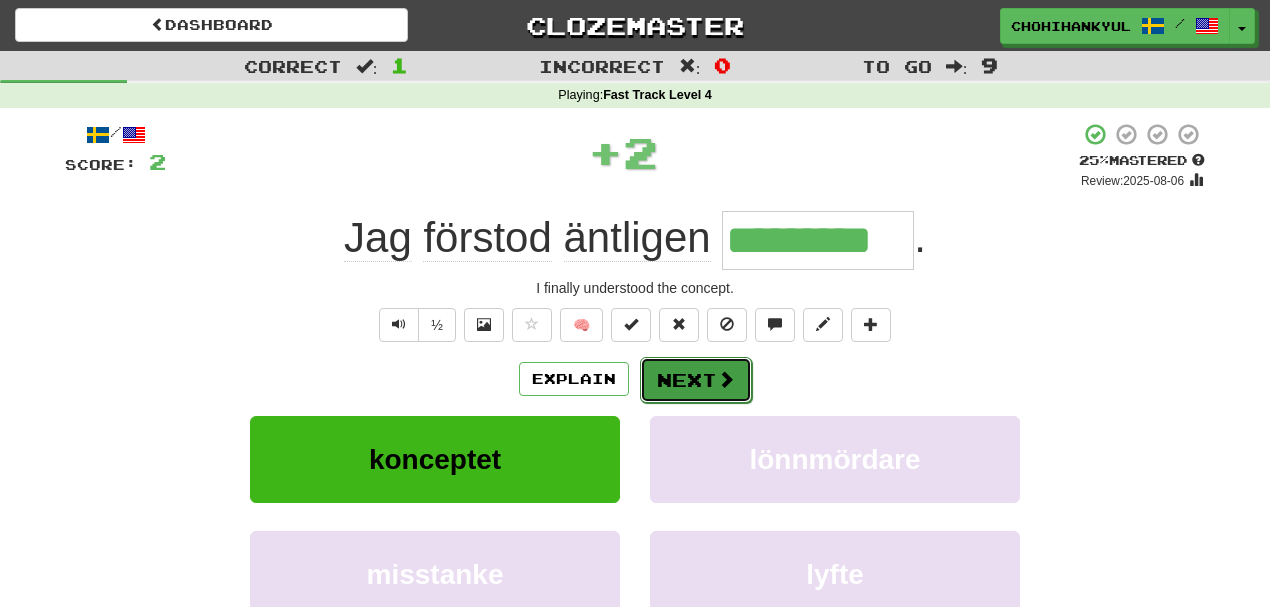 click on "Next" at bounding box center (696, 380) 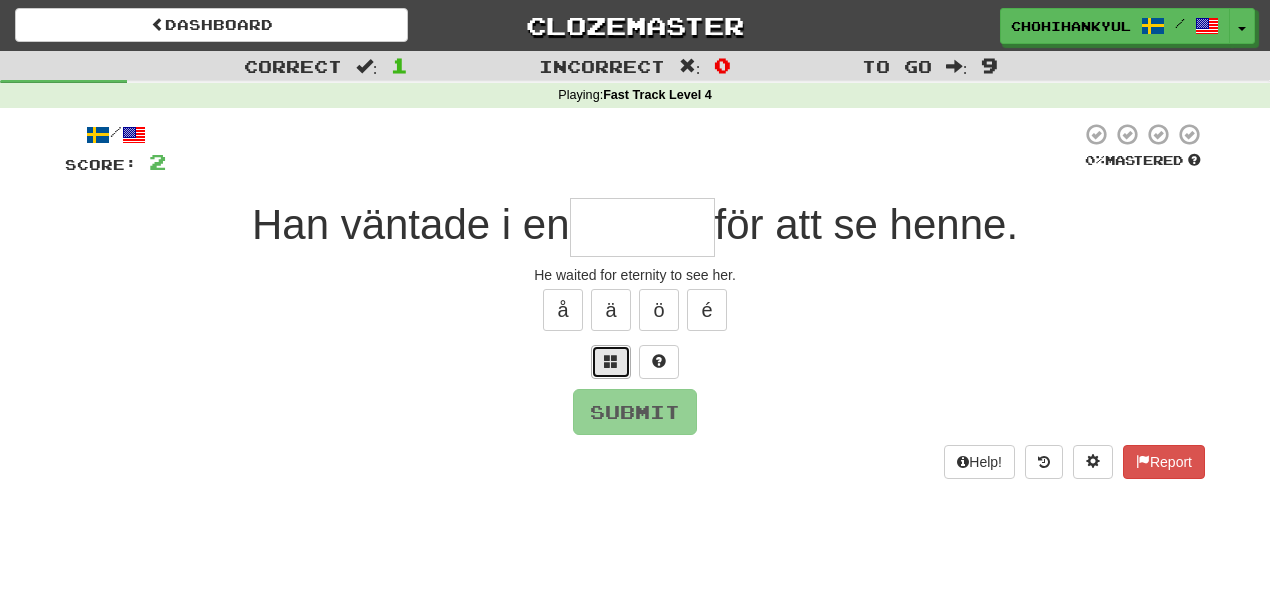click at bounding box center (611, 362) 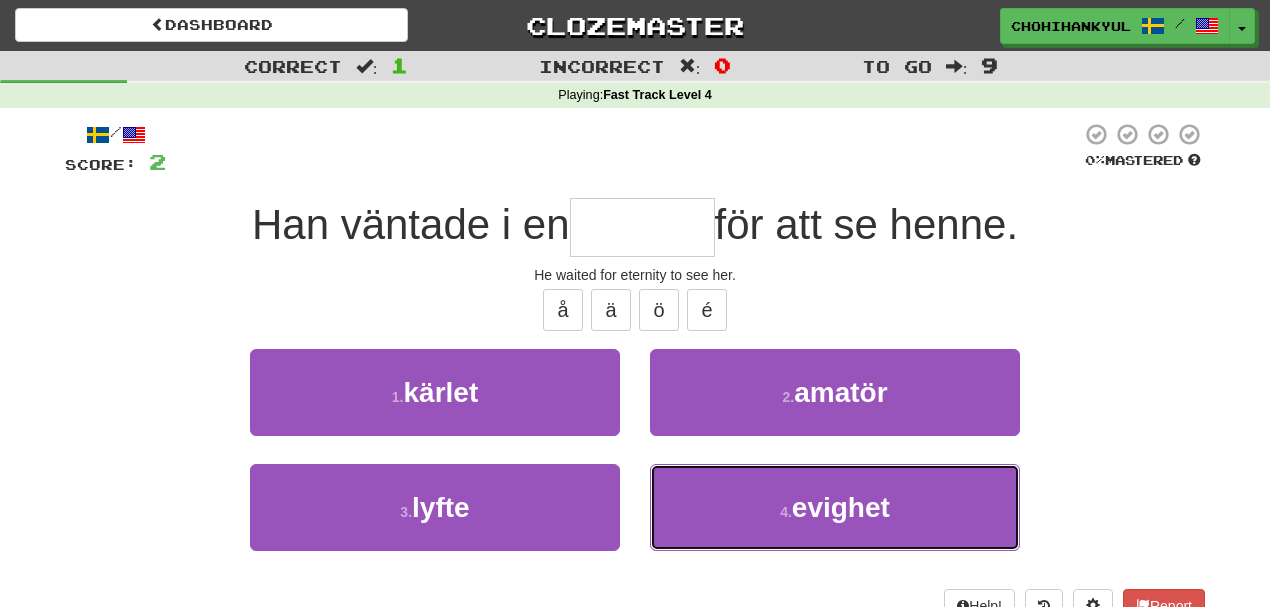 click on "4 .  evighet" at bounding box center (835, 507) 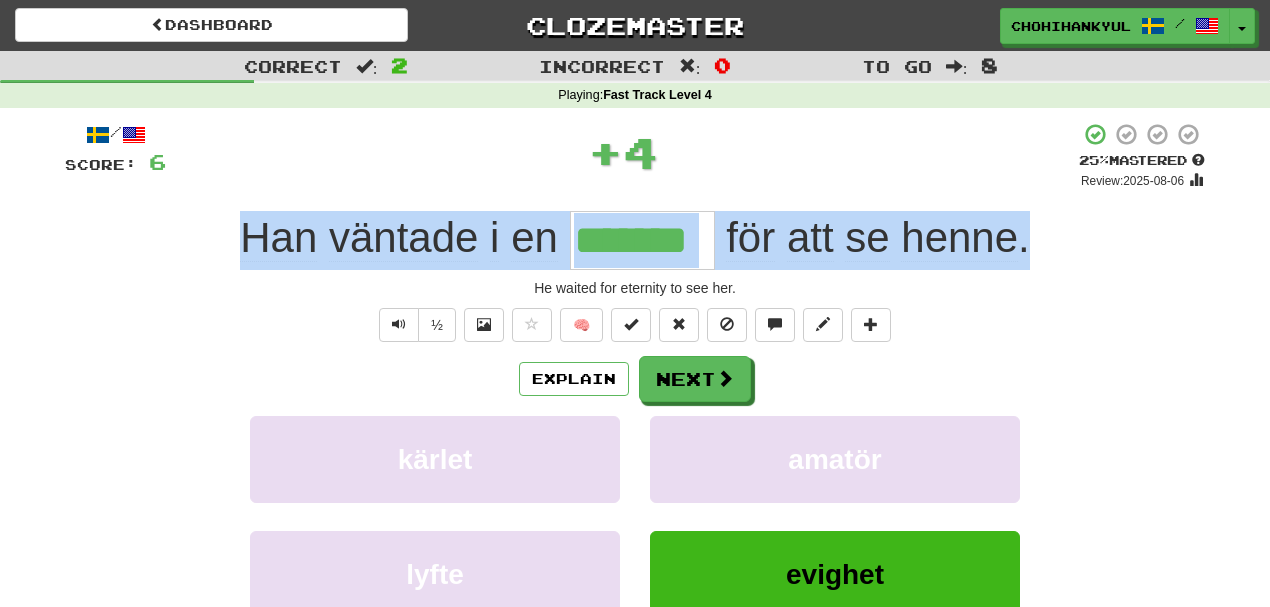 drag, startPoint x: 224, startPoint y: 226, endPoint x: 1279, endPoint y: 220, distance: 1055.0171 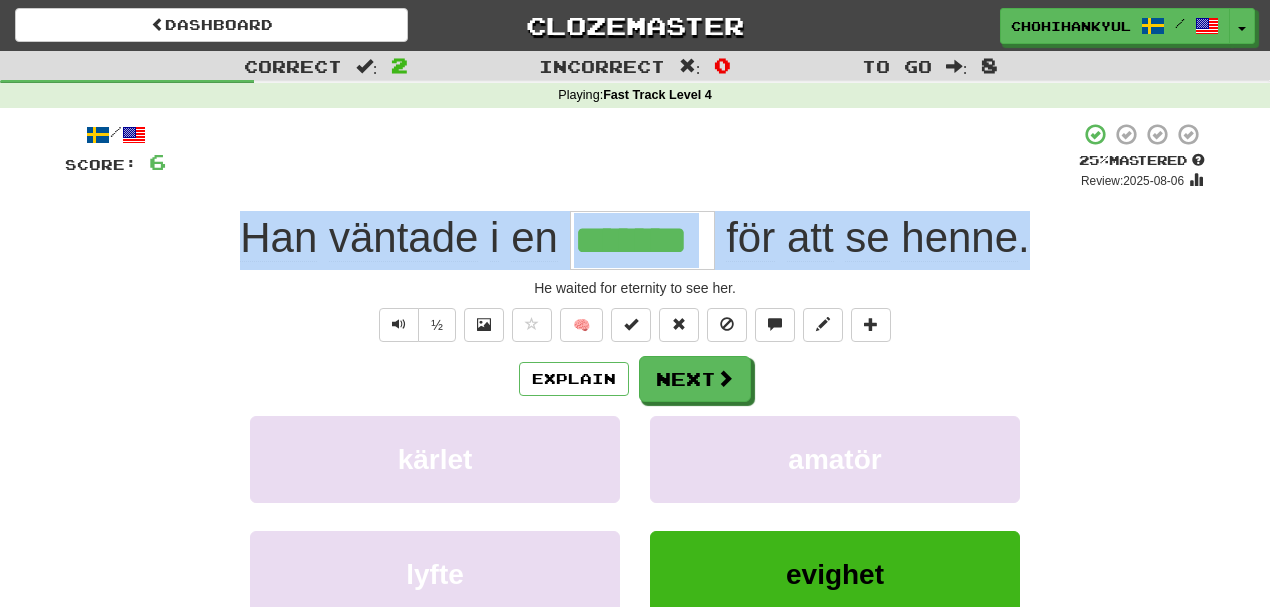 click on "Han   väntade   i   en   *******   för   att   se   henne ." at bounding box center [635, 240] 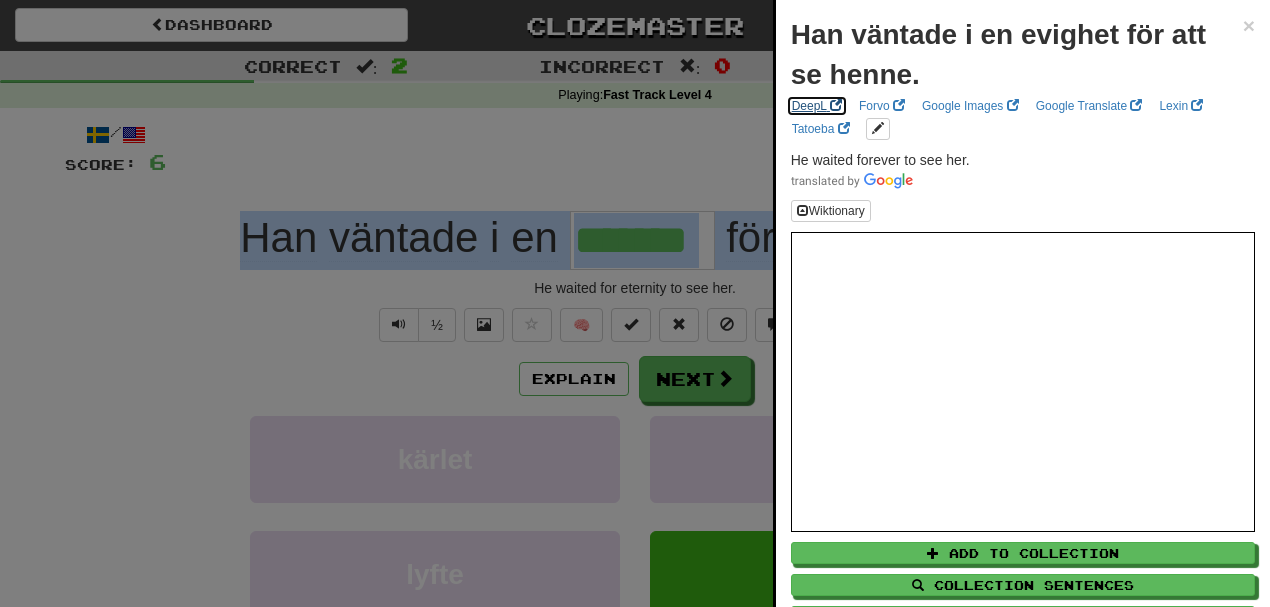 click on "DeepL" at bounding box center [817, 106] 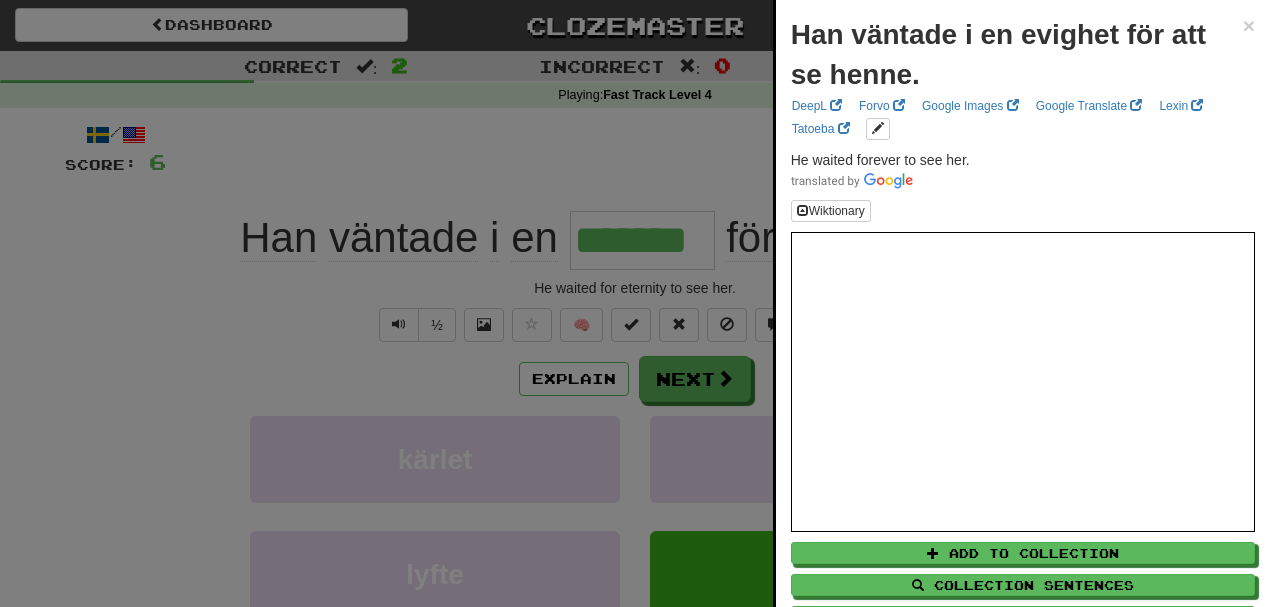 click at bounding box center [635, 303] 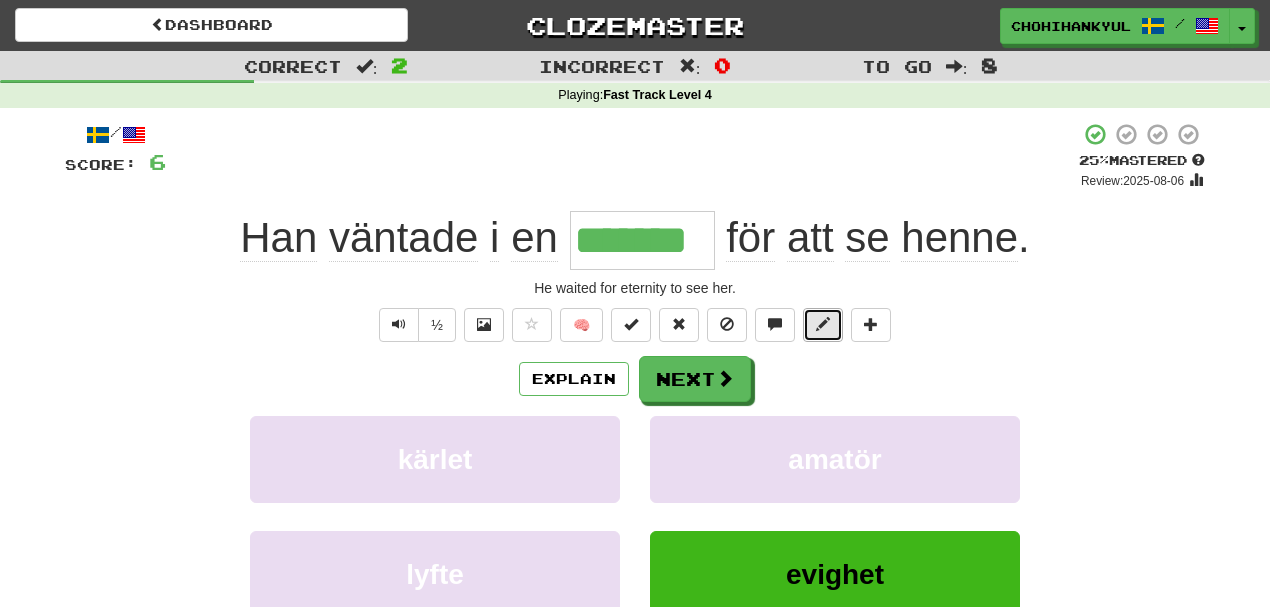 click at bounding box center [823, 324] 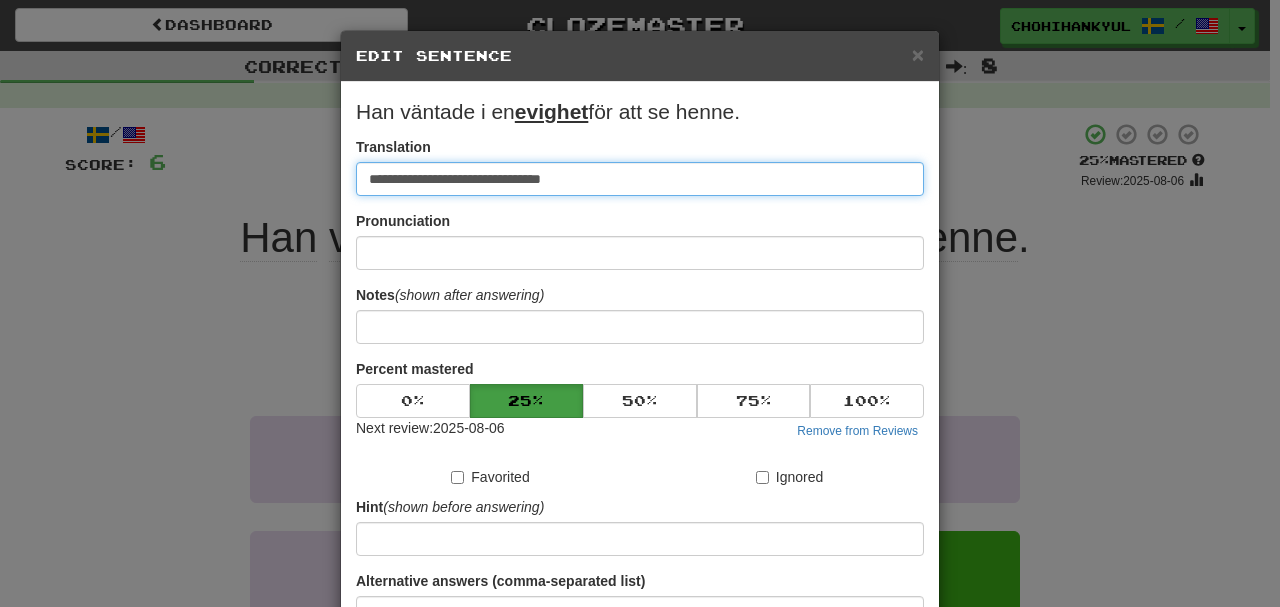 paste on "**********" 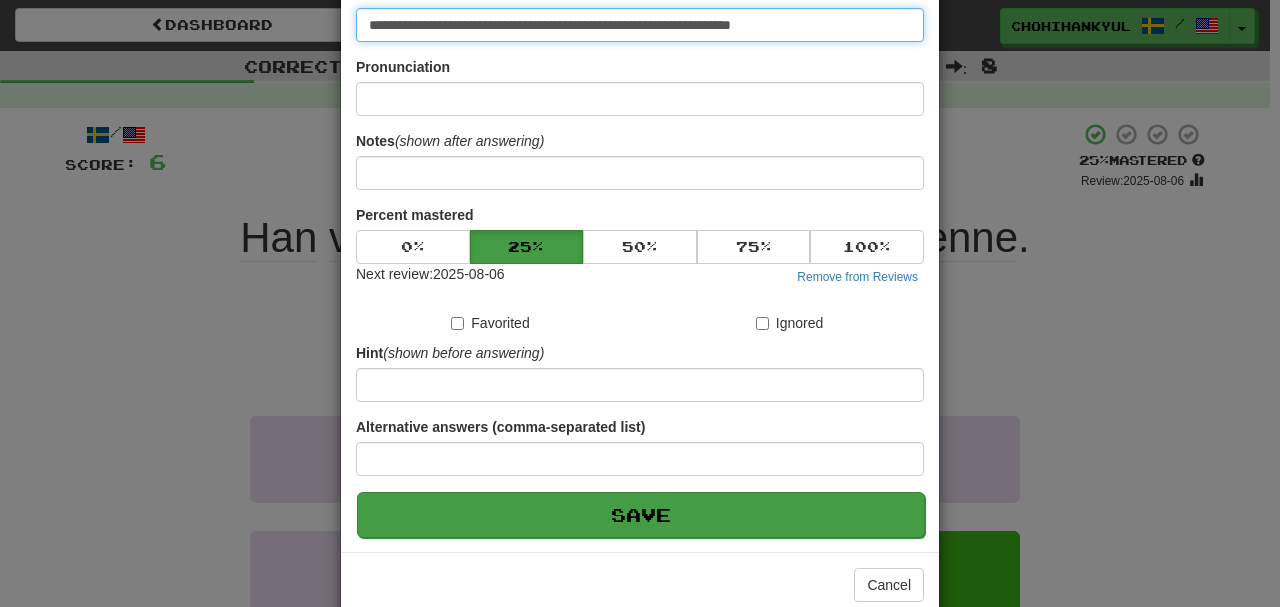 scroll, scrollTop: 190, scrollLeft: 0, axis: vertical 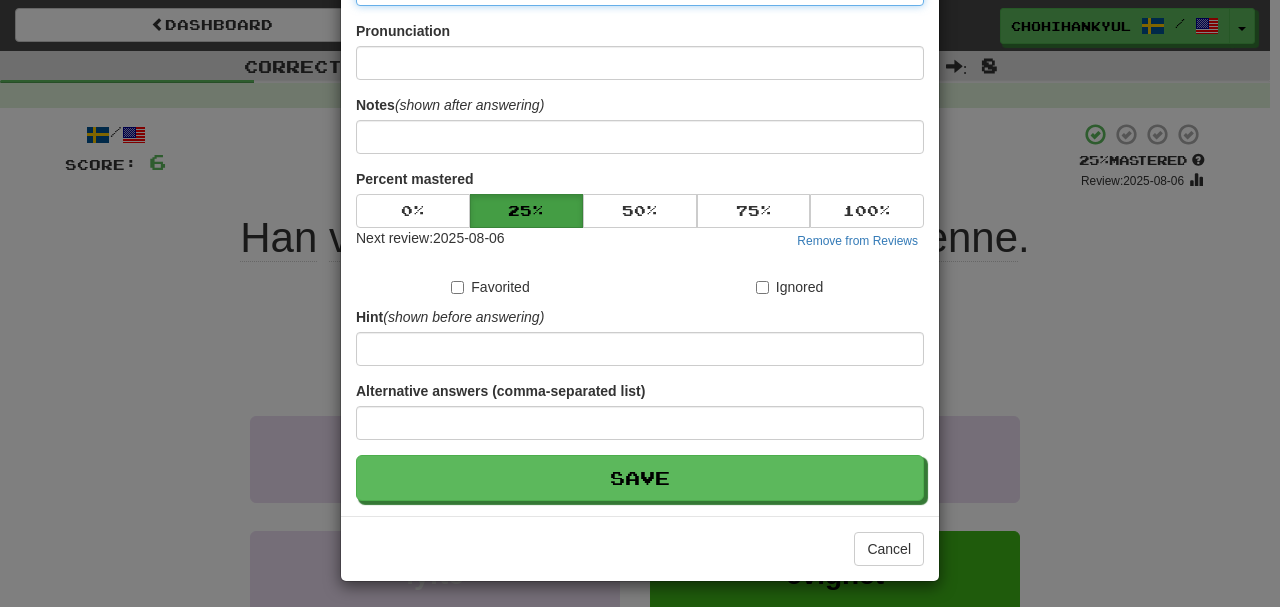 type on "**********" 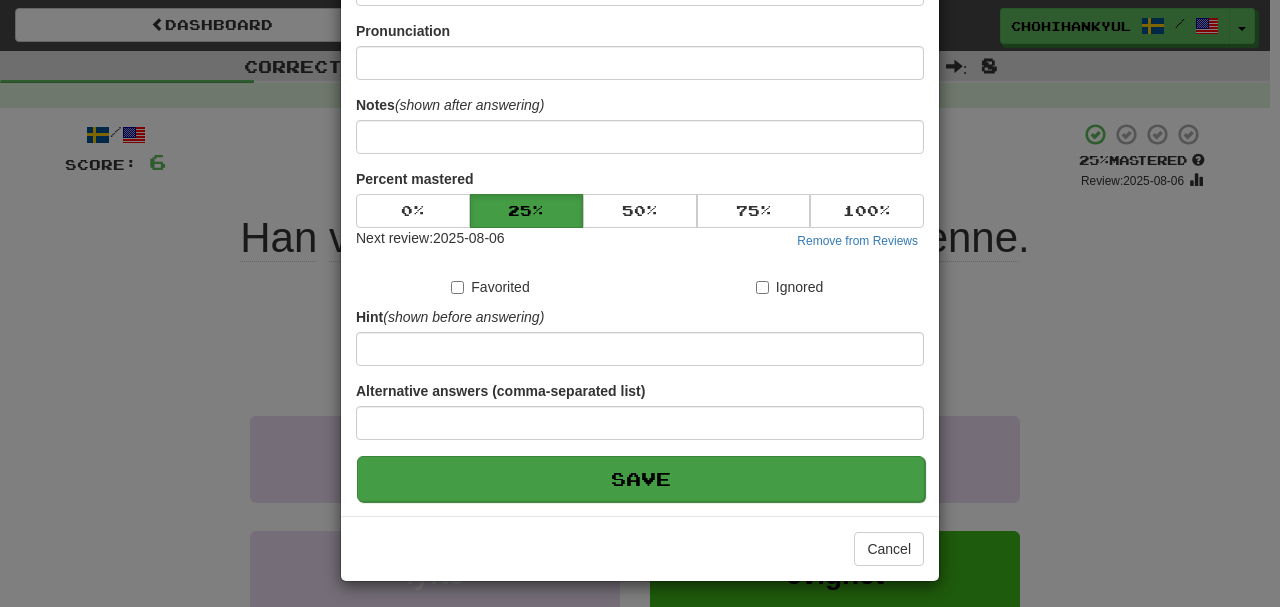 click on "**********" at bounding box center [640, 204] 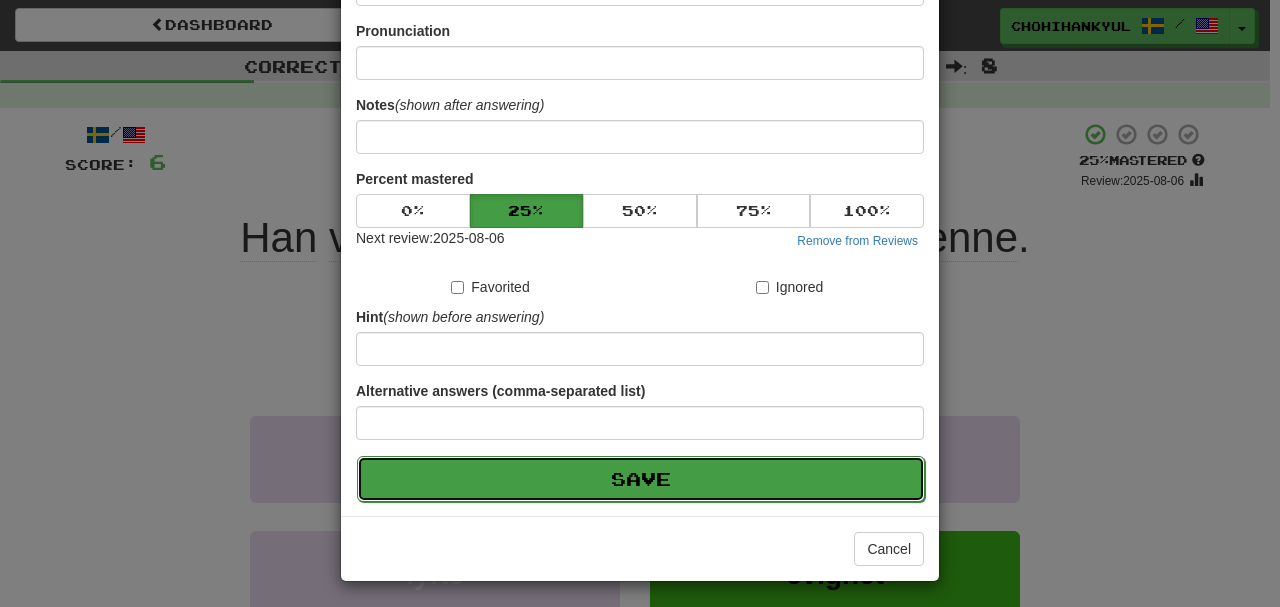 click on "Save" at bounding box center (641, 479) 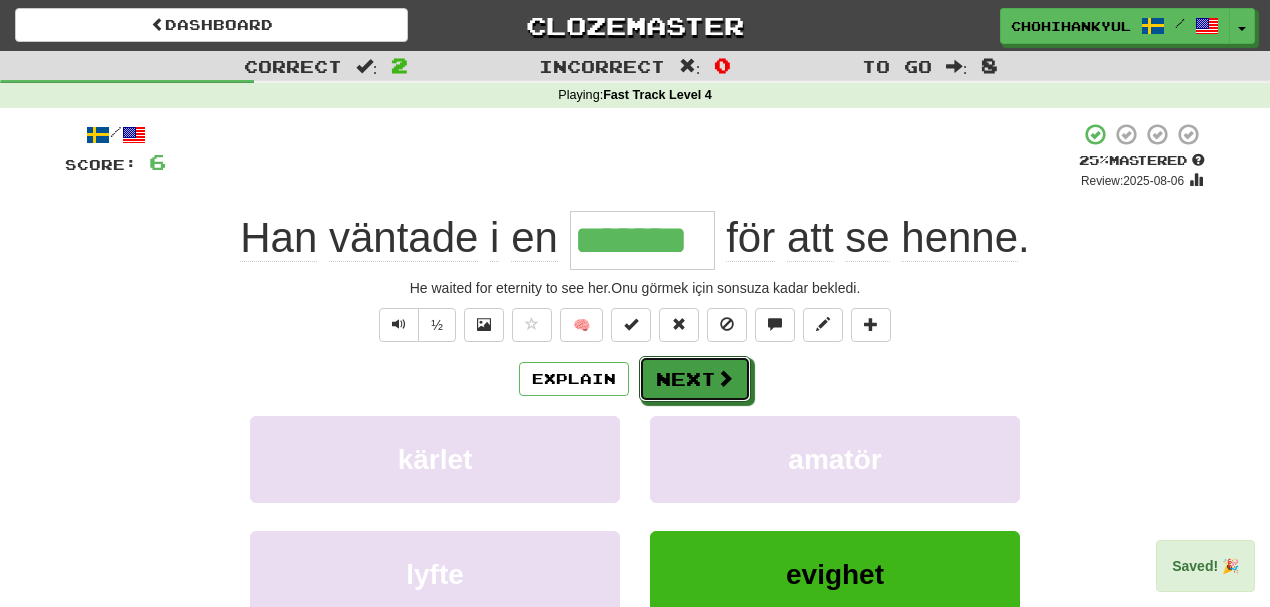 click on "Next" at bounding box center [695, 379] 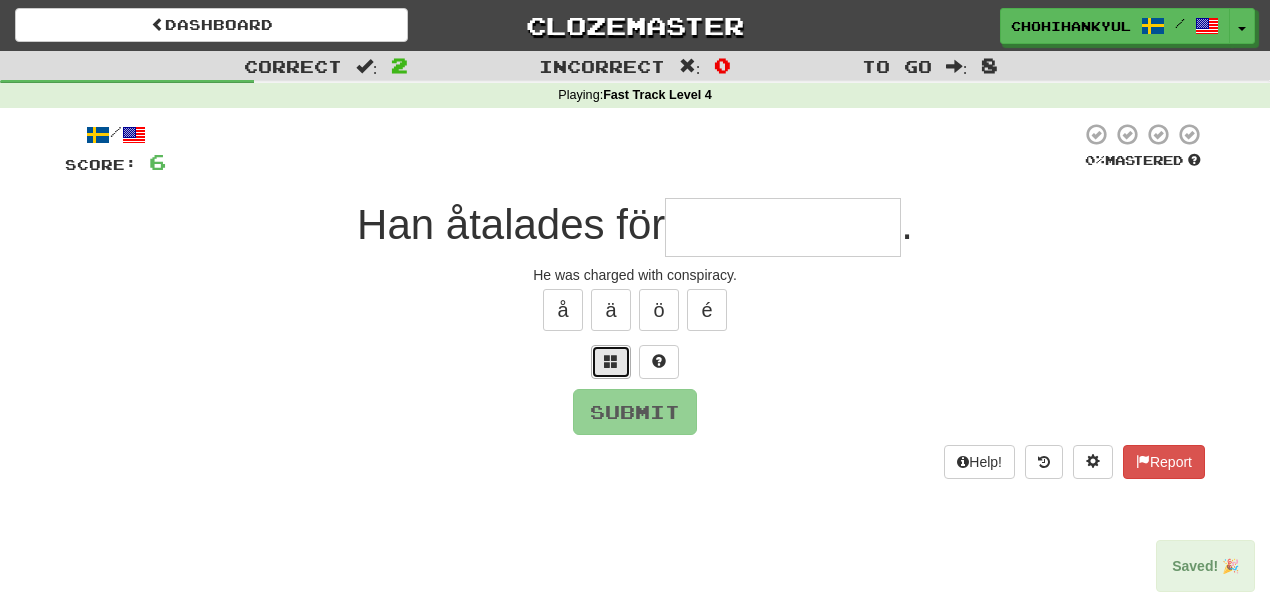click at bounding box center [611, 361] 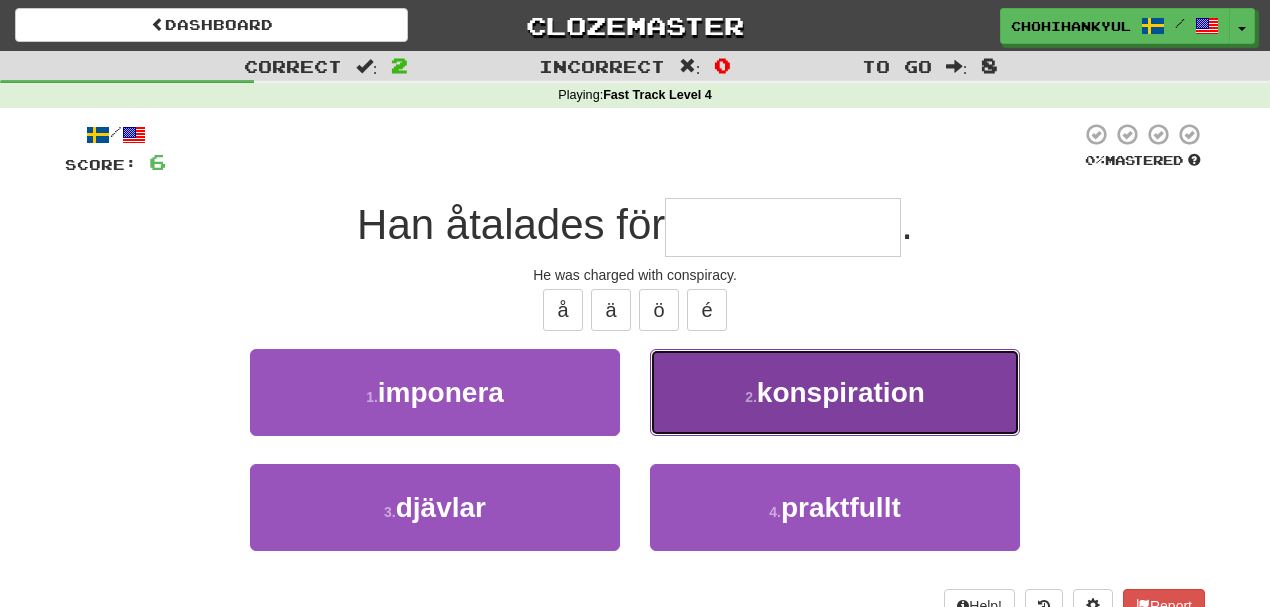 click on "konspiration" at bounding box center (841, 392) 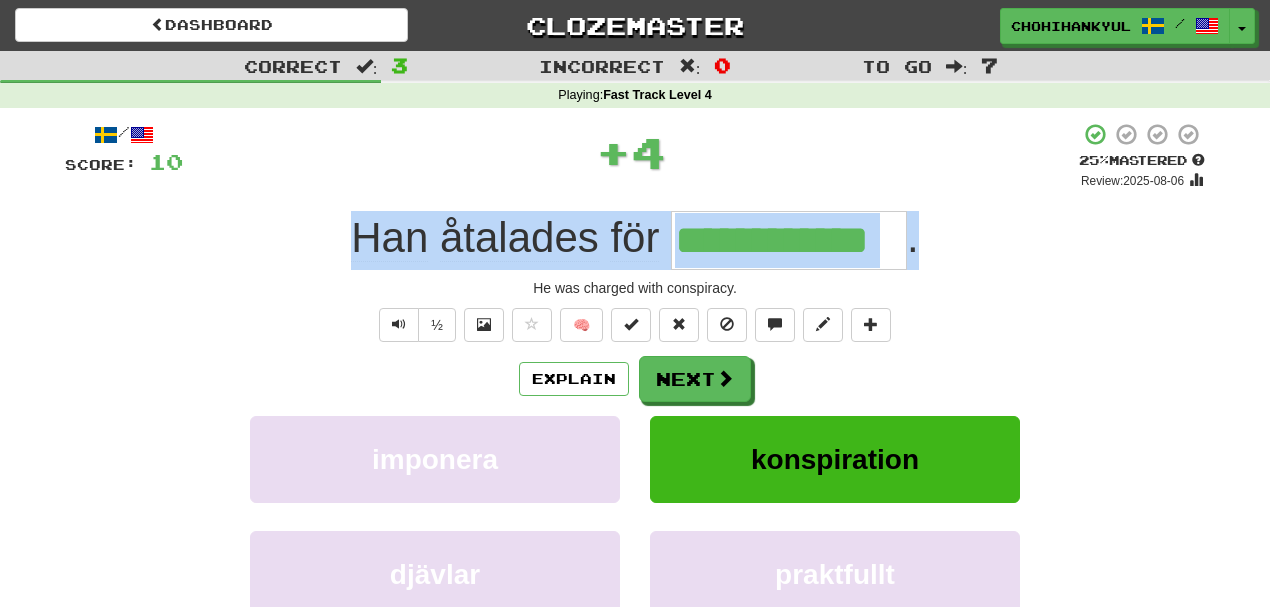 drag, startPoint x: 334, startPoint y: 229, endPoint x: 1000, endPoint y: 240, distance: 666.0908 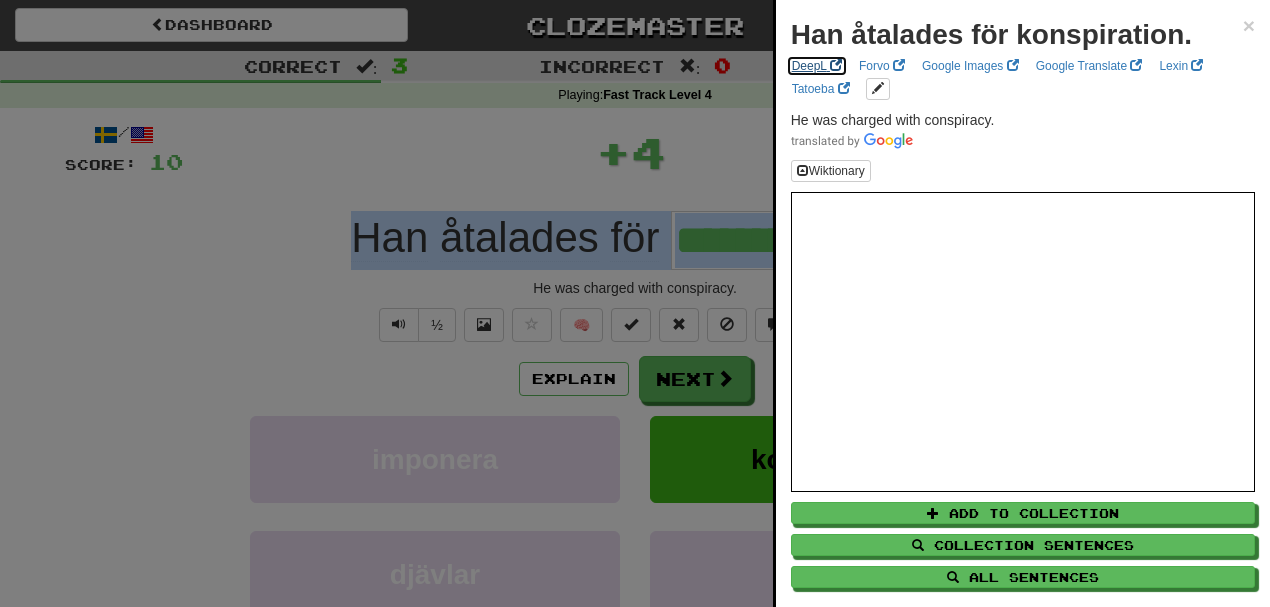 click on "DeepL" at bounding box center [817, 66] 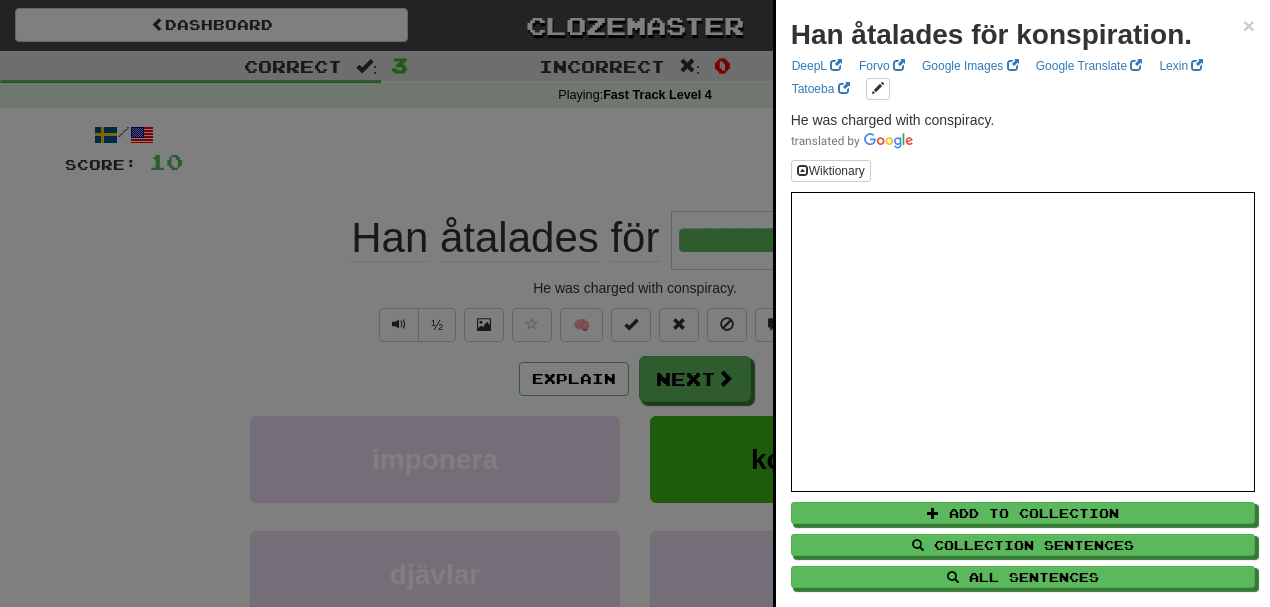 drag, startPoint x: 152, startPoint y: 130, endPoint x: 412, endPoint y: 219, distance: 274.81085 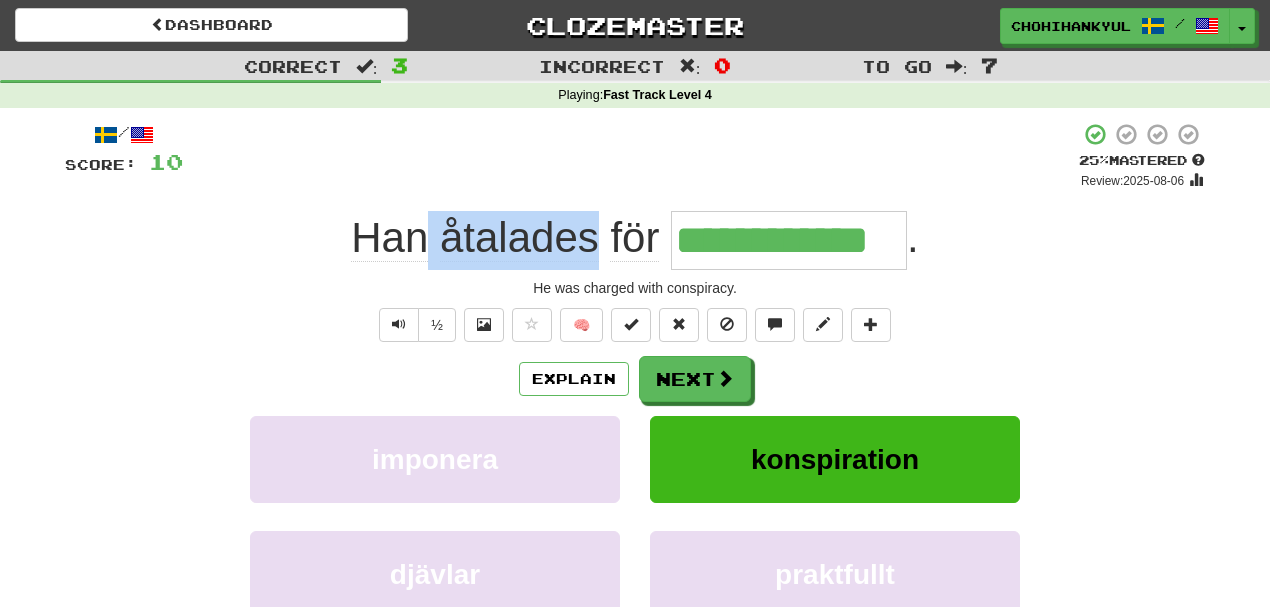 drag, startPoint x: 433, startPoint y: 227, endPoint x: 598, endPoint y: 235, distance: 165.19383 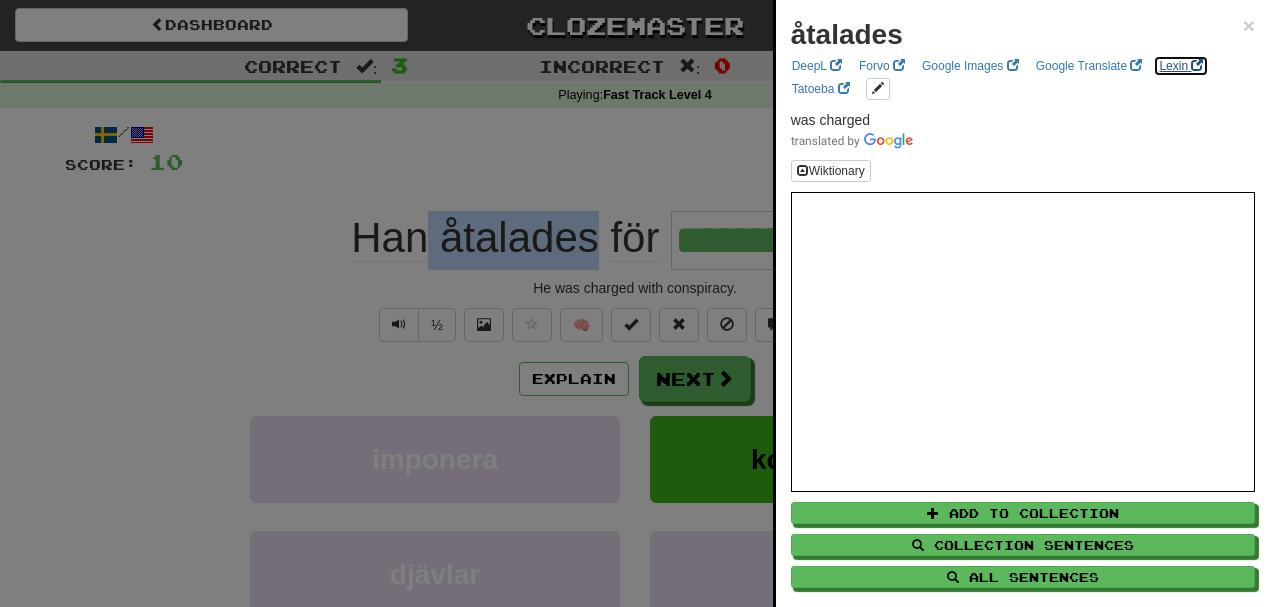 click on "Lexin" at bounding box center [1181, 66] 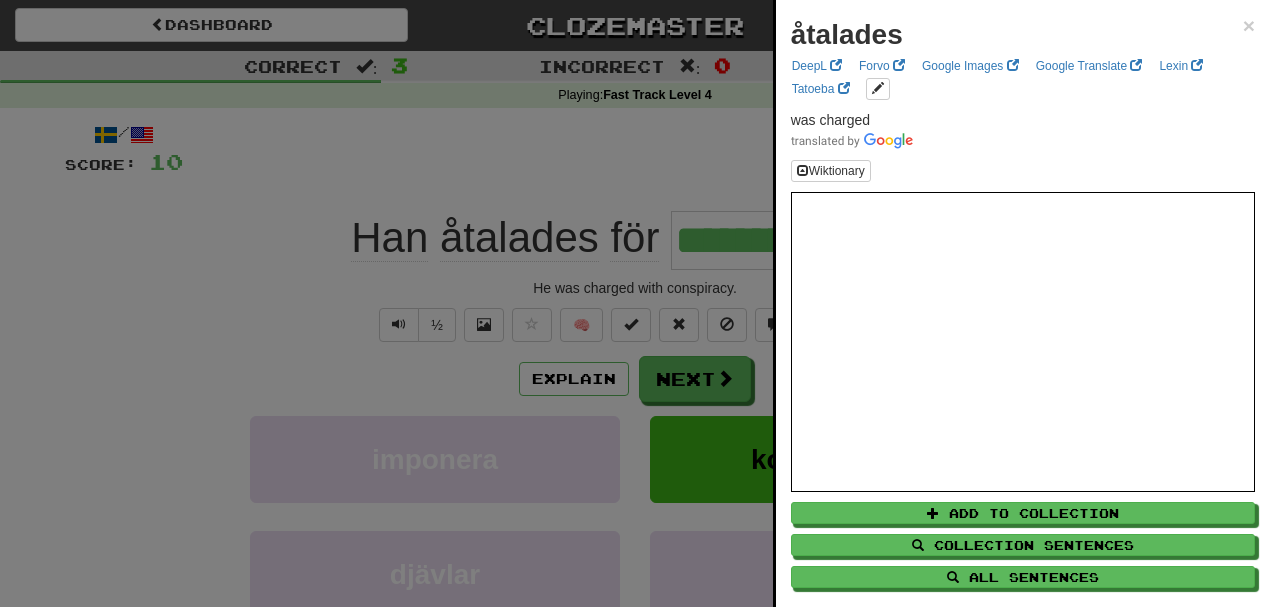 drag, startPoint x: 100, startPoint y: 231, endPoint x: 207, endPoint y: 262, distance: 111.40018 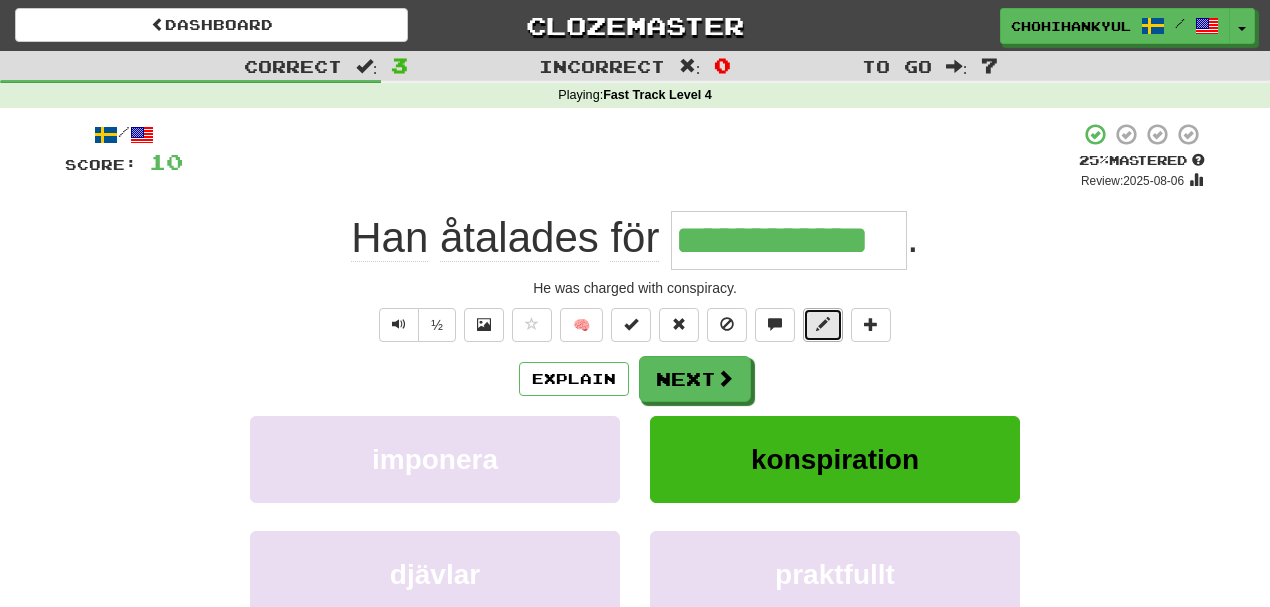 click at bounding box center (823, 325) 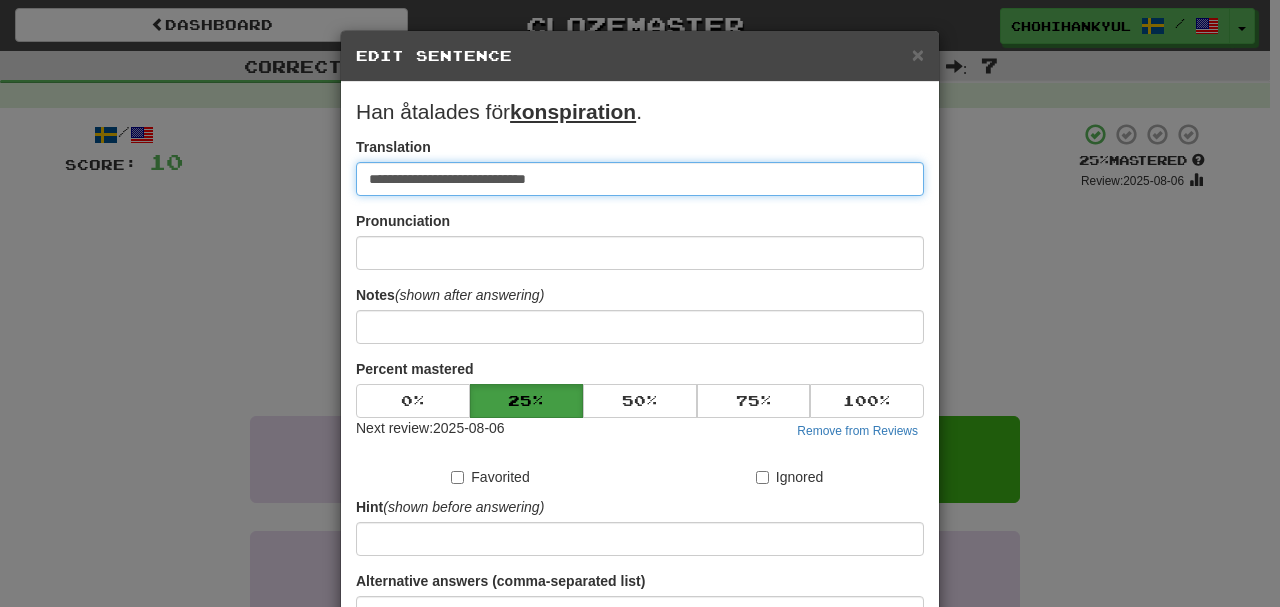 paste on "**********" 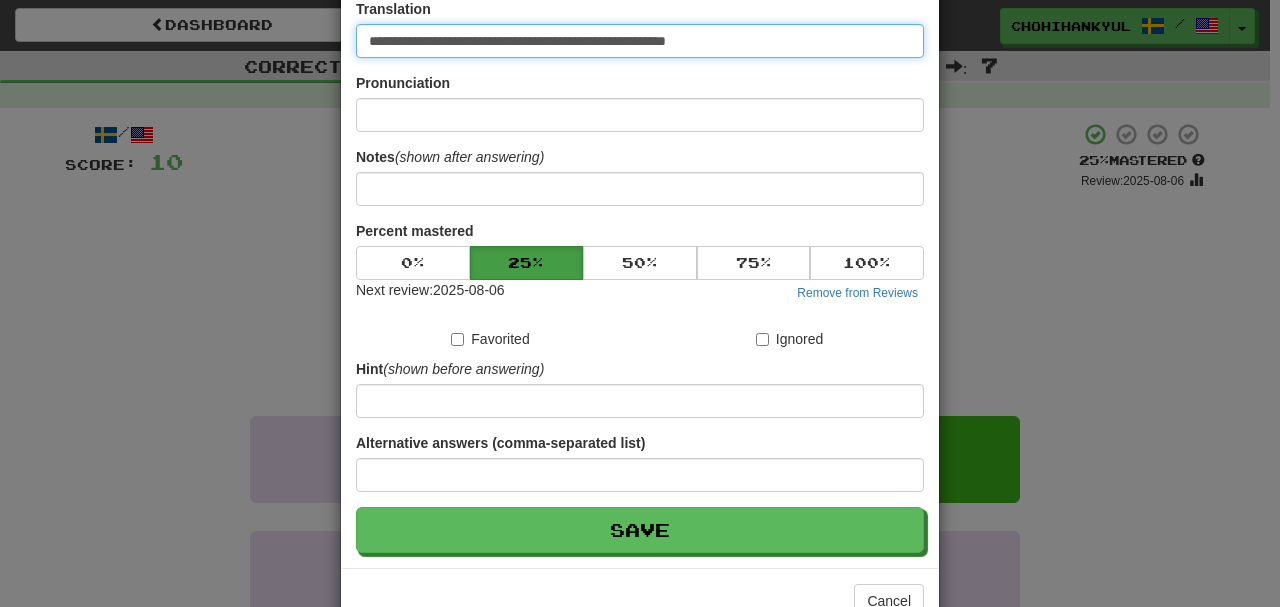 scroll, scrollTop: 190, scrollLeft: 0, axis: vertical 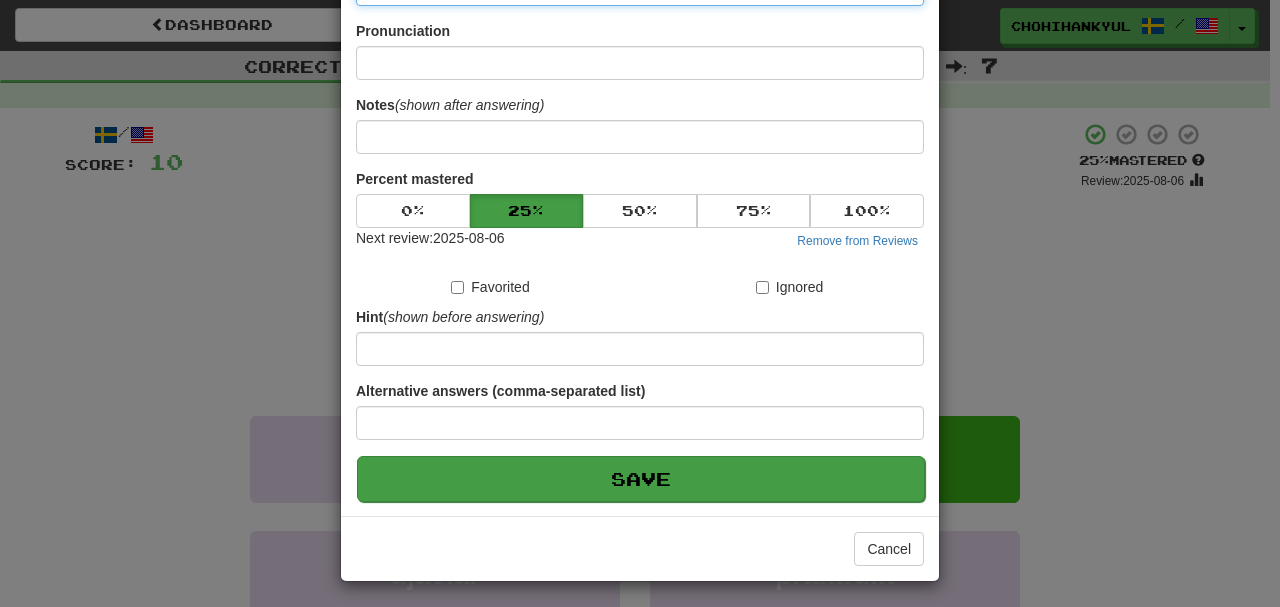 type on "**********" 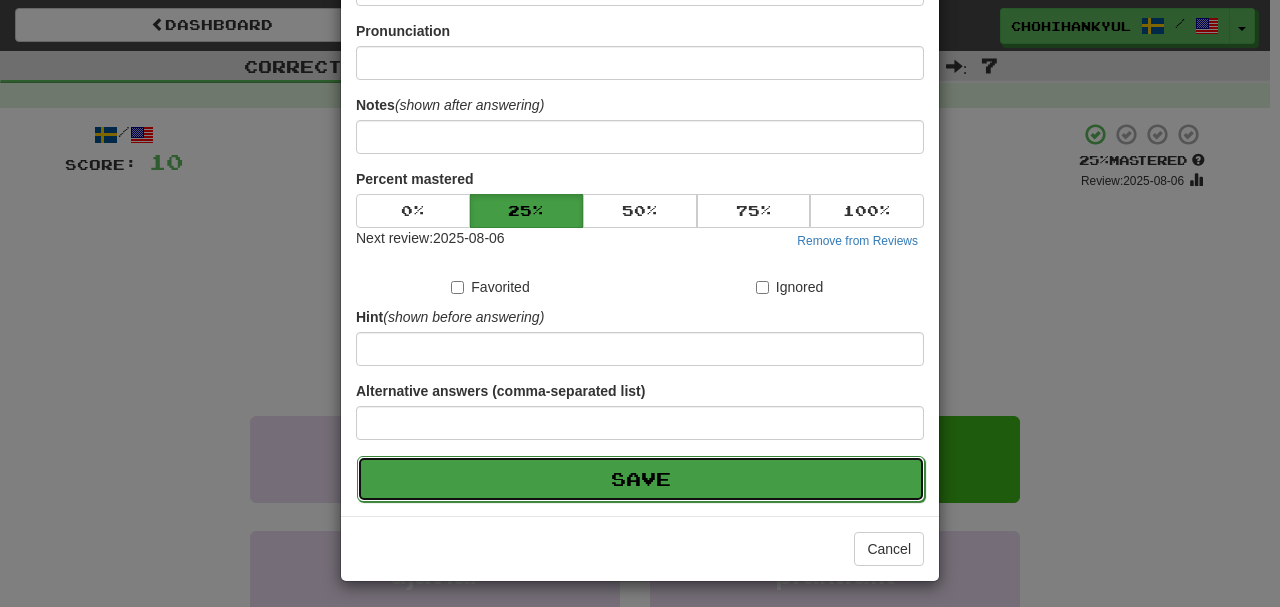 click on "Save" at bounding box center (641, 479) 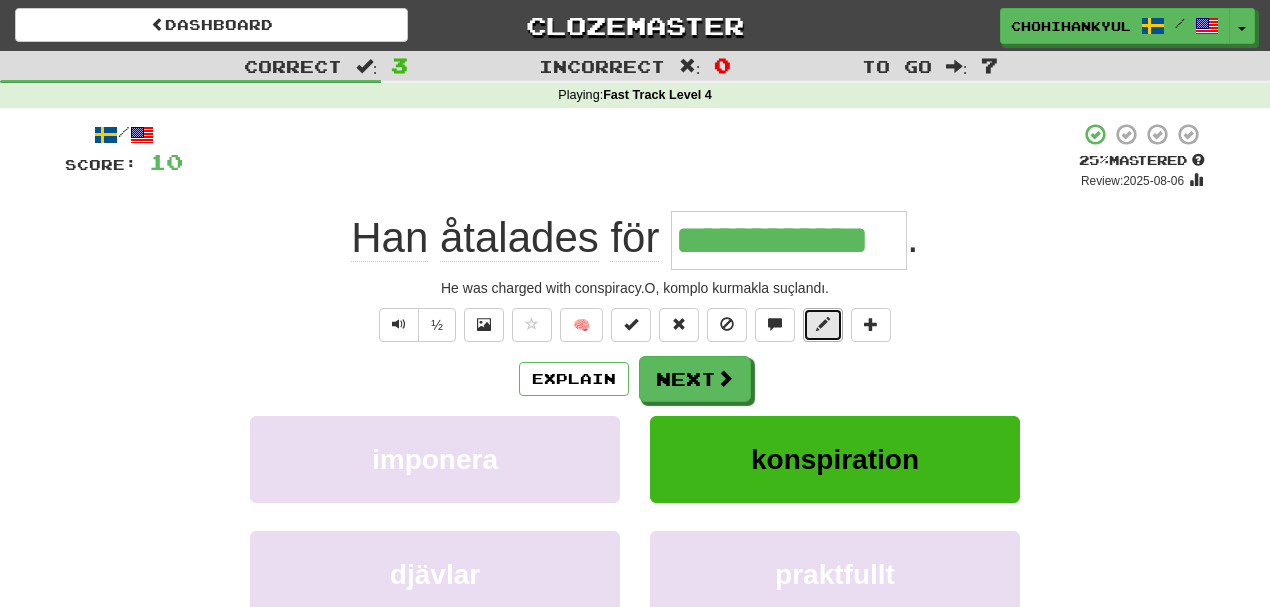 click at bounding box center (823, 324) 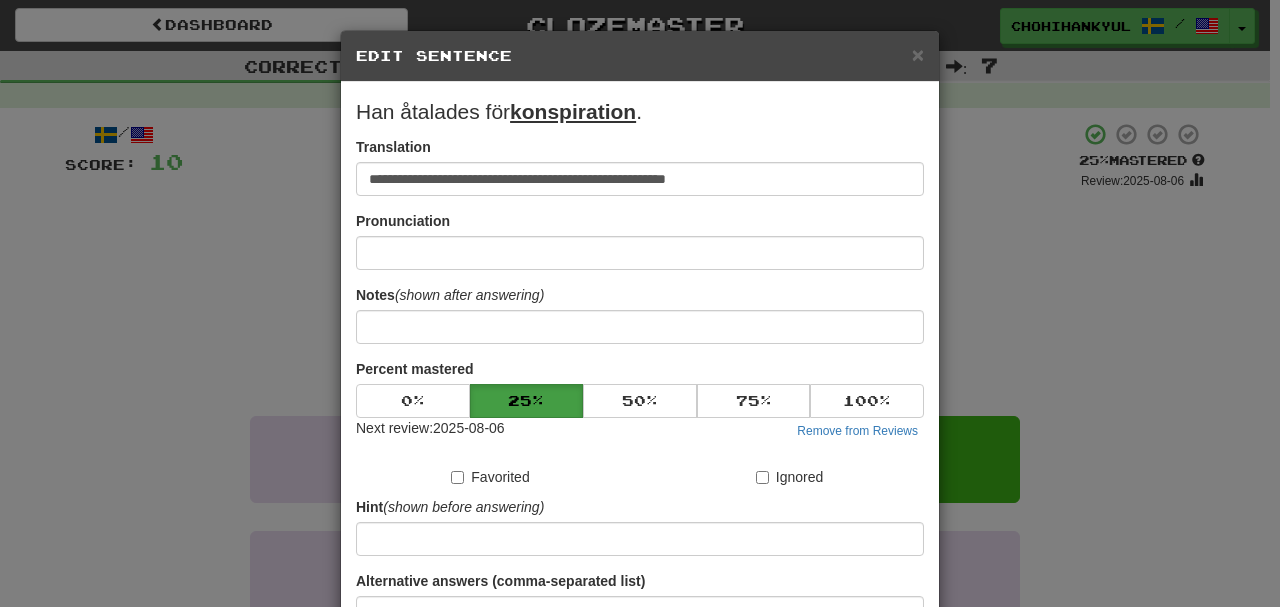 click on "**********" at bounding box center (640, 394) 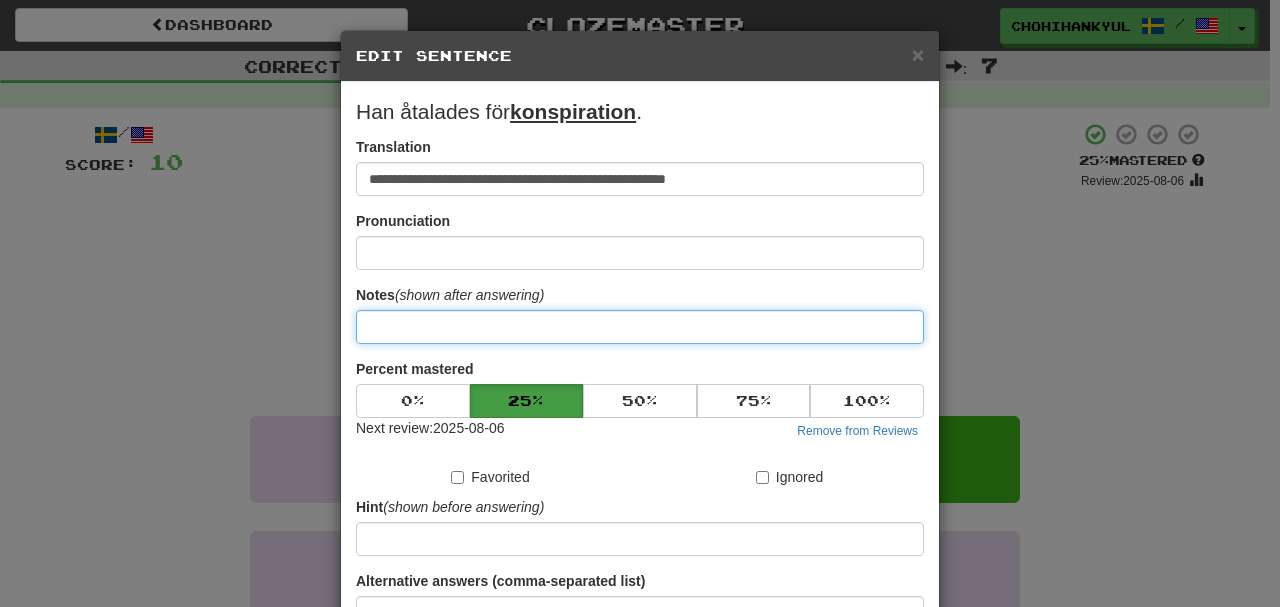 click at bounding box center (640, 327) 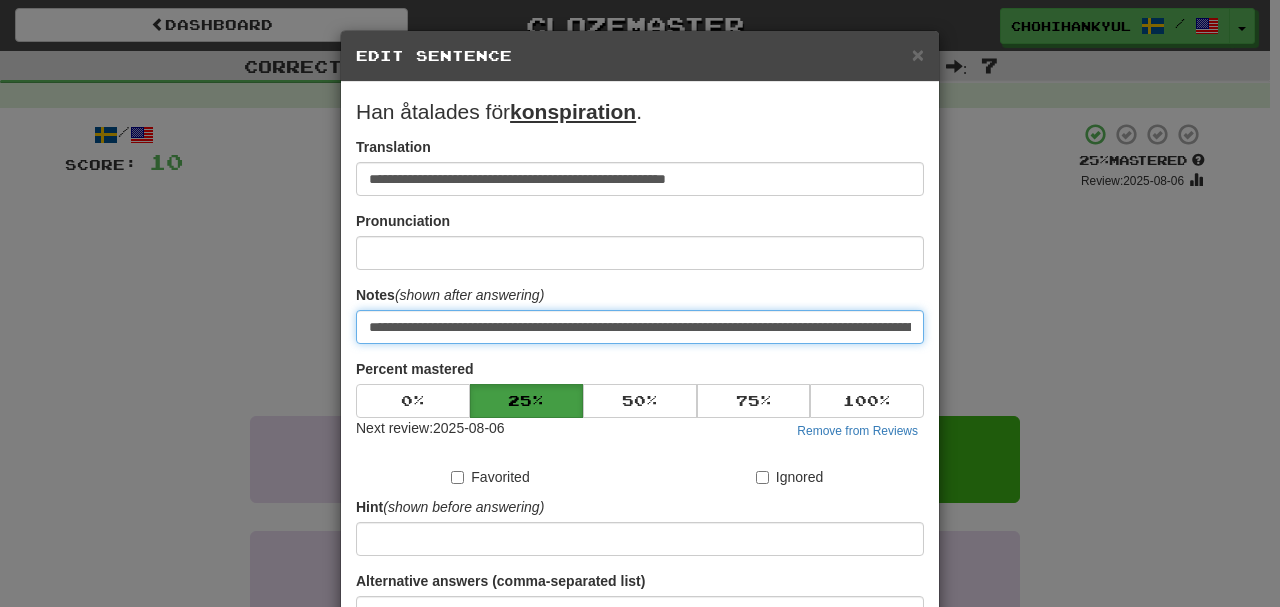 scroll, scrollTop: 0, scrollLeft: 354, axis: horizontal 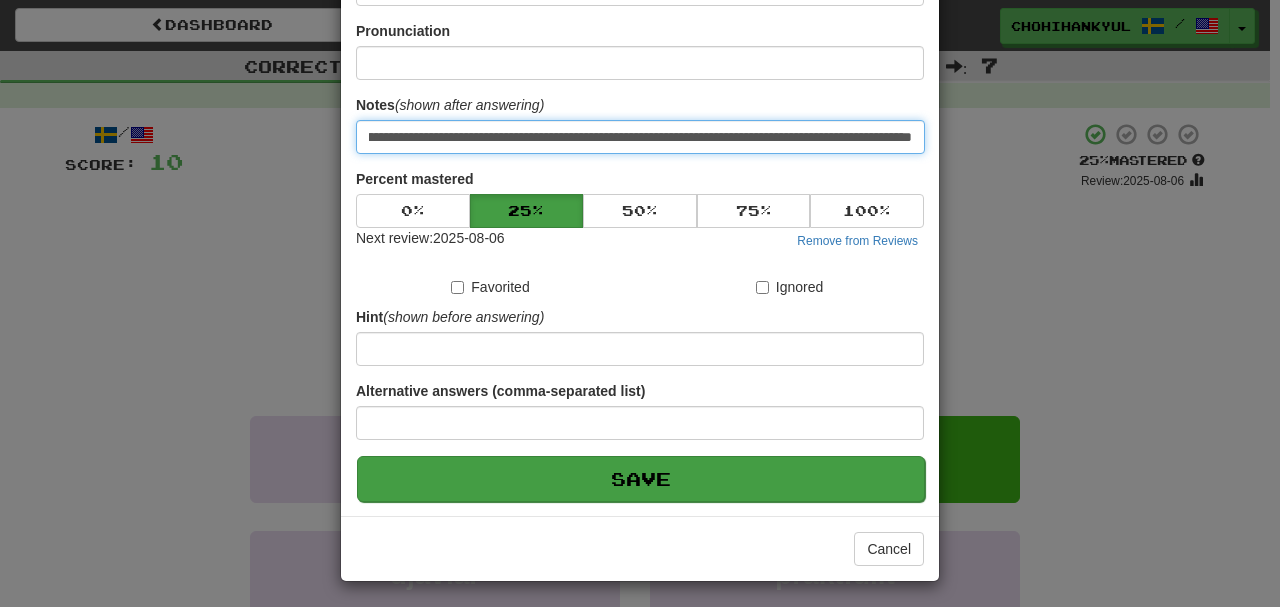 type on "**********" 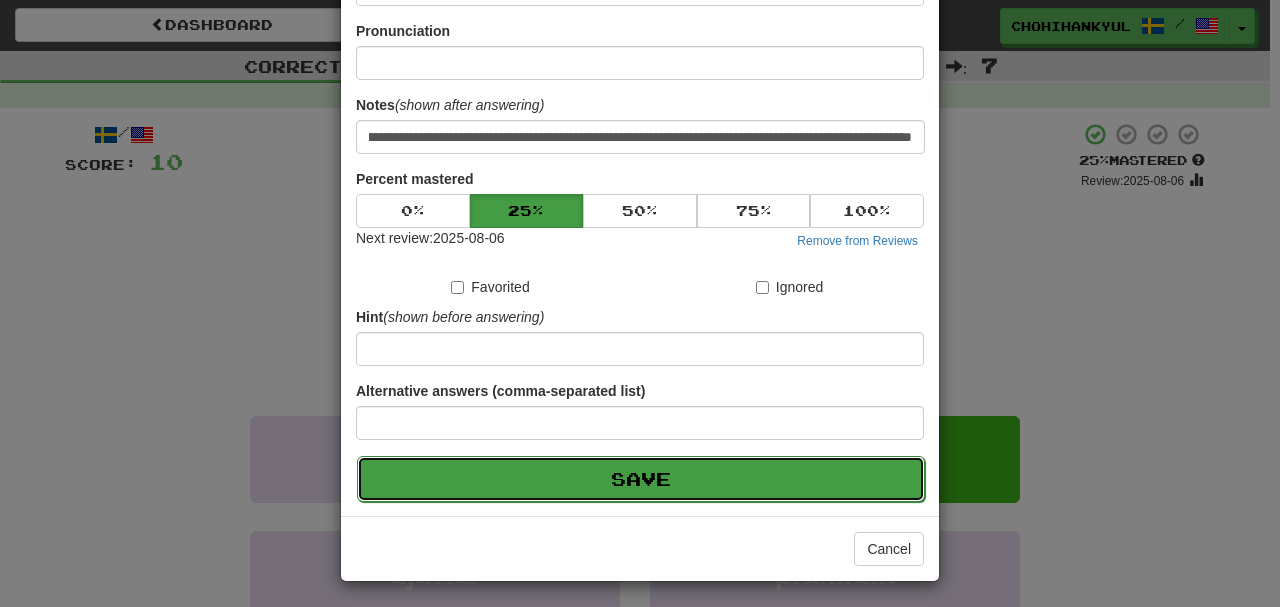 scroll, scrollTop: 0, scrollLeft: 0, axis: both 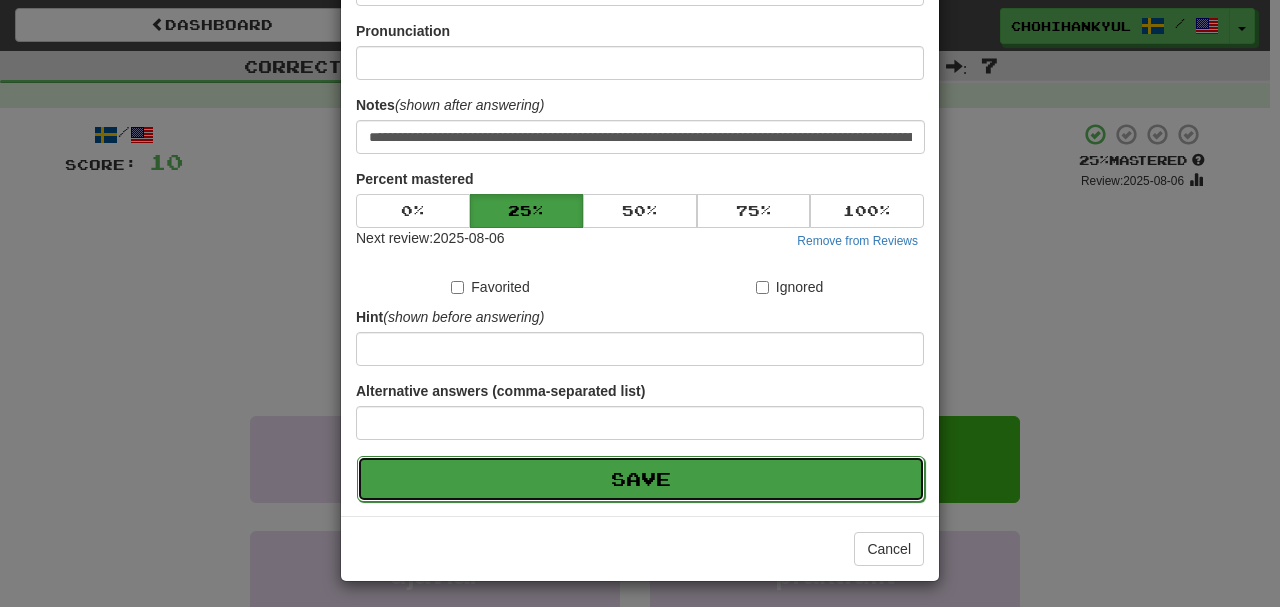 click on "Save" at bounding box center [641, 479] 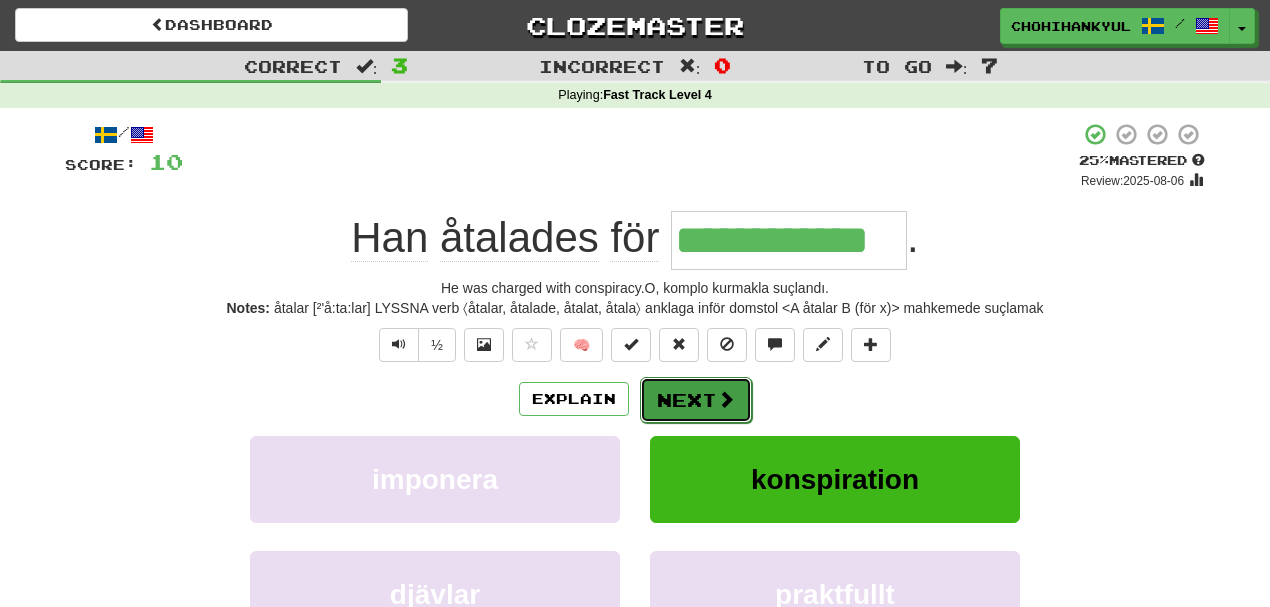 click on "Next" at bounding box center (696, 400) 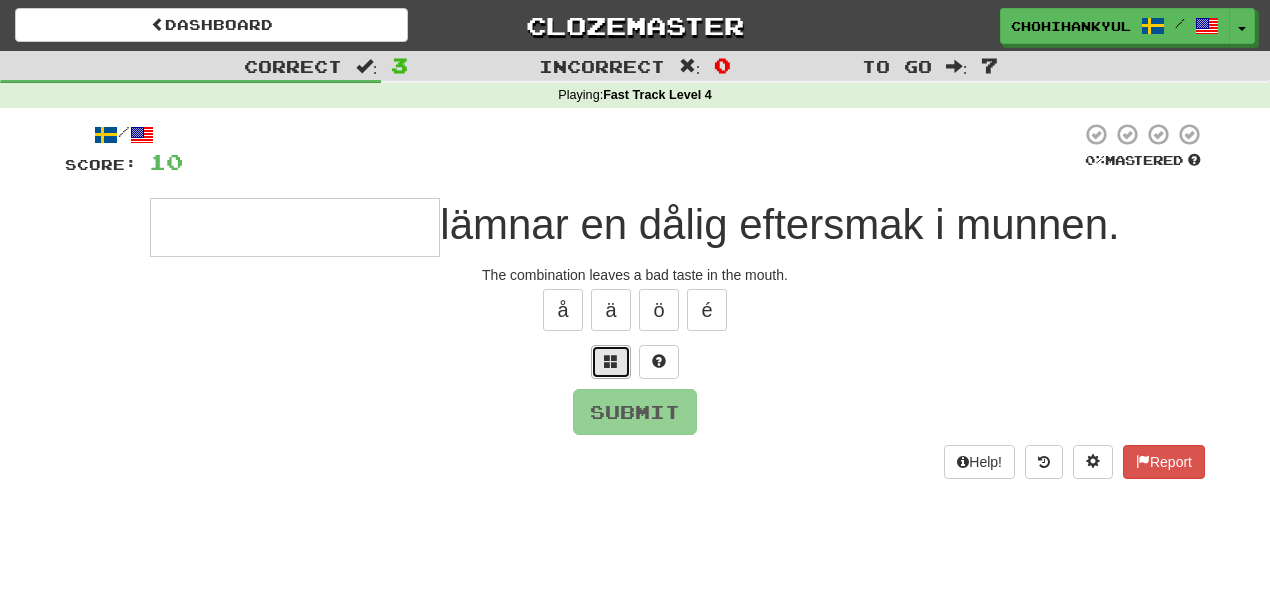 click at bounding box center (611, 362) 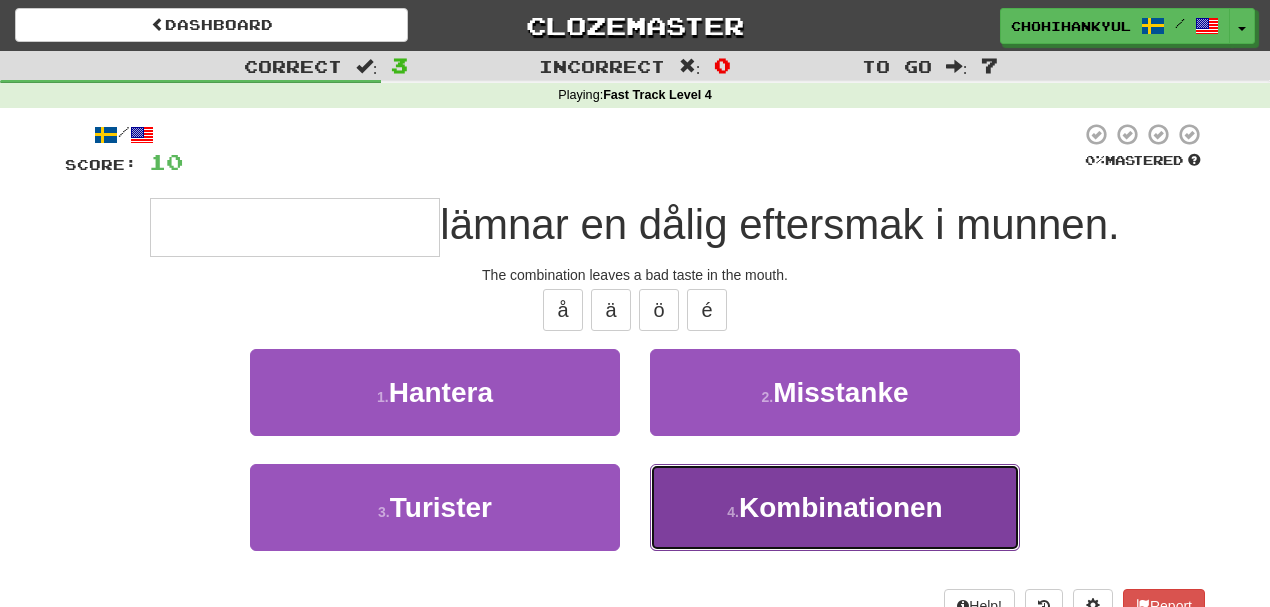 click on "Kombinationen" at bounding box center [841, 507] 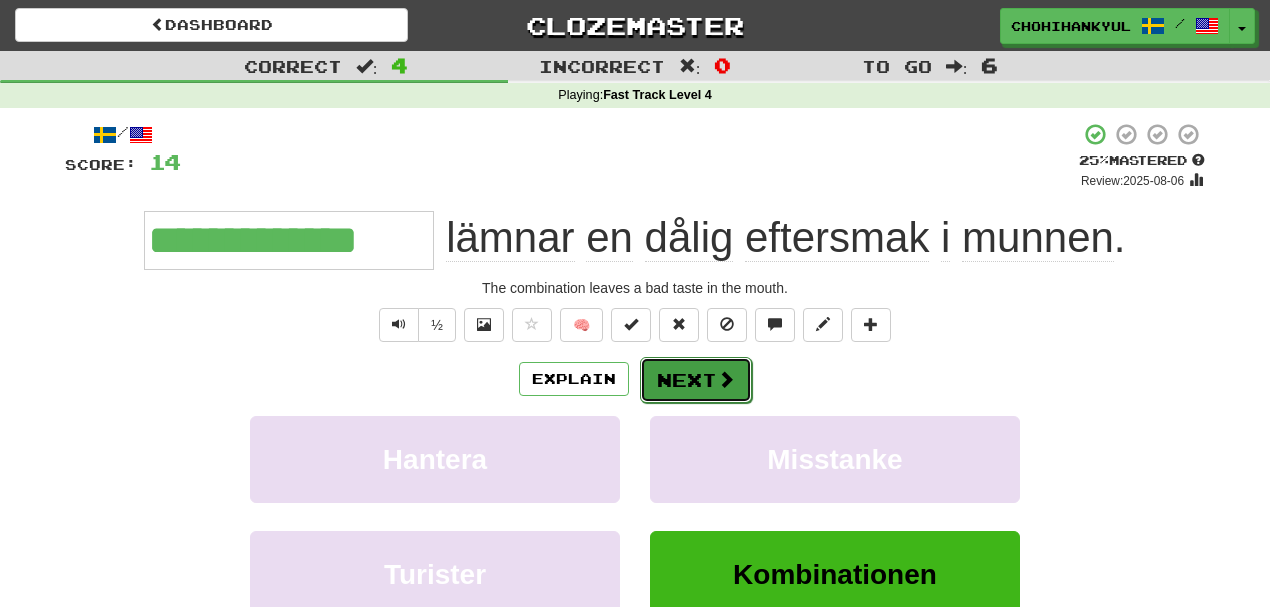 click at bounding box center [726, 379] 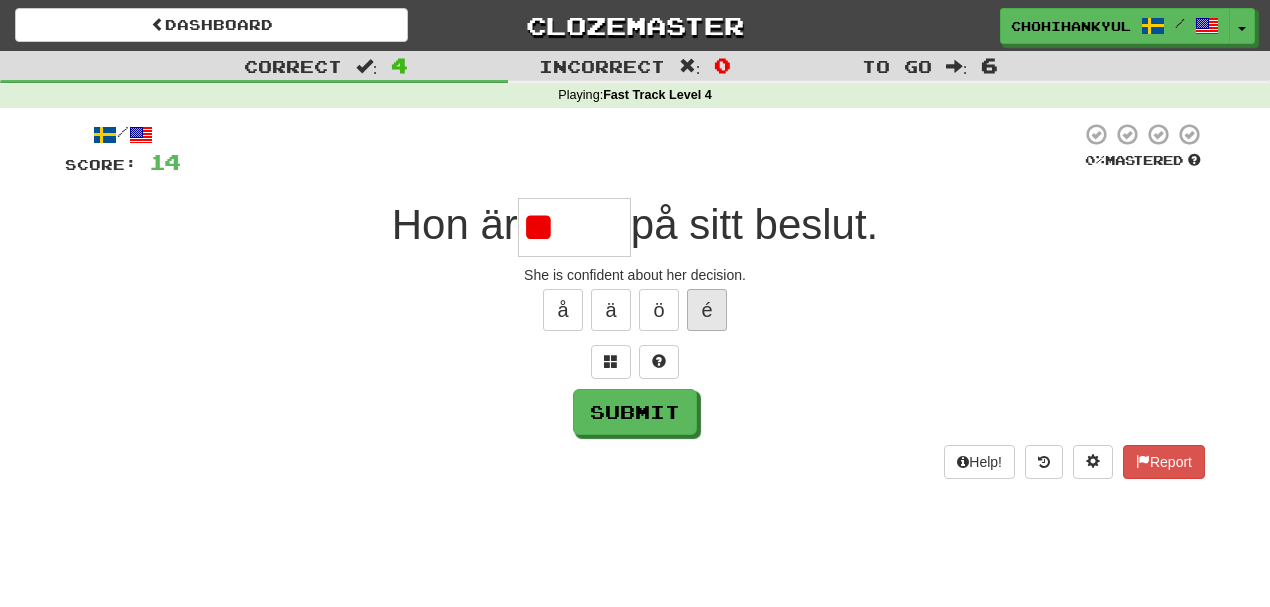 type on "*" 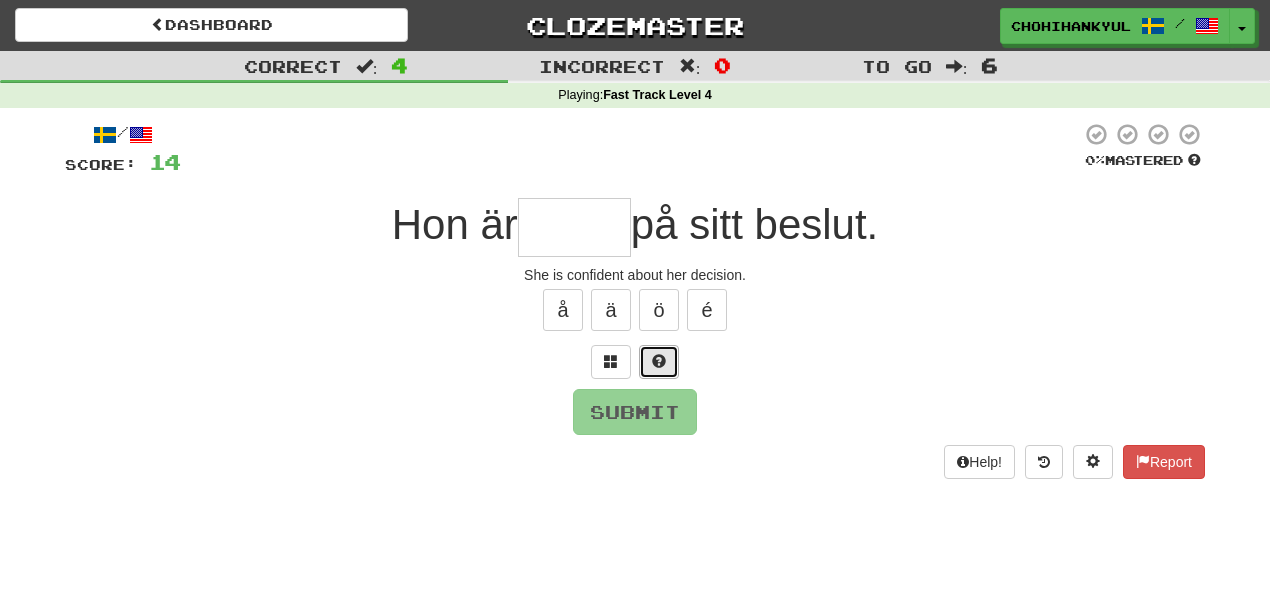 click at bounding box center [659, 361] 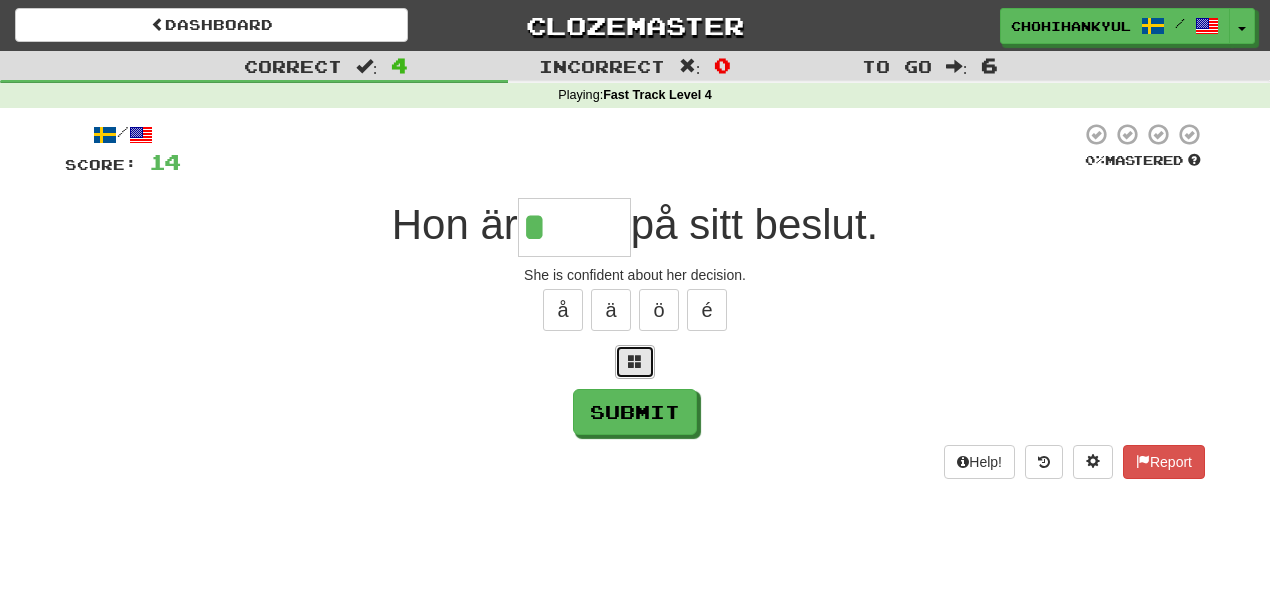 click at bounding box center (635, 362) 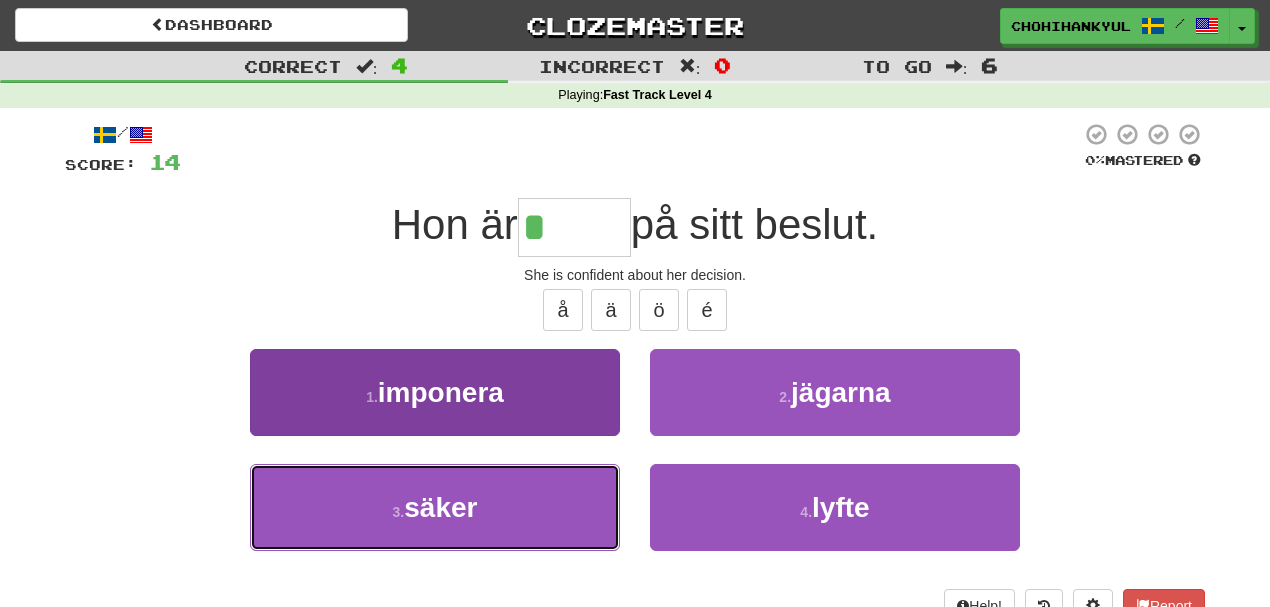 click on "3 .  säker" at bounding box center (435, 507) 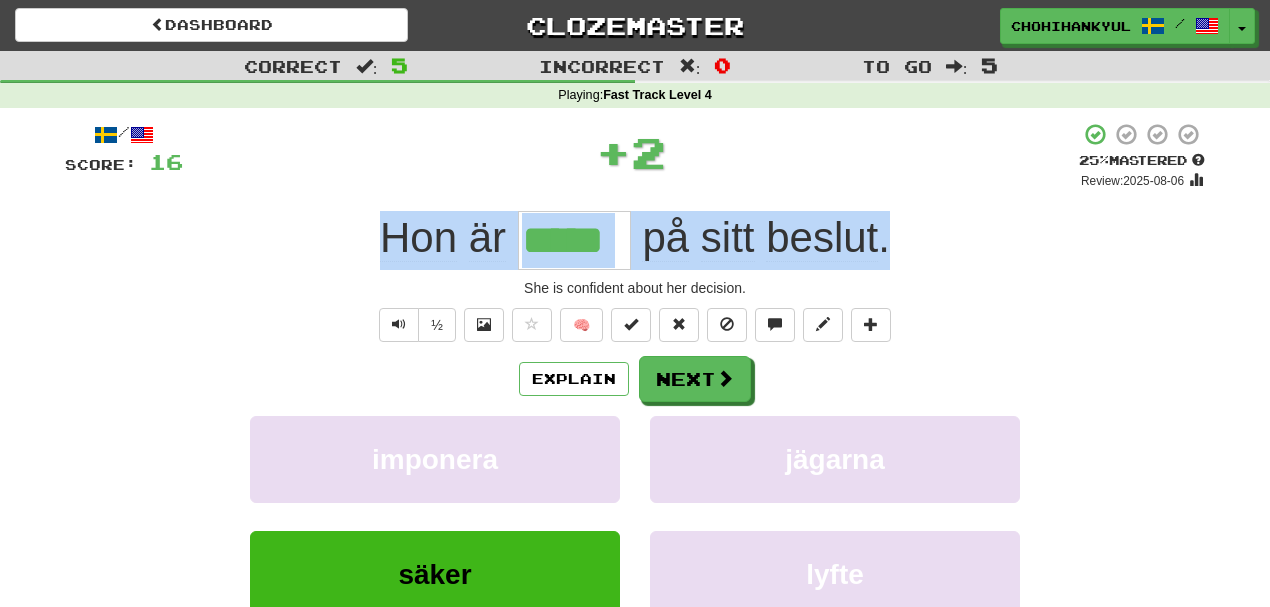 drag, startPoint x: 364, startPoint y: 234, endPoint x: 924, endPoint y: 217, distance: 560.258 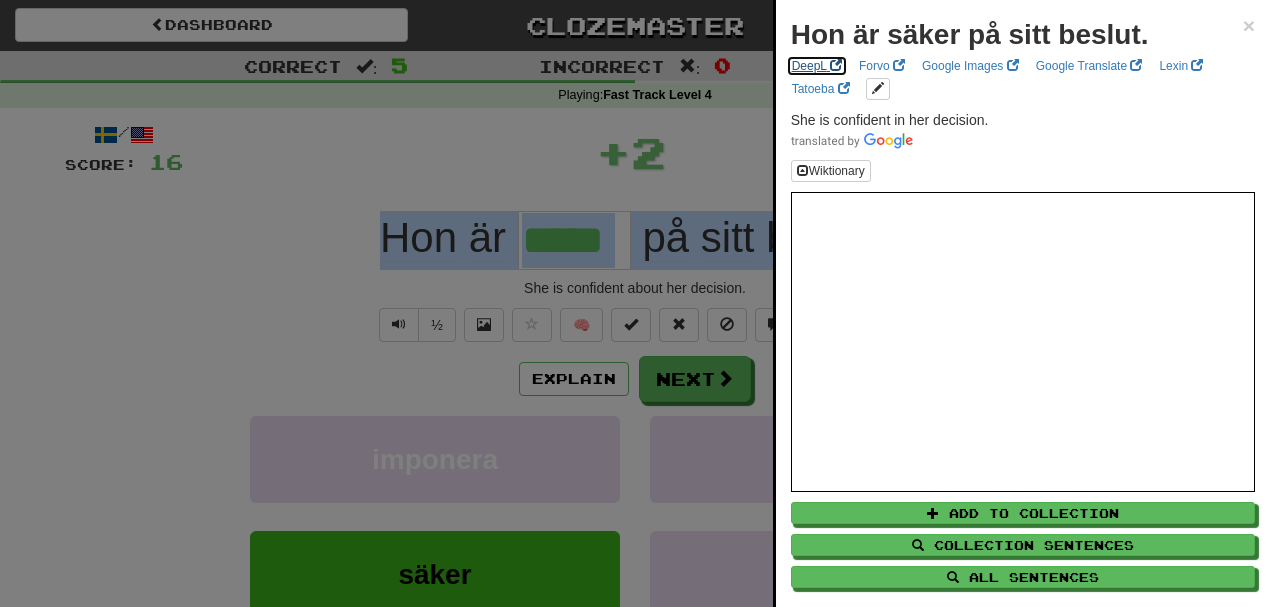 click on "DeepL" at bounding box center [817, 66] 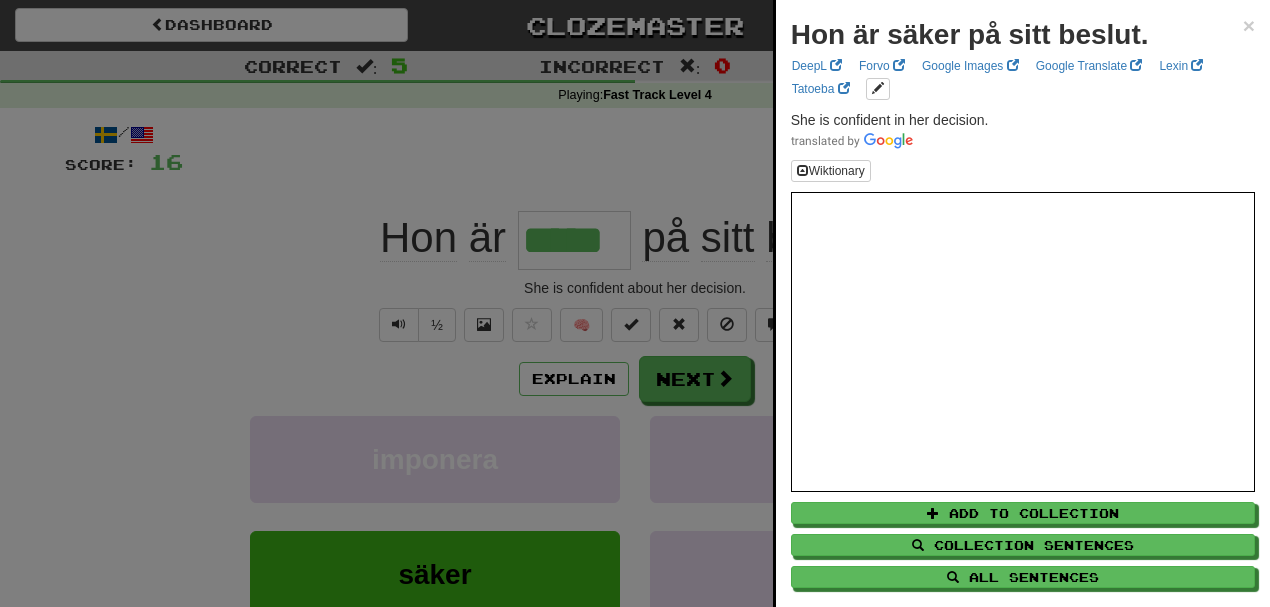 click at bounding box center (635, 303) 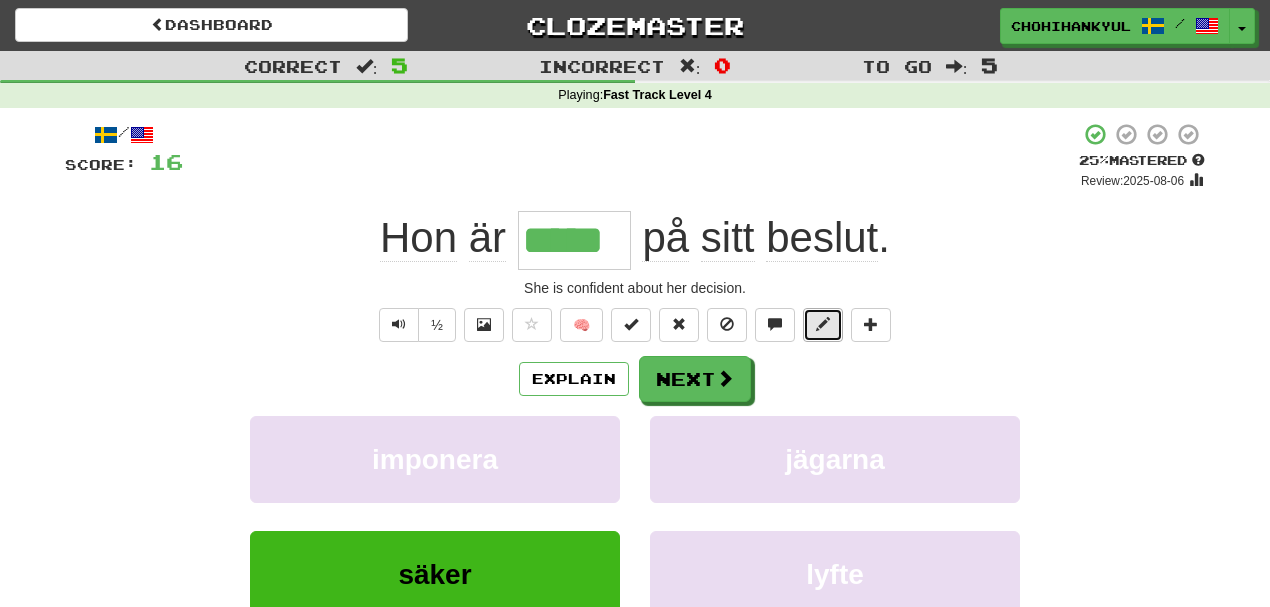 click at bounding box center (823, 324) 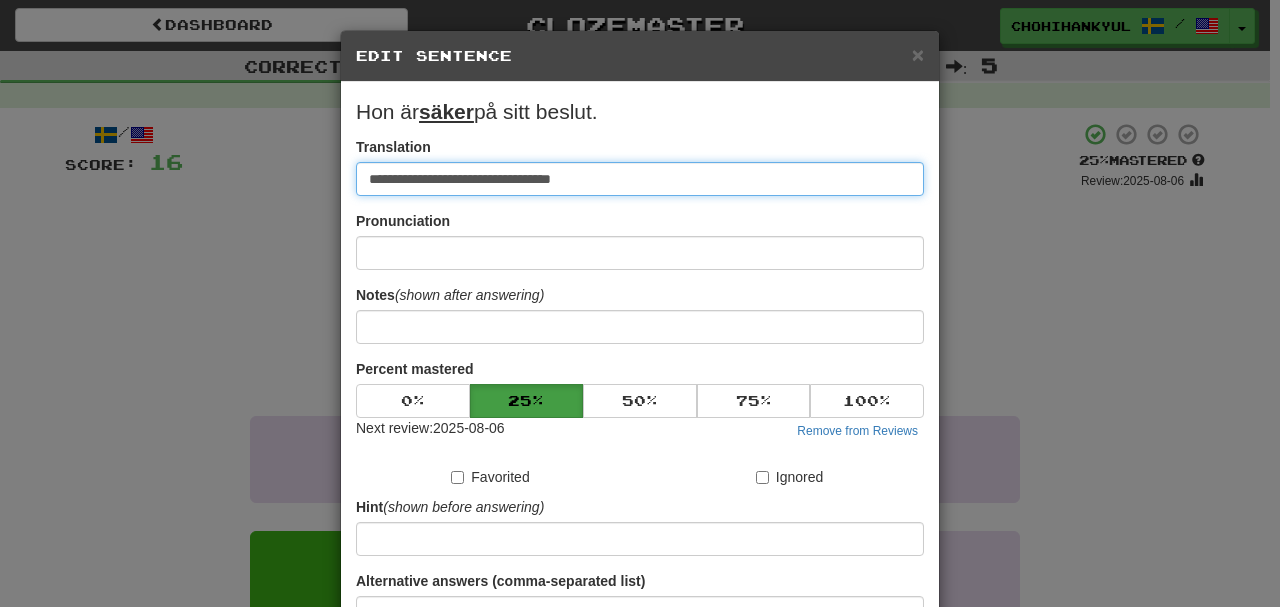 paste on "**********" 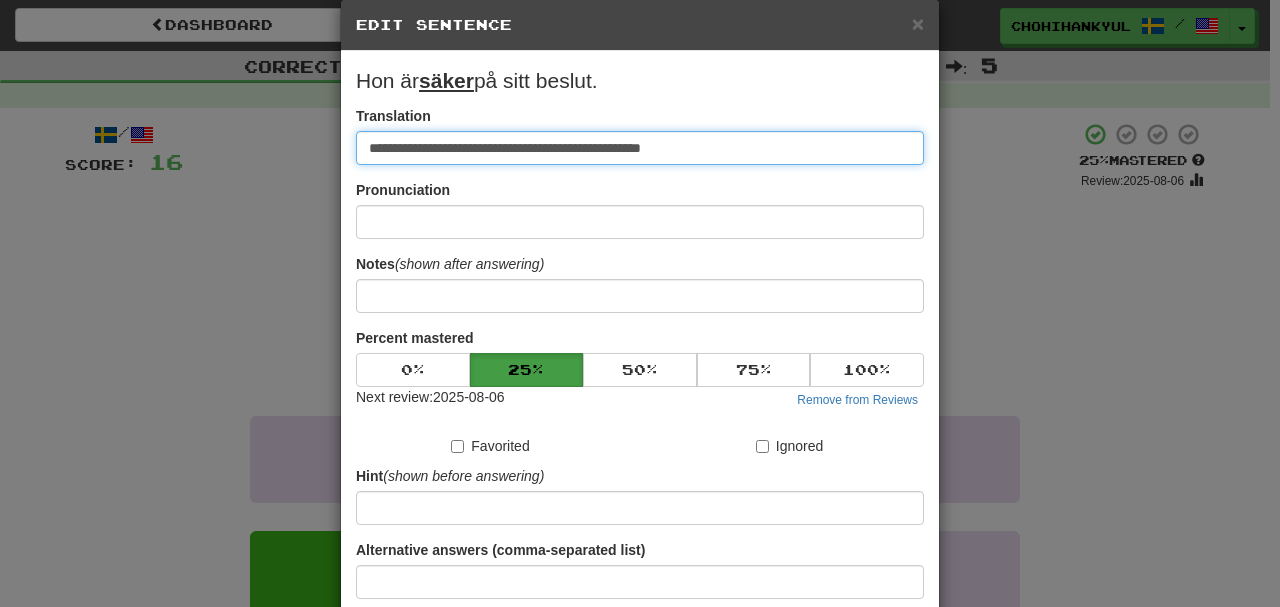 scroll, scrollTop: 190, scrollLeft: 0, axis: vertical 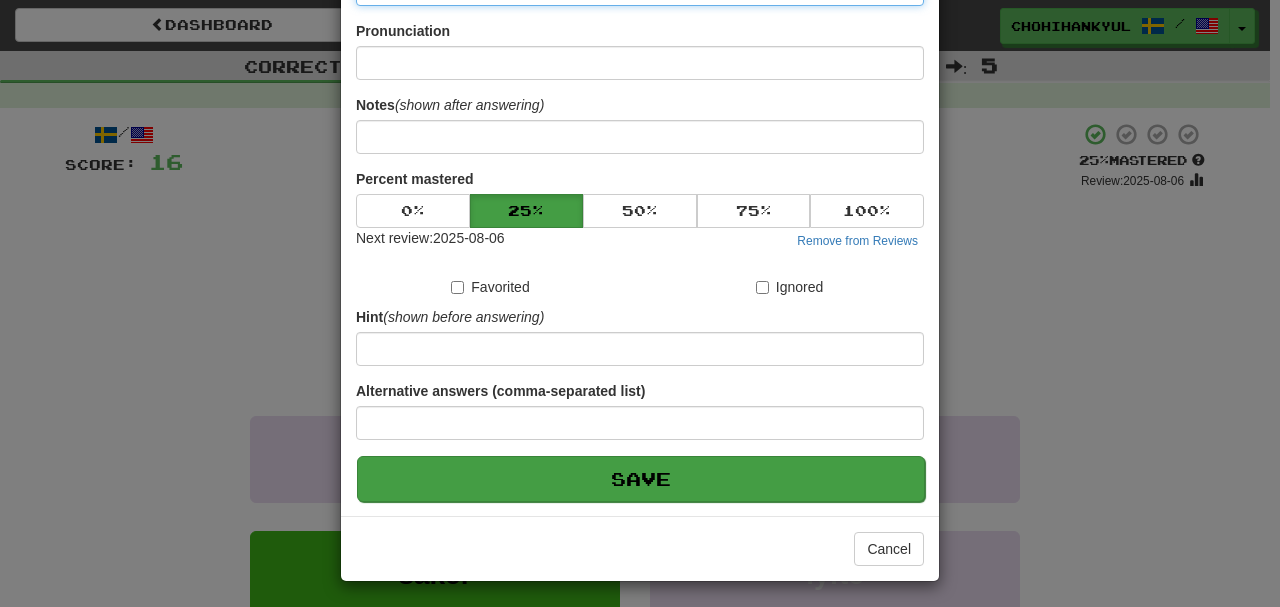 type on "**********" 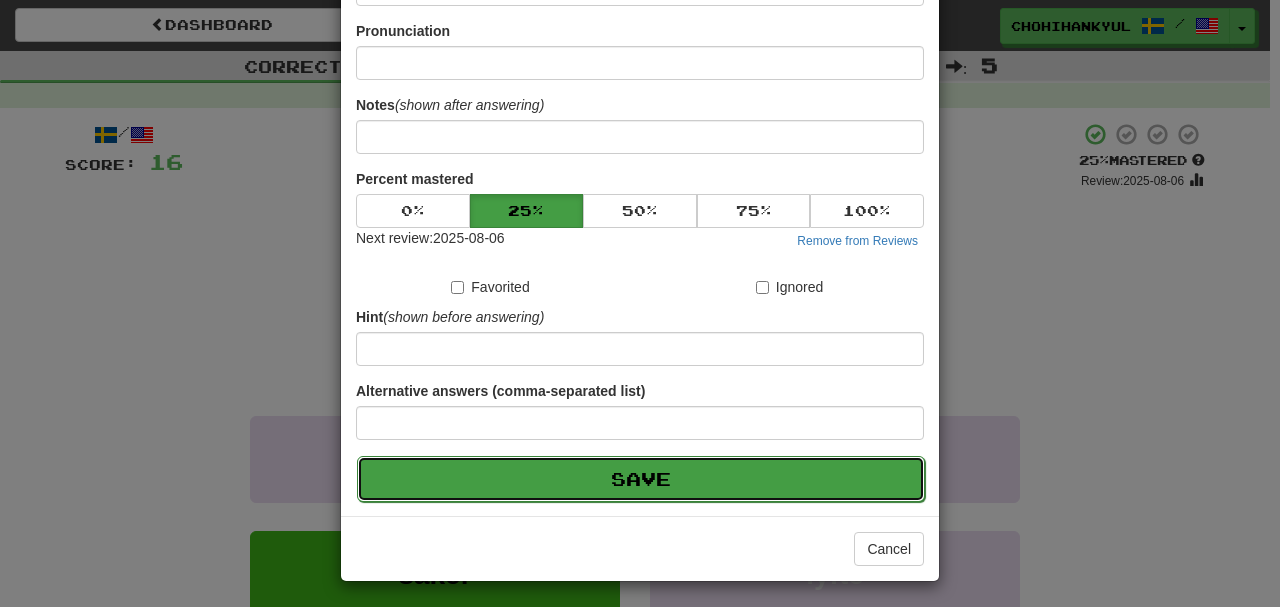 click on "Save" at bounding box center [641, 479] 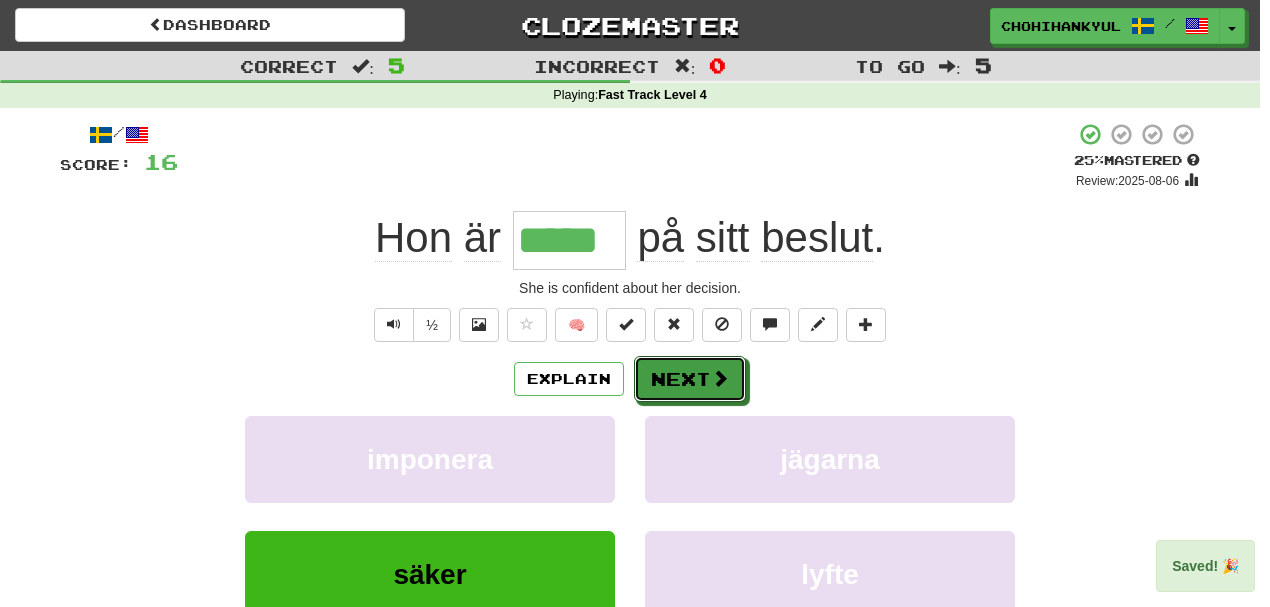 click on "Next" at bounding box center (690, 379) 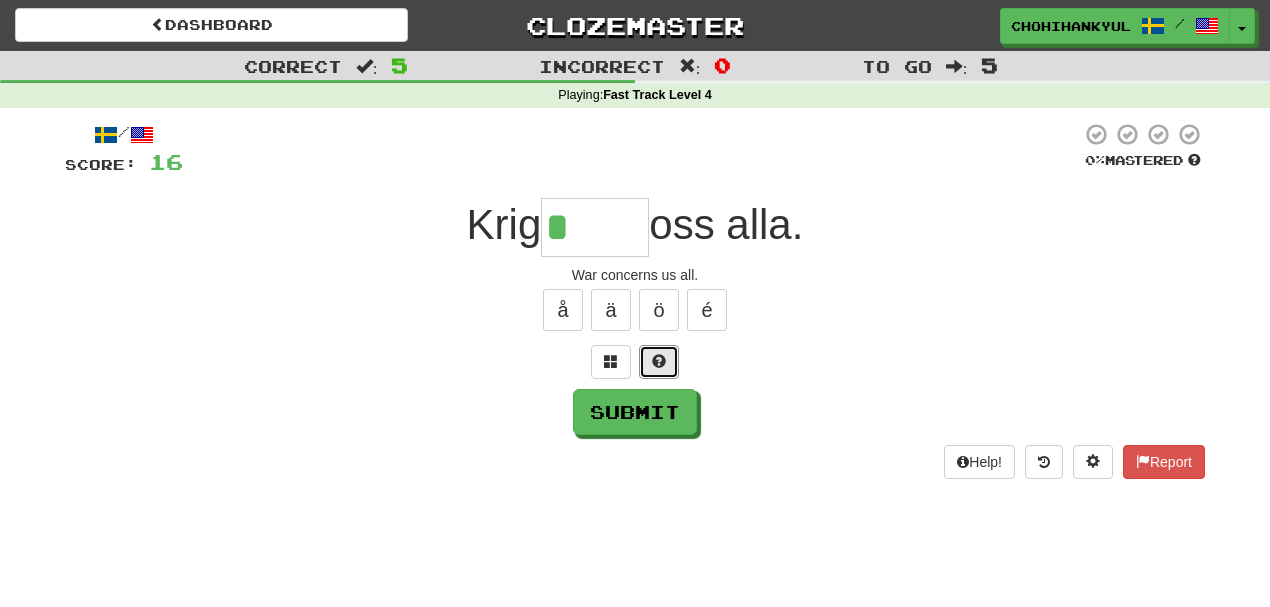 click at bounding box center (659, 362) 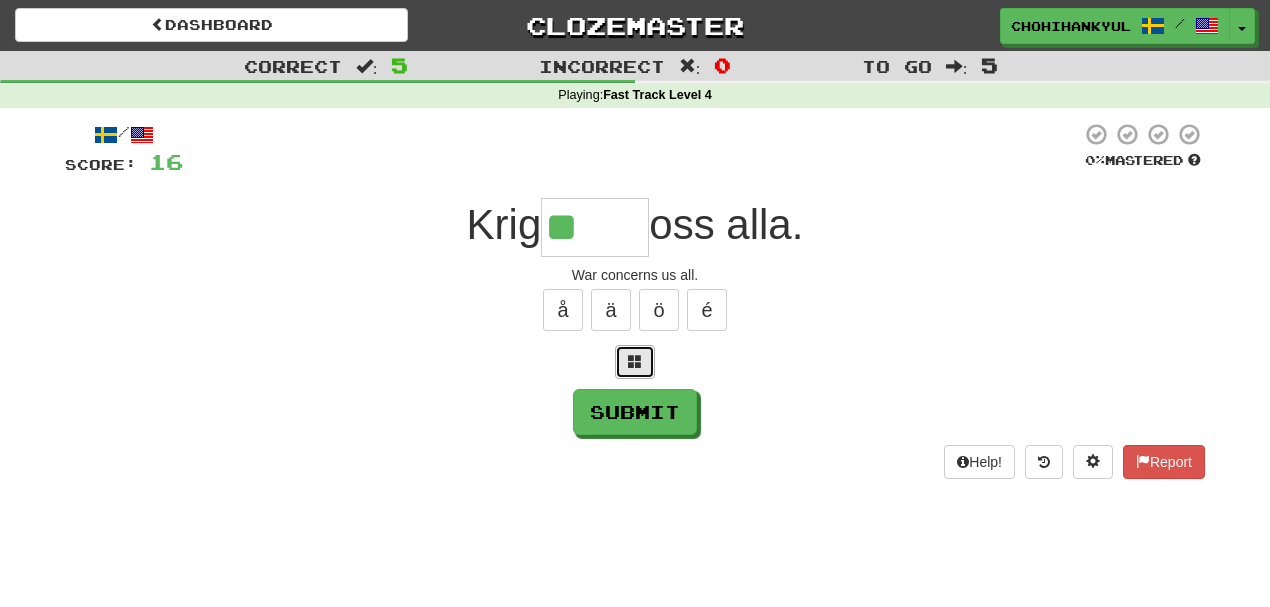 click at bounding box center (635, 362) 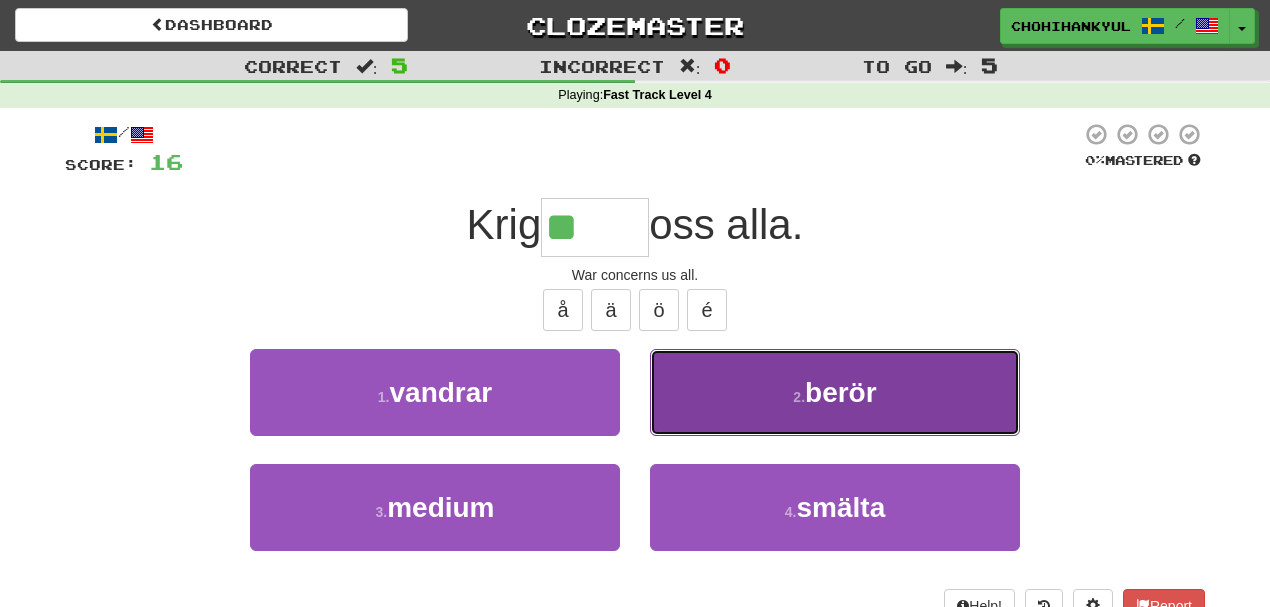 click on "berör" at bounding box center (841, 392) 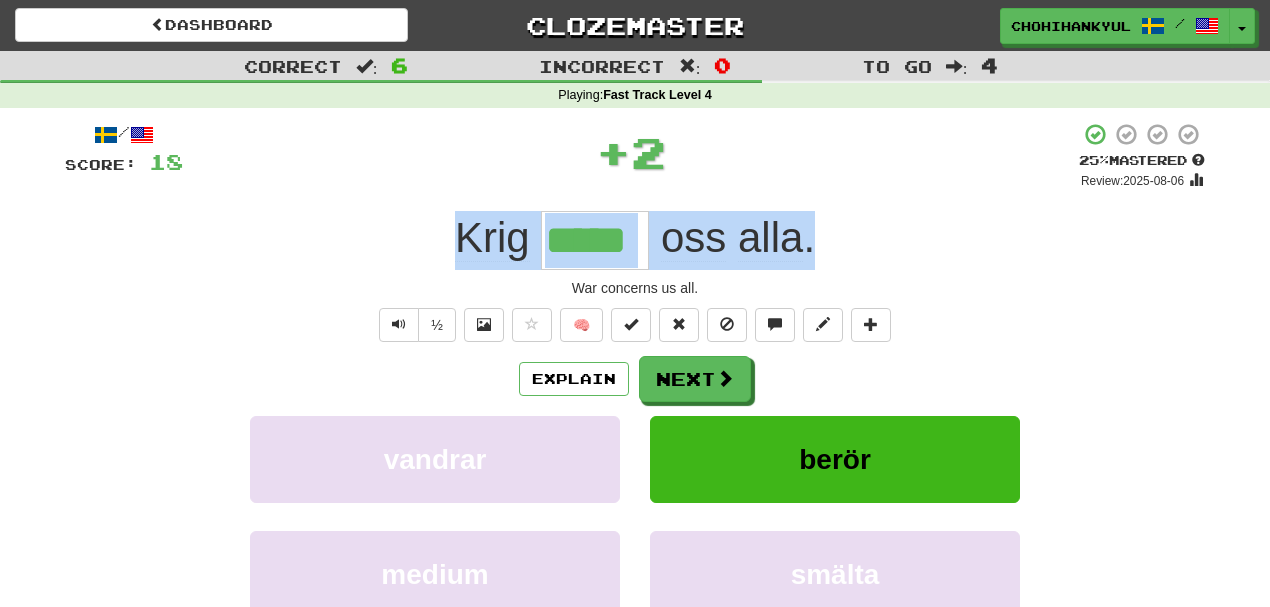 drag, startPoint x: 348, startPoint y: 222, endPoint x: 815, endPoint y: 230, distance: 467.0685 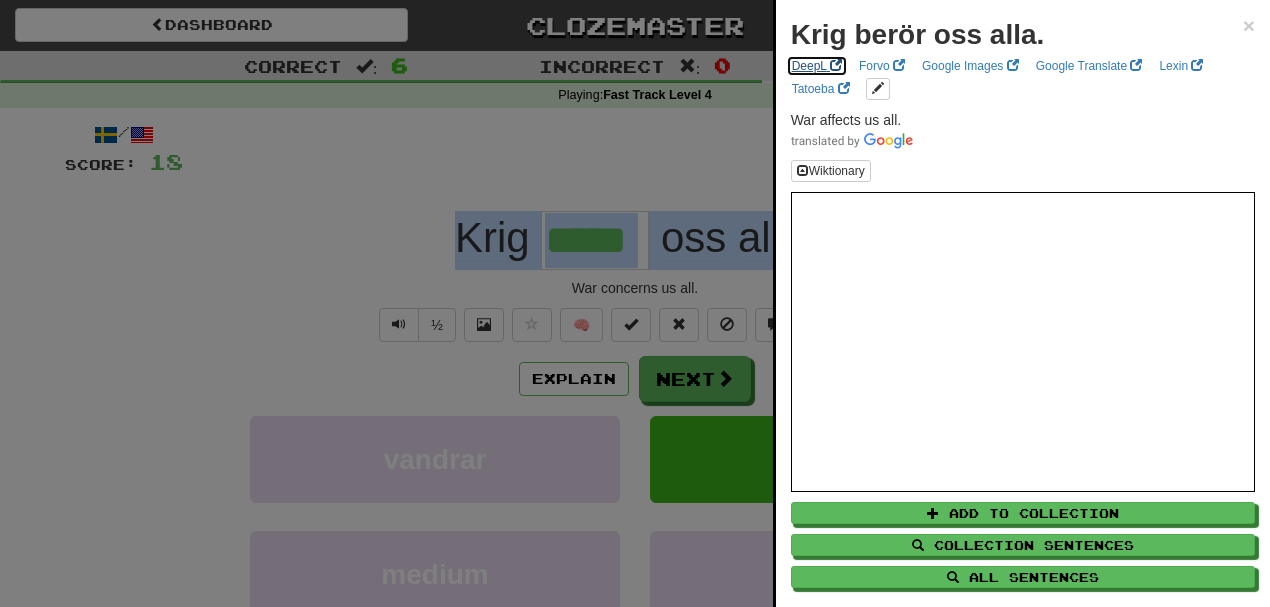click on "DeepL" at bounding box center (817, 66) 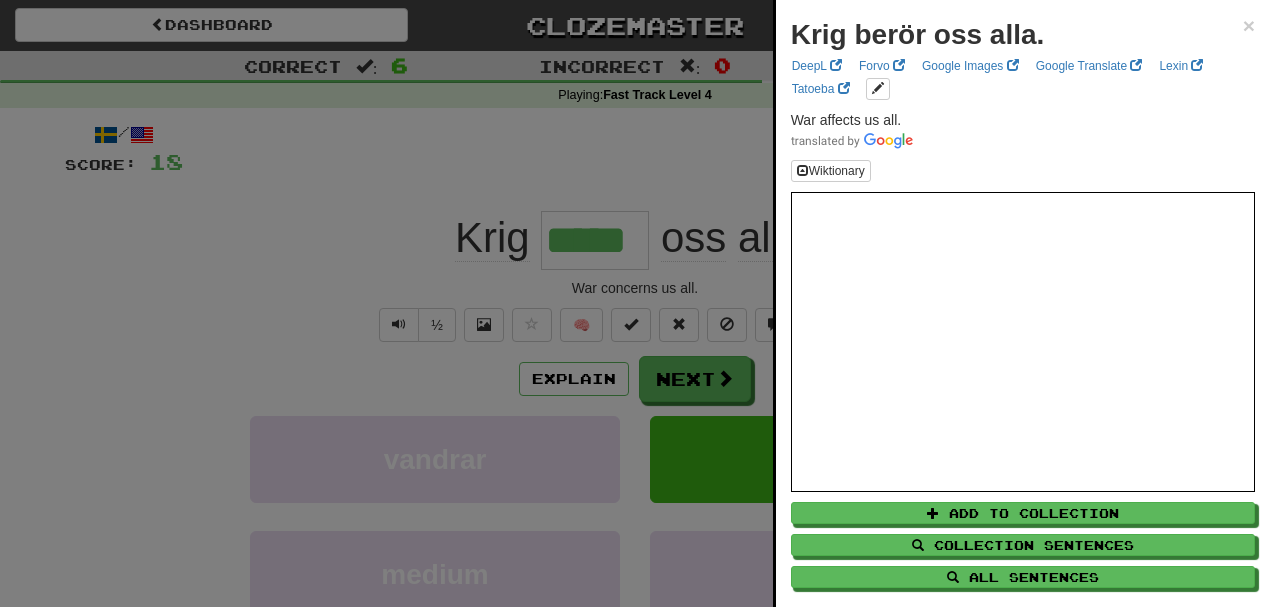 click at bounding box center [635, 303] 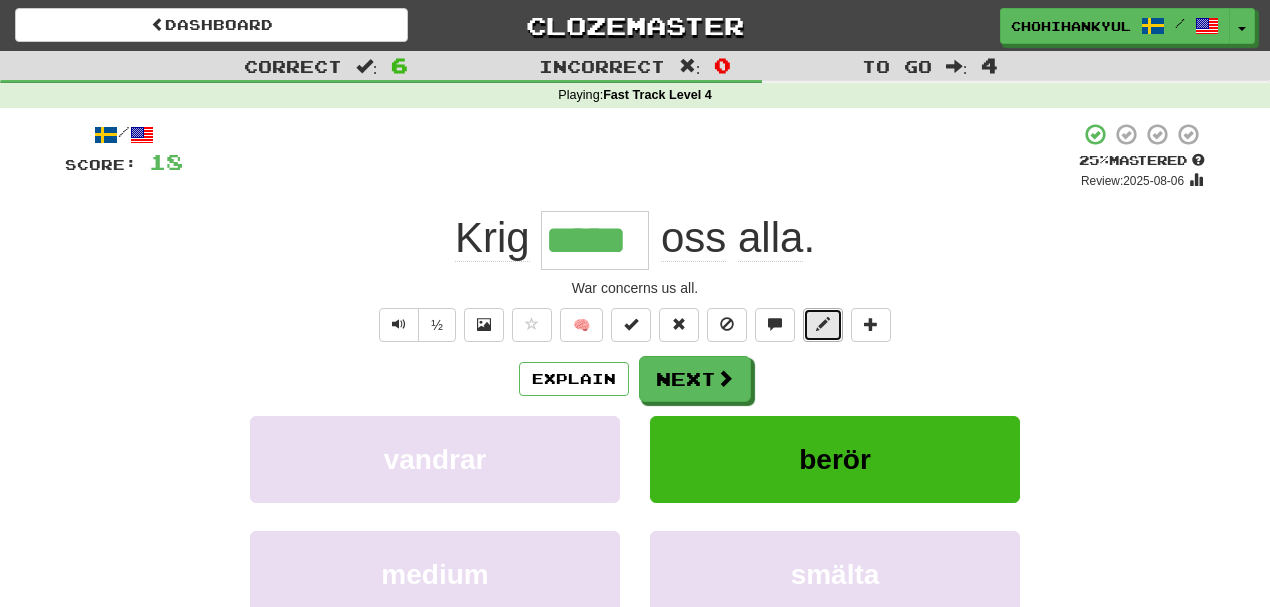 click at bounding box center (823, 325) 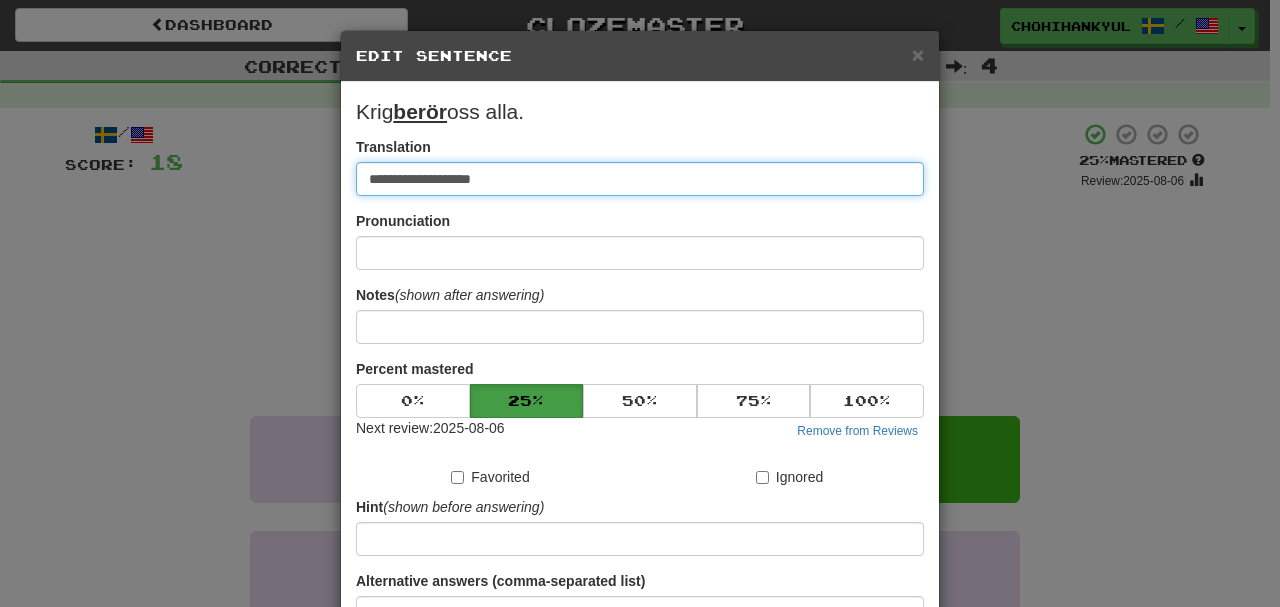 paste on "**********" 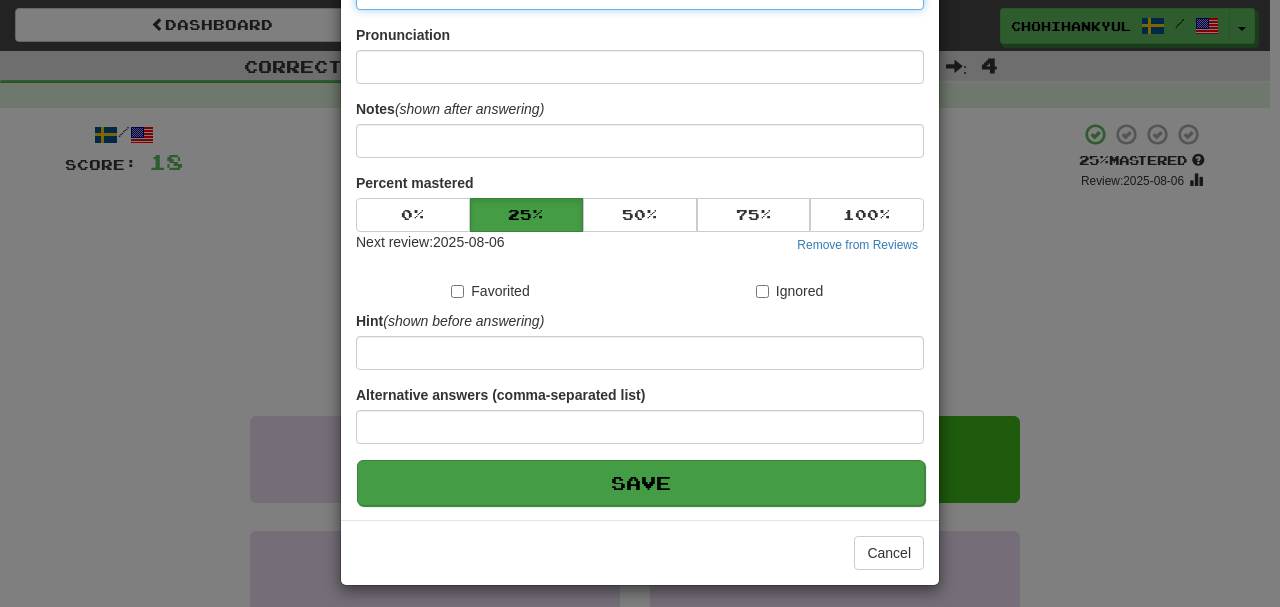 scroll, scrollTop: 190, scrollLeft: 0, axis: vertical 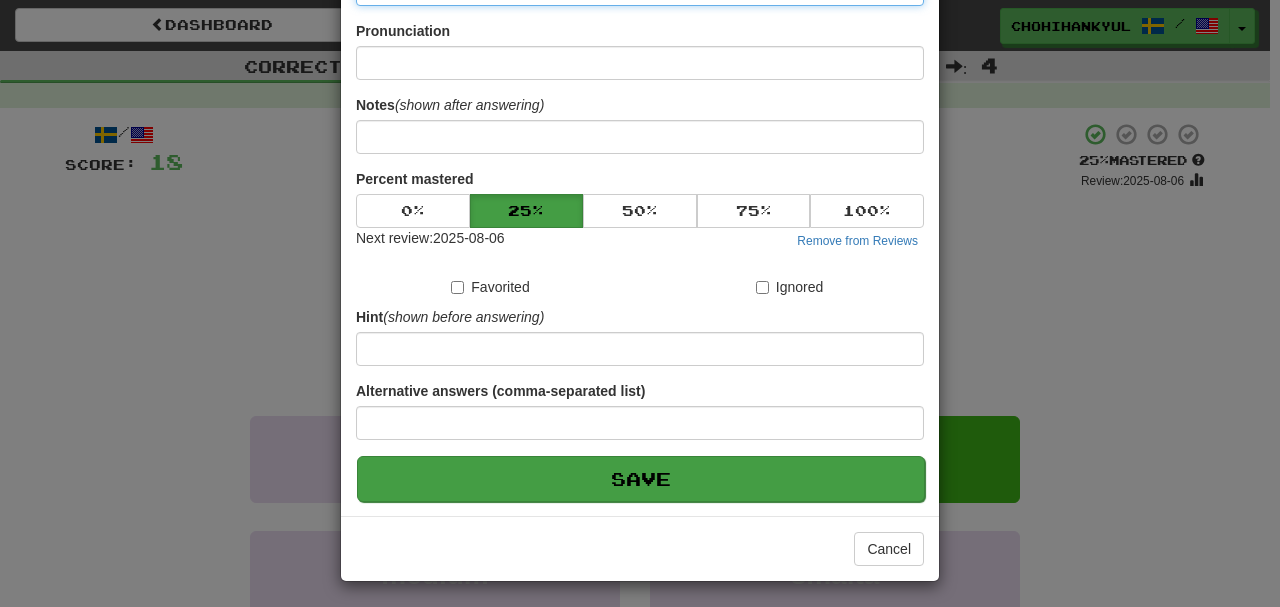 type on "**********" 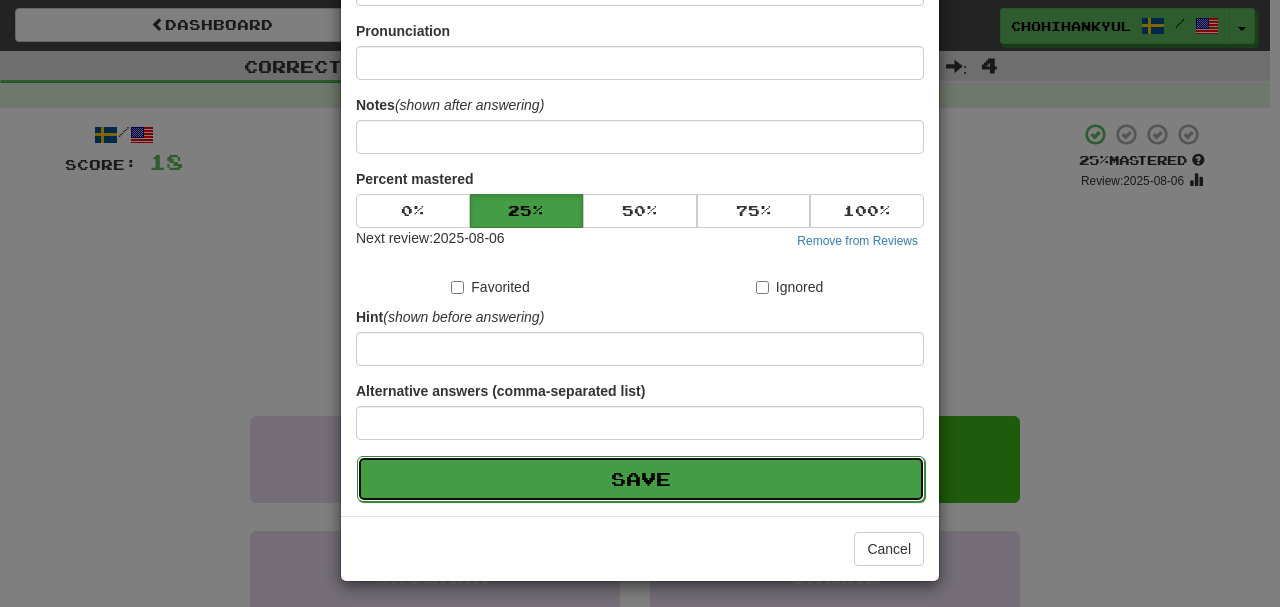 click on "Save" at bounding box center [641, 479] 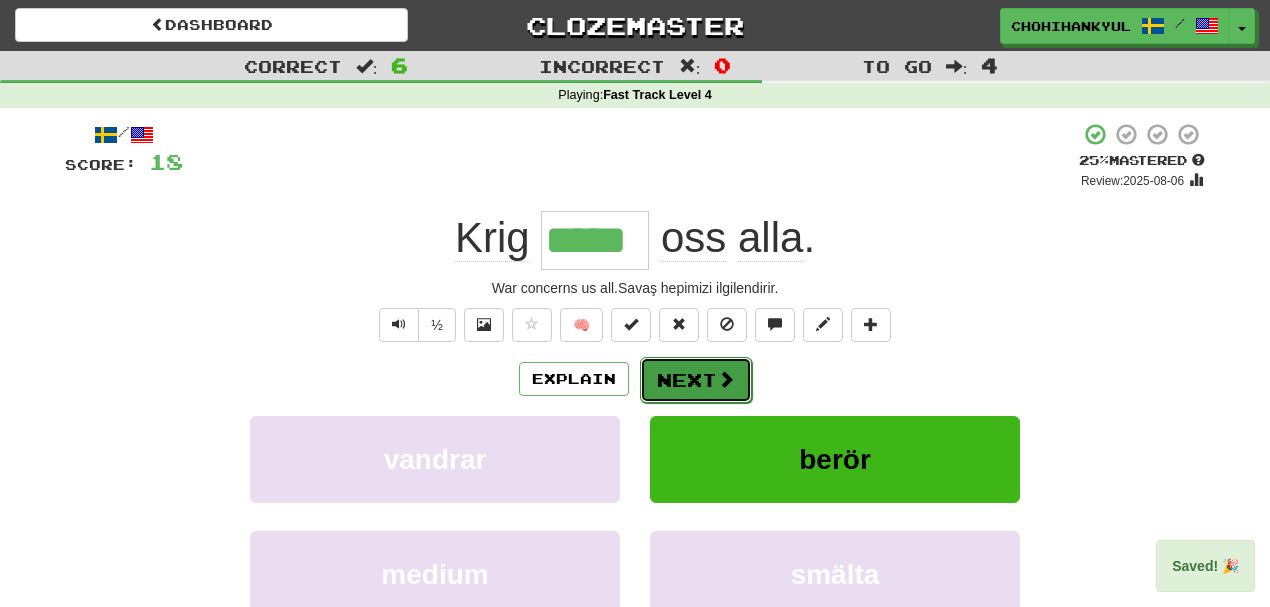click at bounding box center (726, 379) 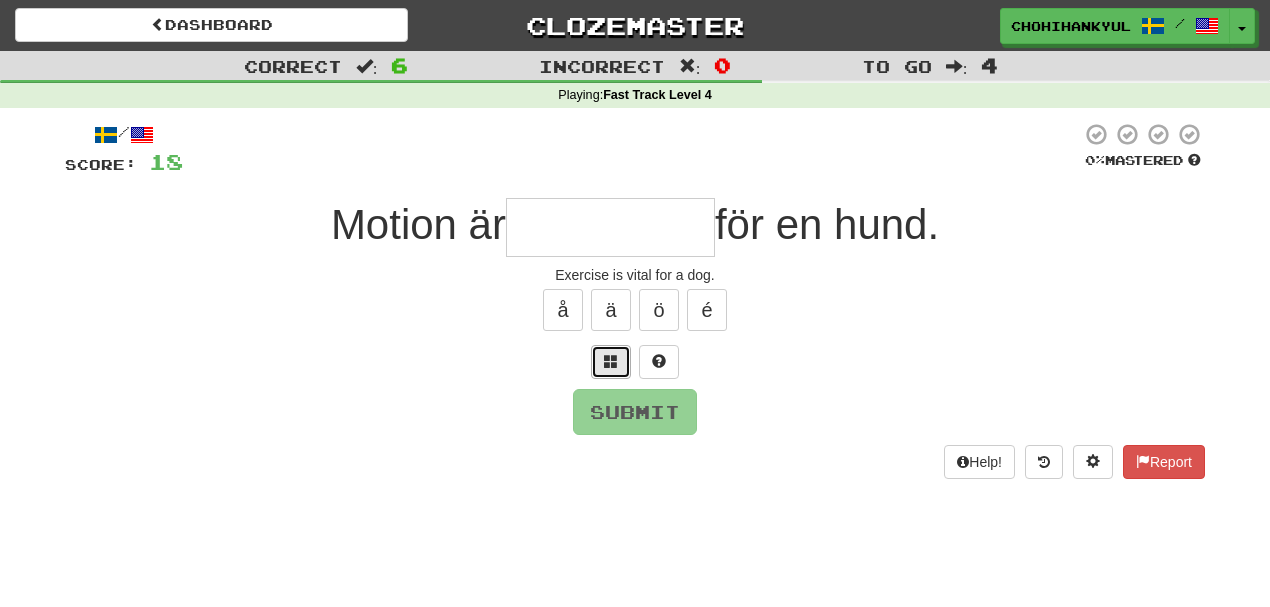 click at bounding box center (611, 361) 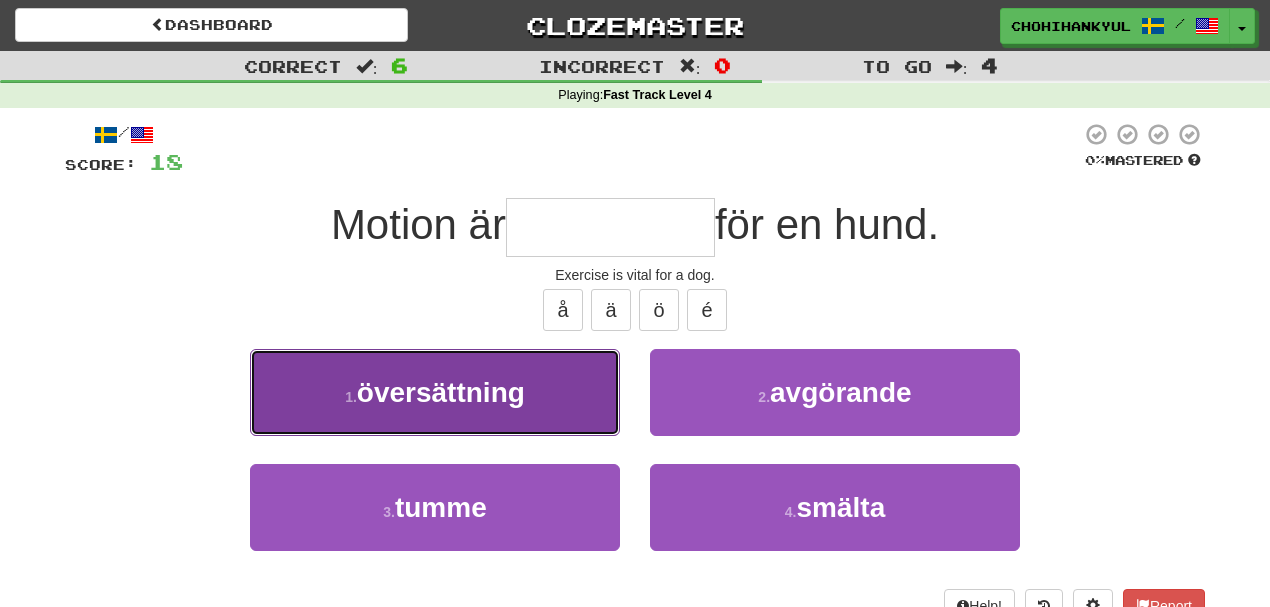 click on "1 .  översättning" at bounding box center [435, 392] 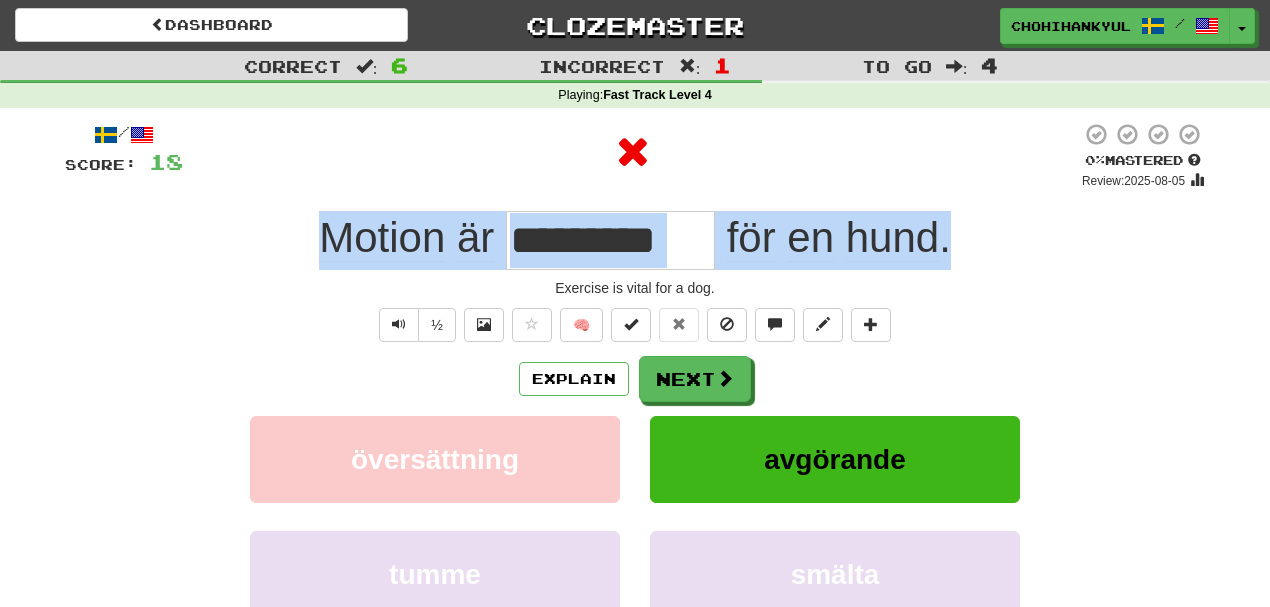 drag, startPoint x: 294, startPoint y: 227, endPoint x: 1039, endPoint y: 240, distance: 745.1134 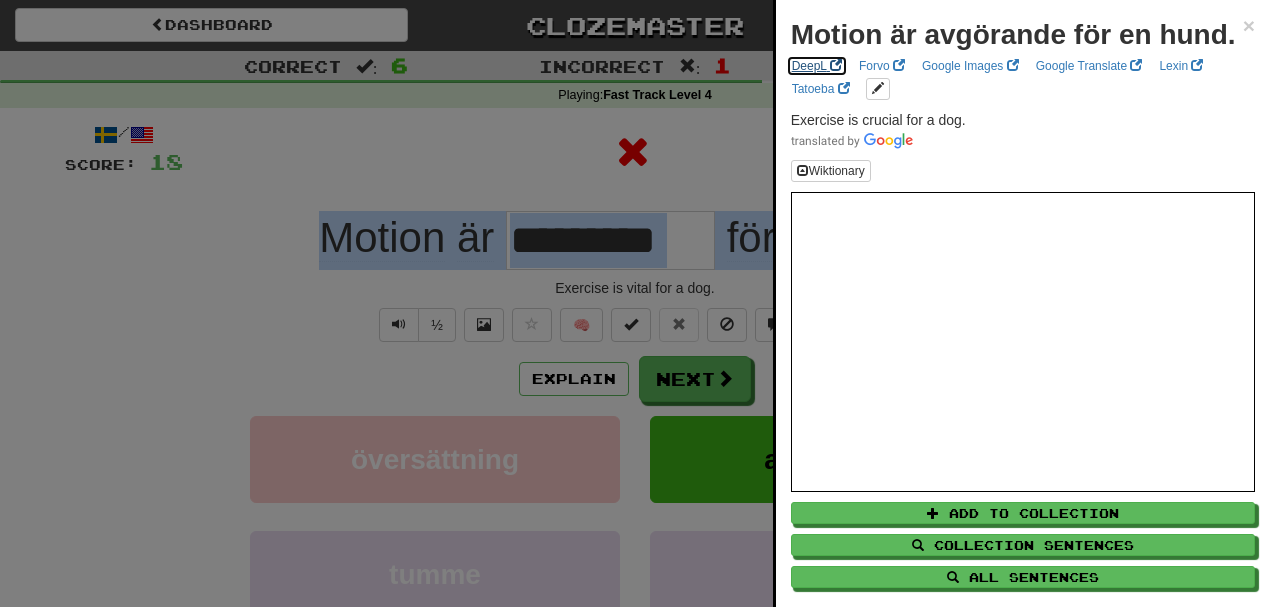 click on "DeepL" at bounding box center (817, 66) 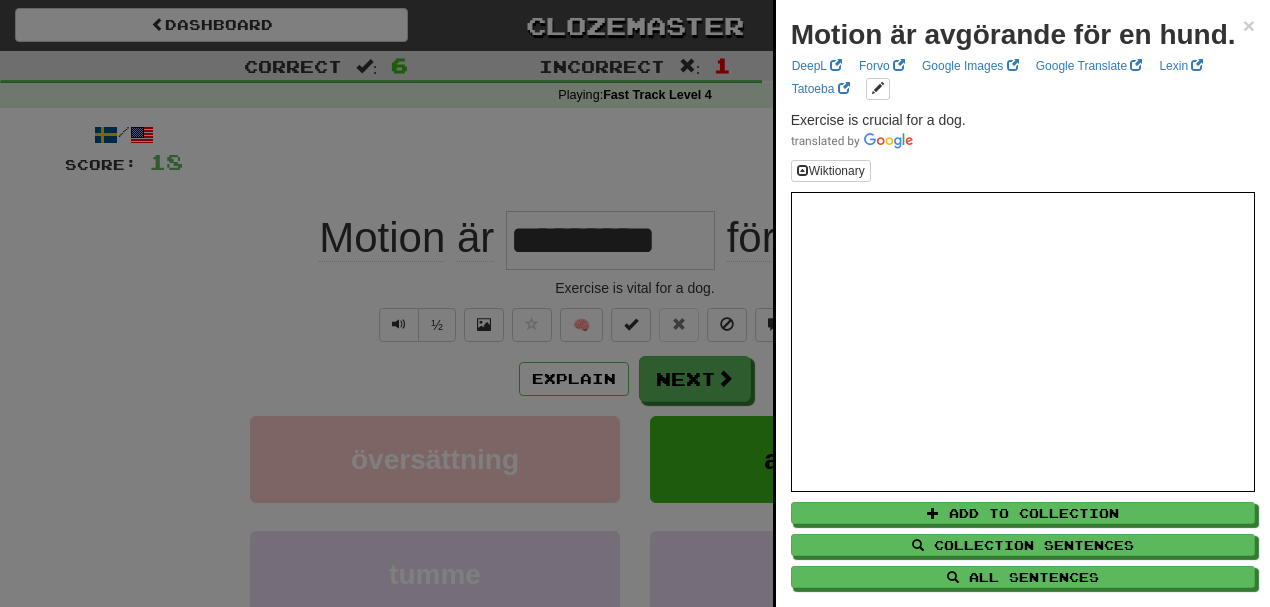 drag, startPoint x: 434, startPoint y: 155, endPoint x: 504, endPoint y: 199, distance: 82.68011 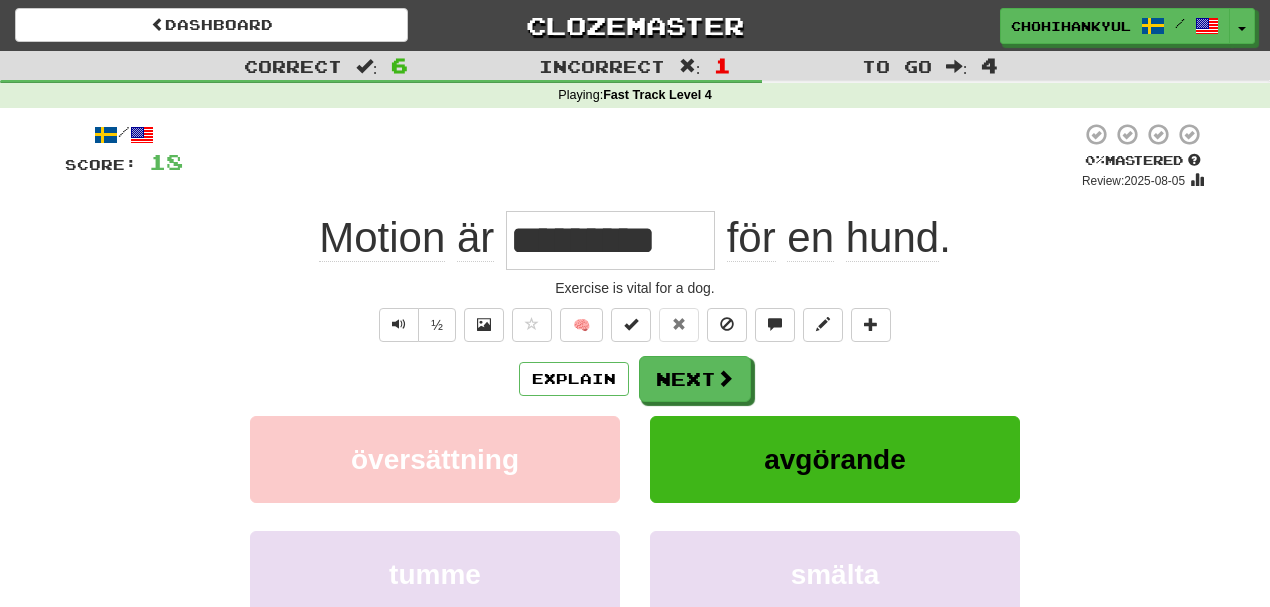 drag, startPoint x: 513, startPoint y: 230, endPoint x: 872, endPoint y: 232, distance: 359.00558 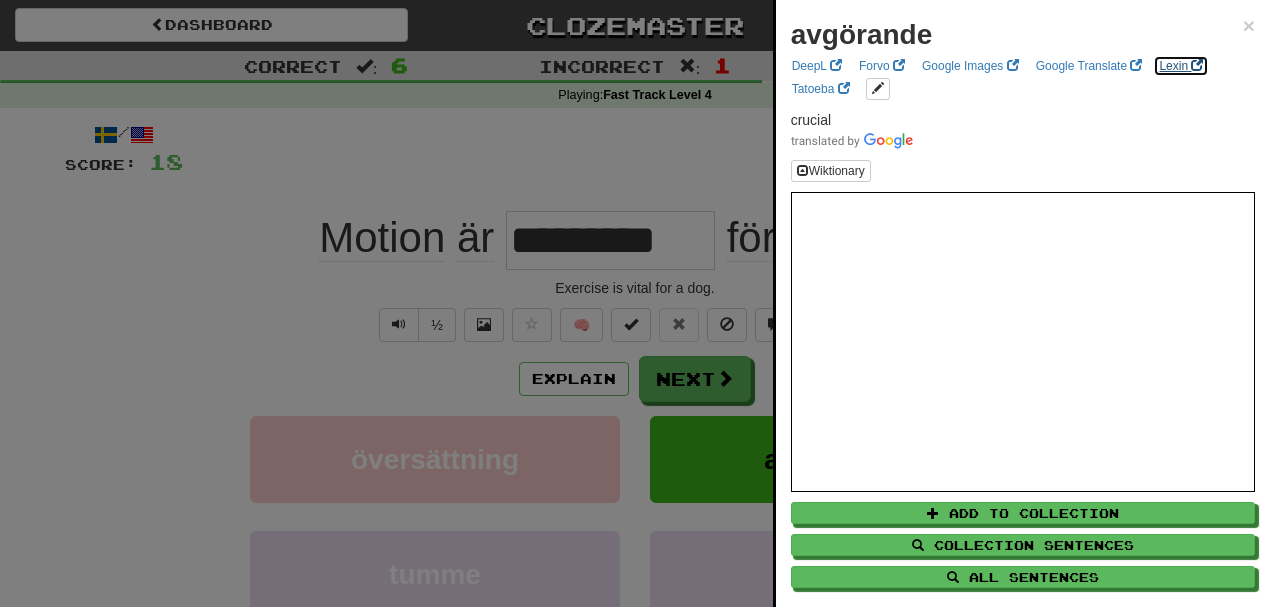 click on "Lexin" at bounding box center (1181, 66) 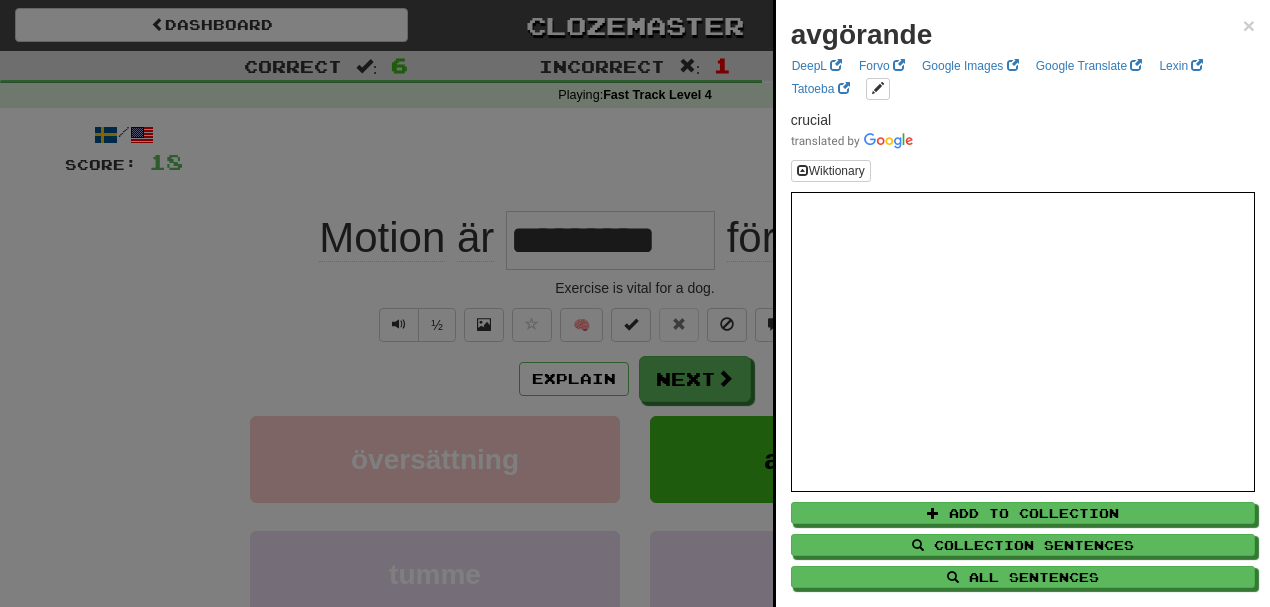 click at bounding box center (635, 303) 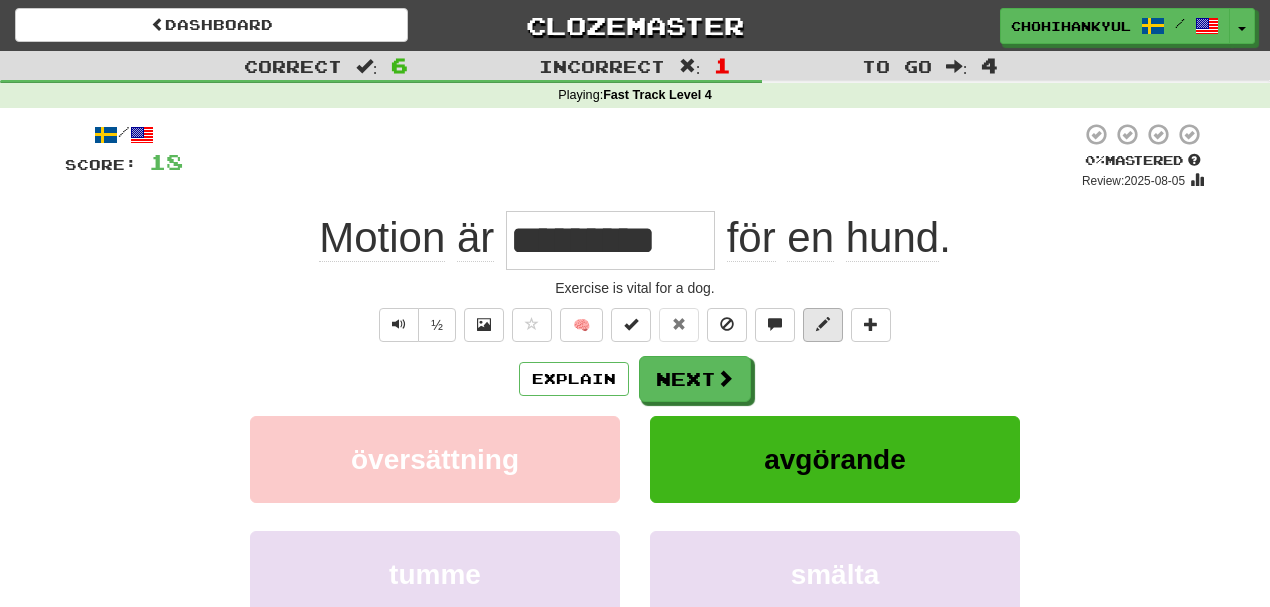 click on "/  Score:   18 0 %  Mastered Review:  2025-08-05 Motion   är   *********   för   en   hund . Exercise is vital for a dog. ½ 🧠 Explain Next översättning avgörande tumme smälta Learn more: översättning avgörande tumme smälta  Help!  Report" at bounding box center [635, 421] 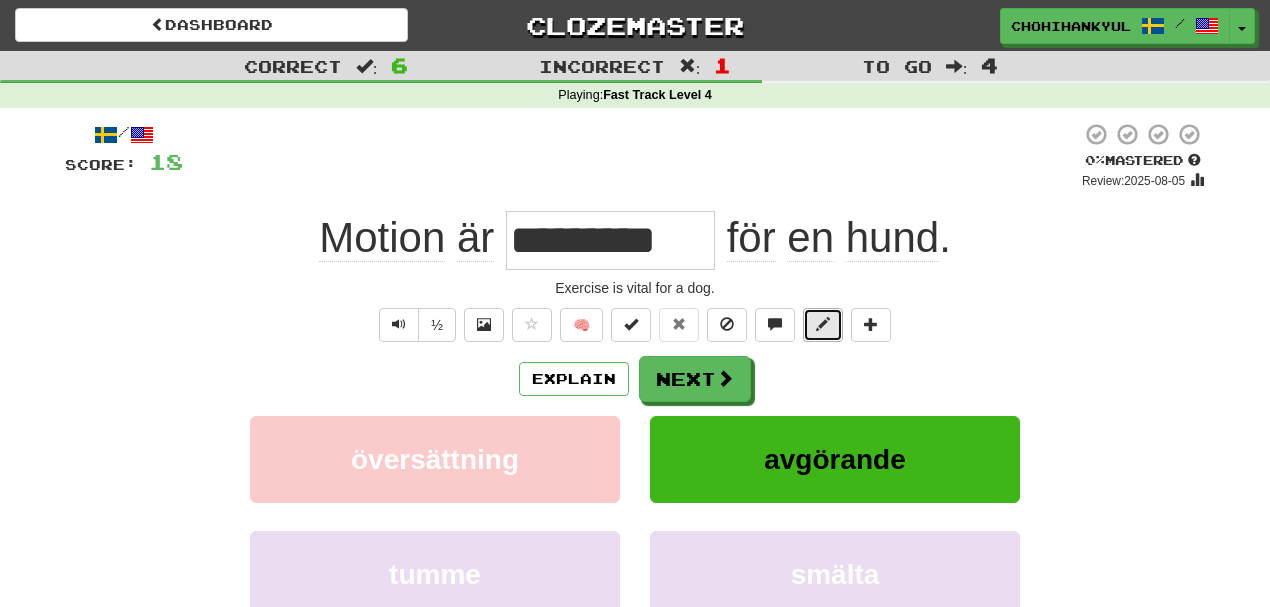 click at bounding box center (823, 325) 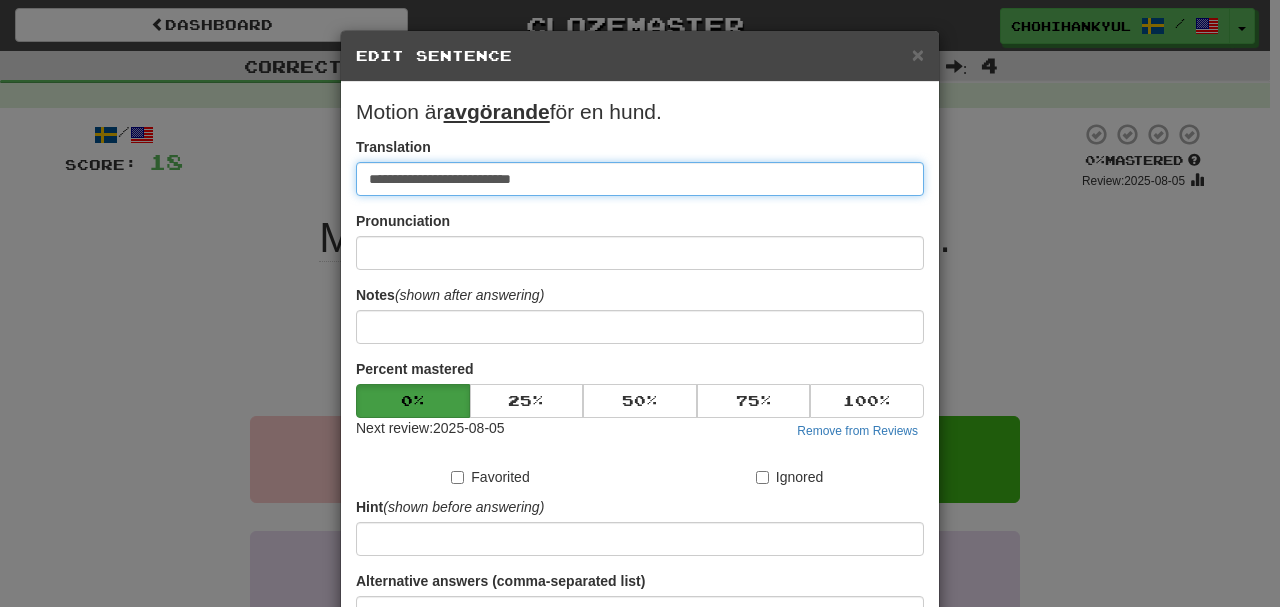 paste on "**********" 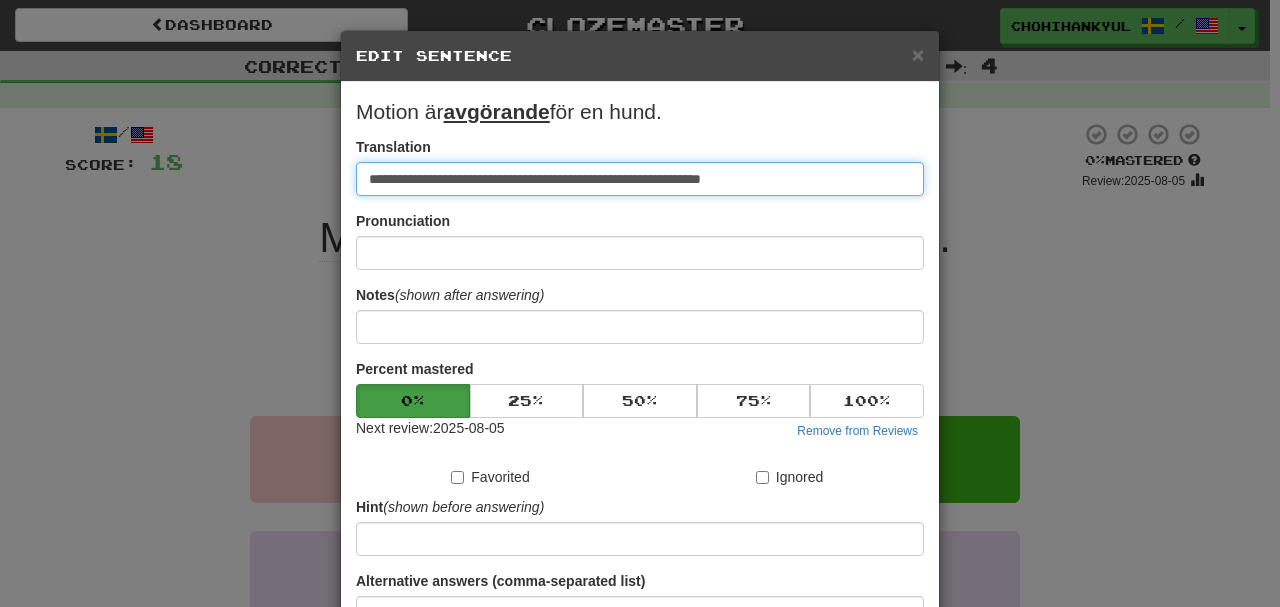 type on "**********" 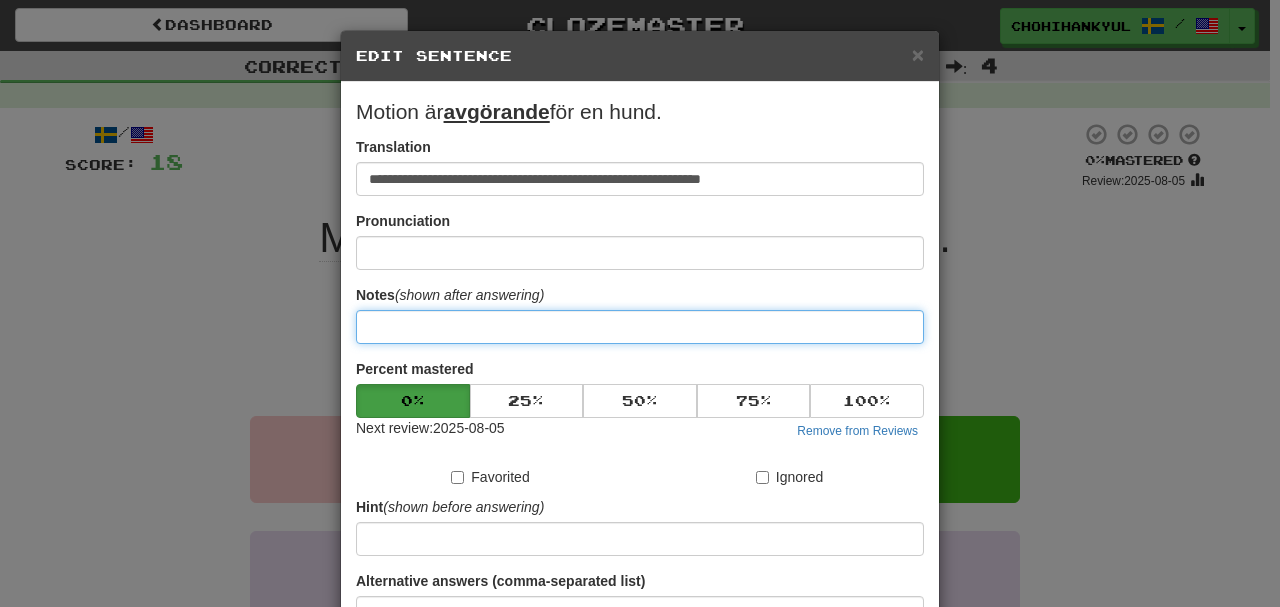 click at bounding box center (640, 327) 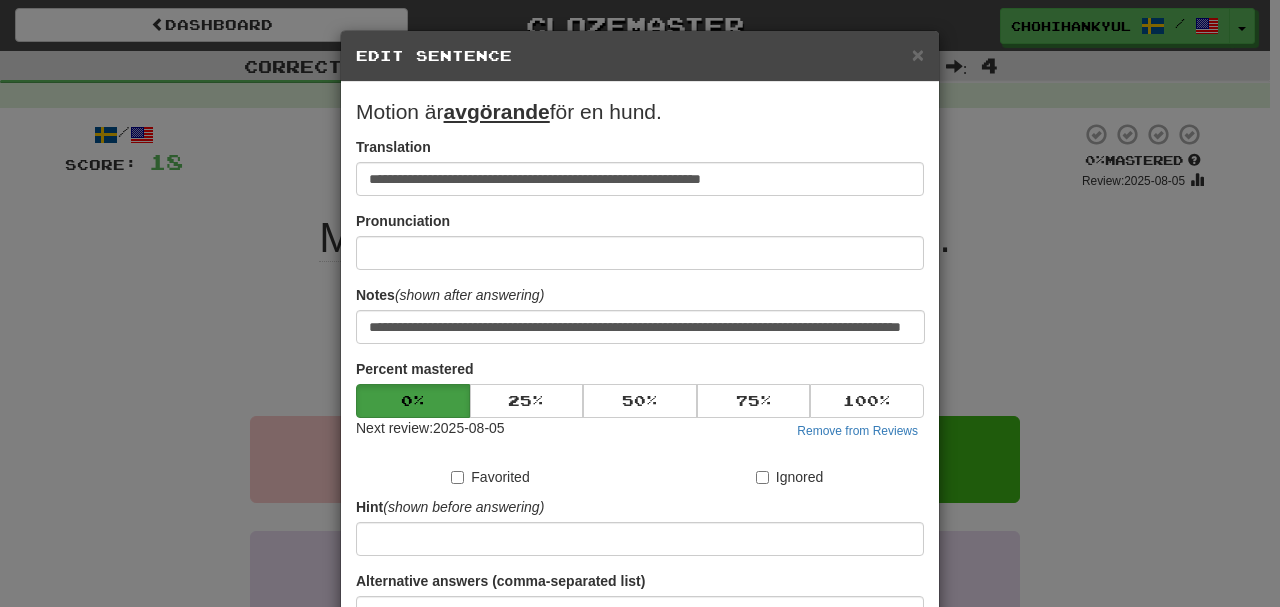 scroll, scrollTop: 0, scrollLeft: 0, axis: both 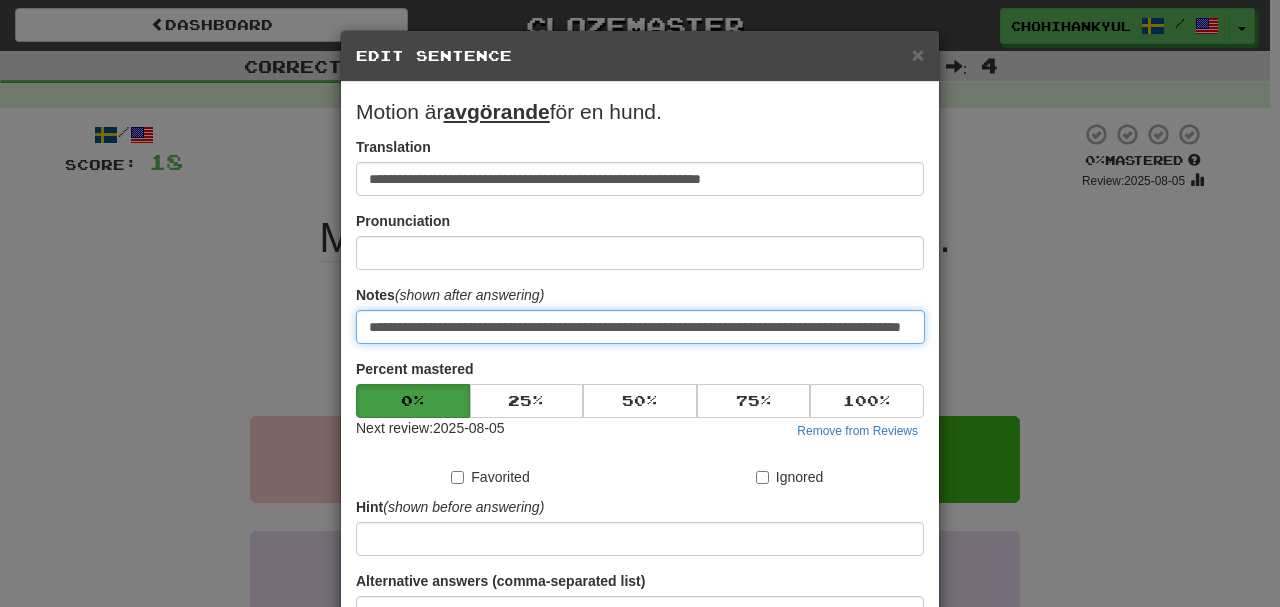drag, startPoint x: 487, startPoint y: 321, endPoint x: 380, endPoint y: 344, distance: 109.444046 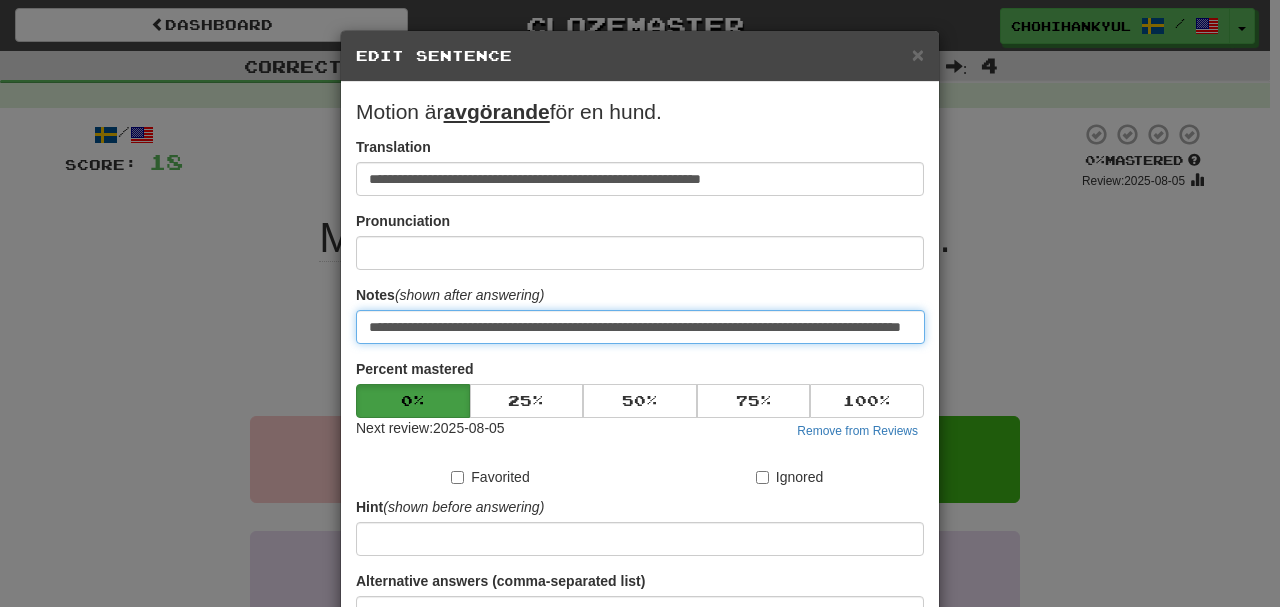 drag, startPoint x: 614, startPoint y: 328, endPoint x: 628, endPoint y: 329, distance: 14.035668 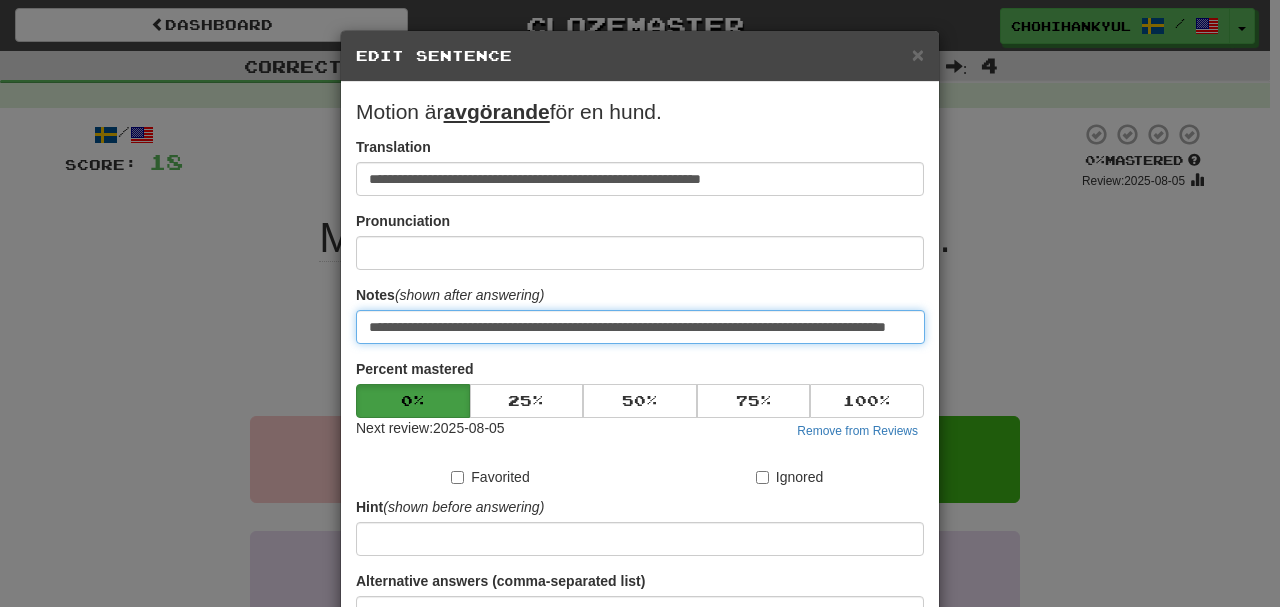 drag, startPoint x: 583, startPoint y: 324, endPoint x: 433, endPoint y: 326, distance: 150.01334 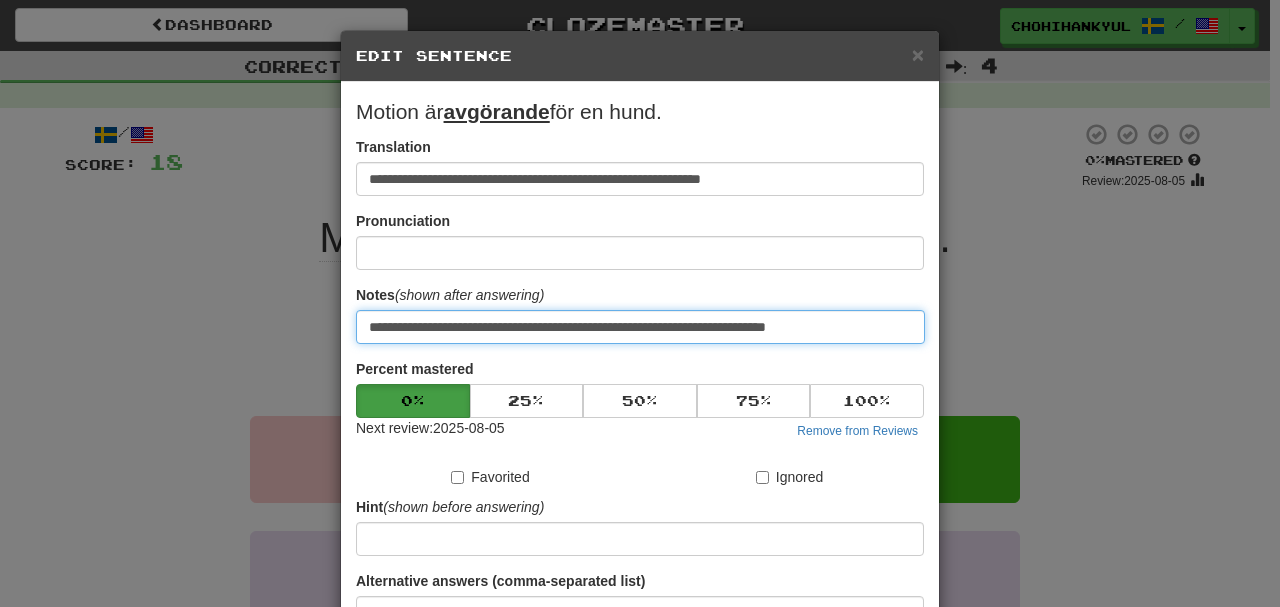 click on "**********" at bounding box center (640, 327) 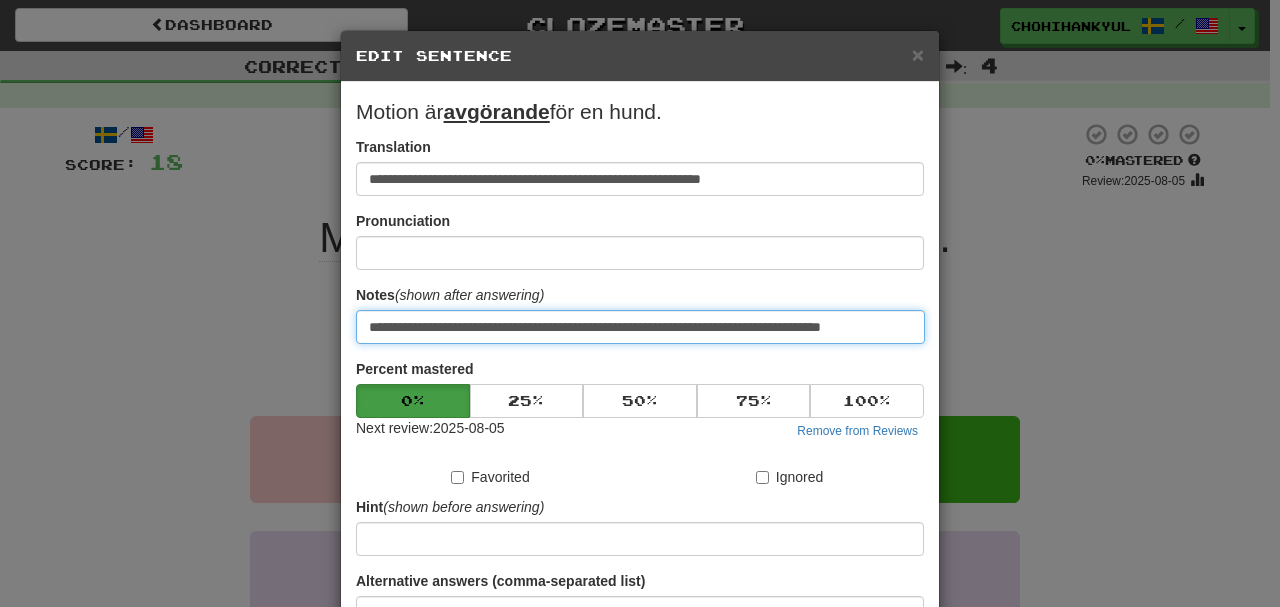 scroll, scrollTop: 0, scrollLeft: 45, axis: horizontal 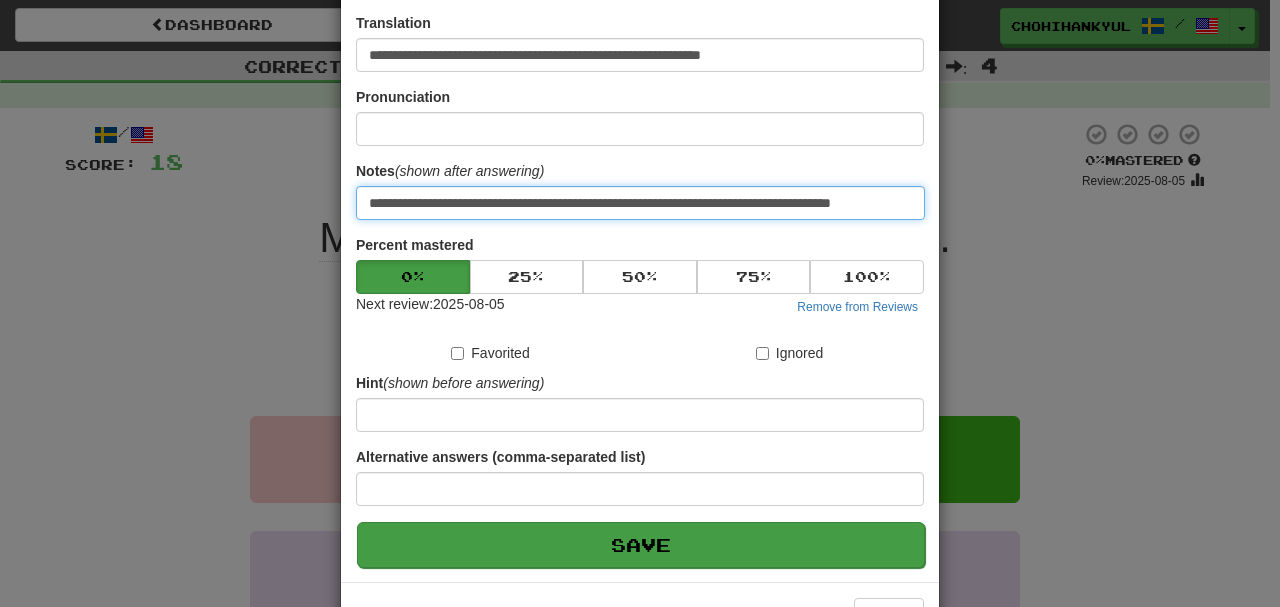 type on "**********" 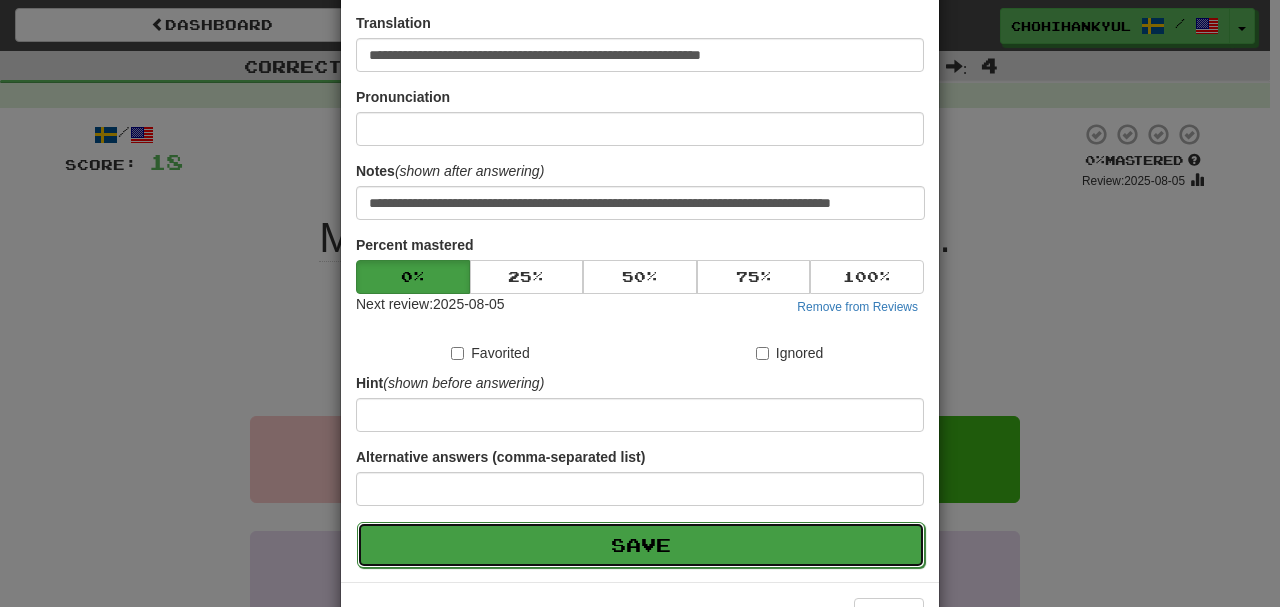 click on "Save" at bounding box center [641, 545] 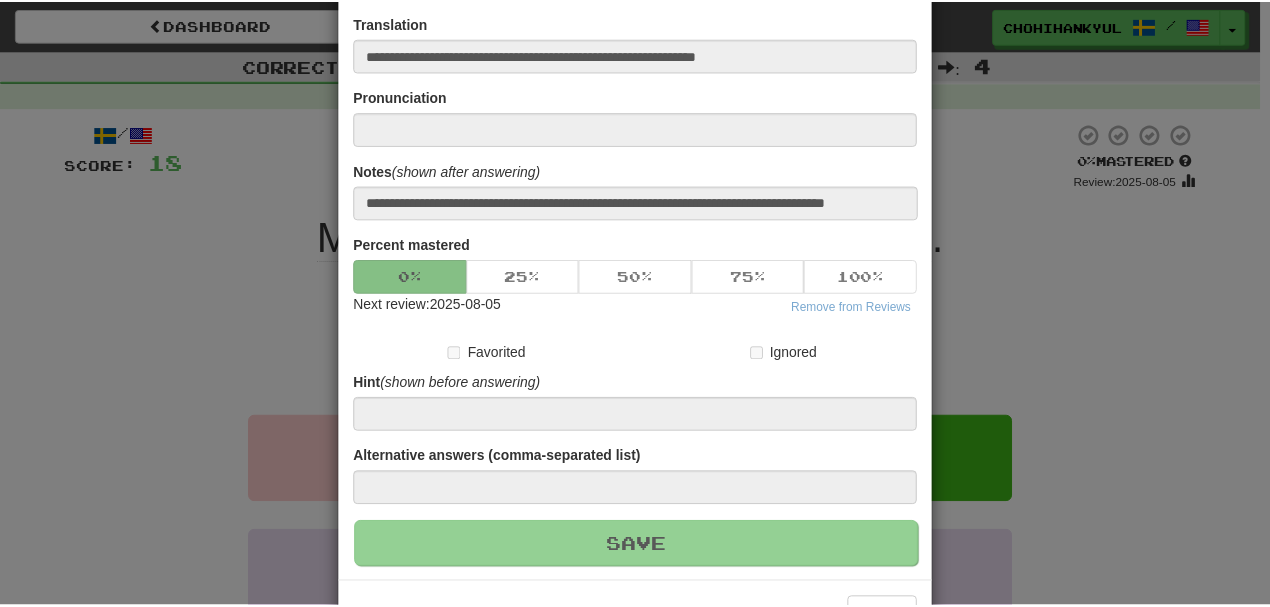 scroll, scrollTop: 0, scrollLeft: 0, axis: both 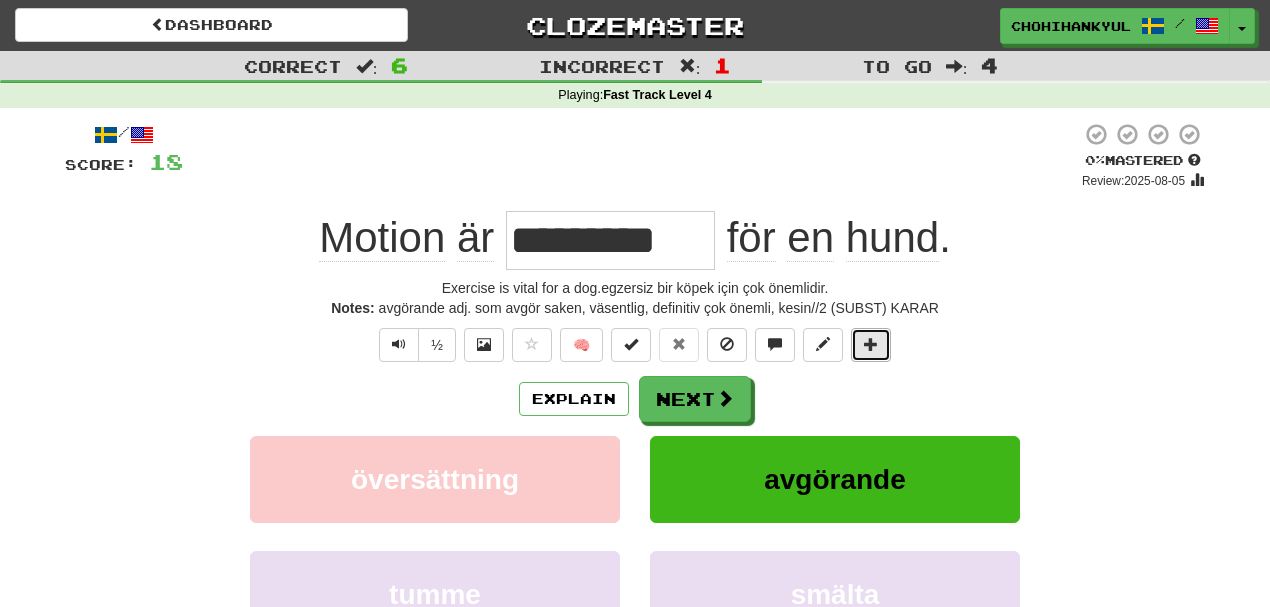 click at bounding box center [871, 345] 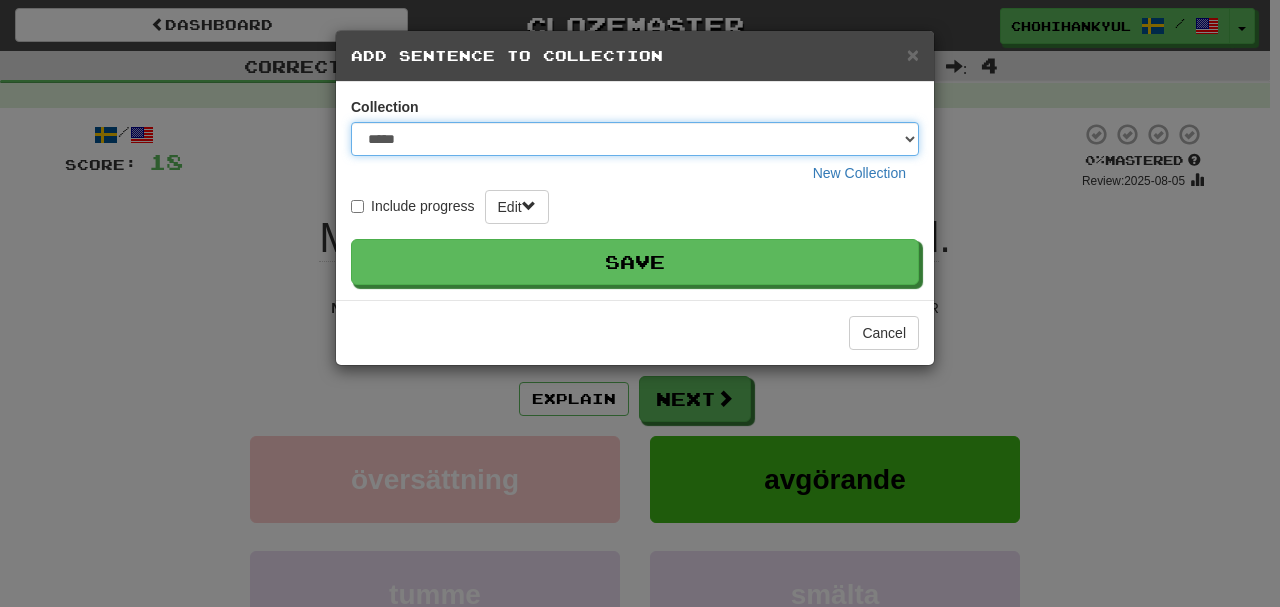 click on "**********" at bounding box center (635, 139) 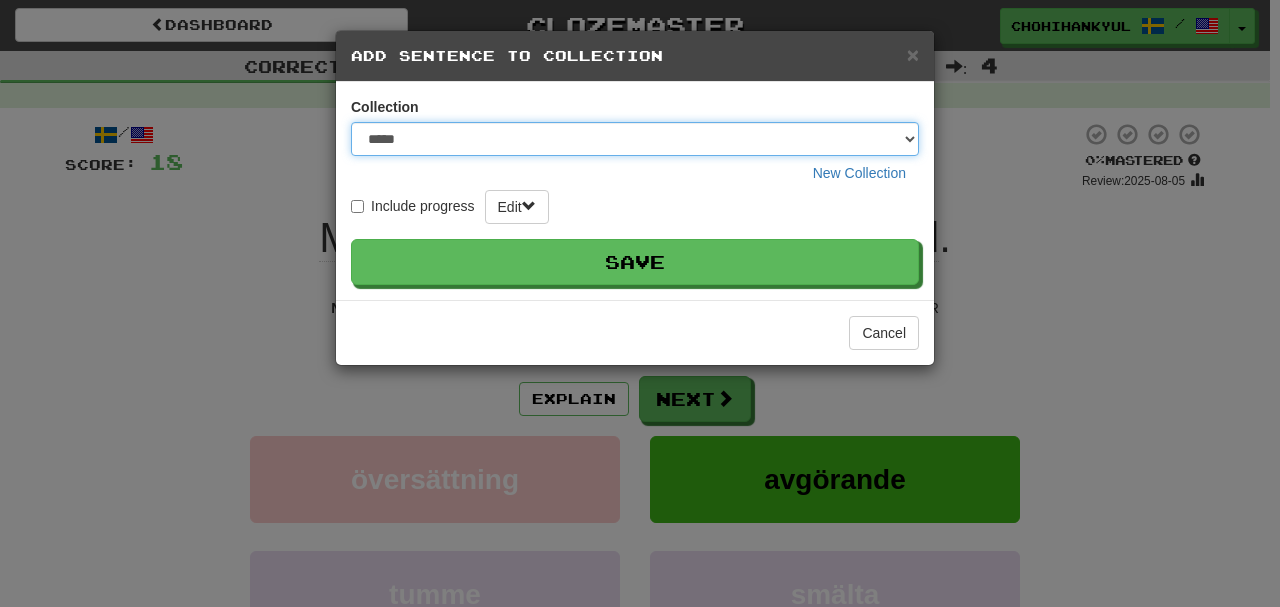 select on "*****" 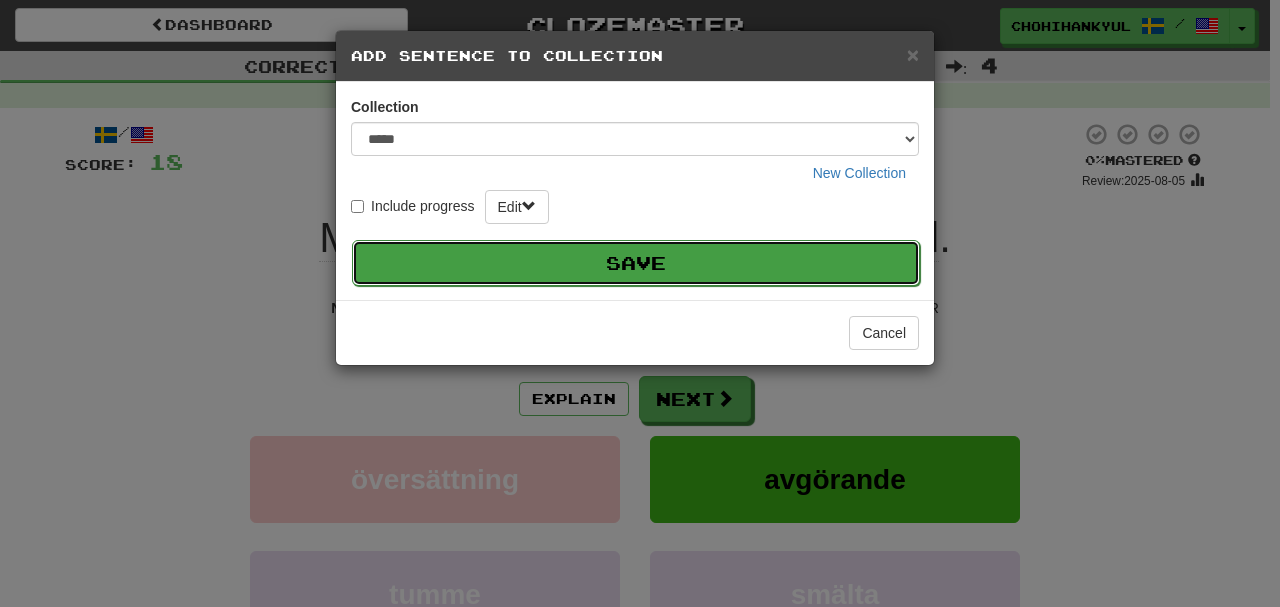 click on "Save" at bounding box center [636, 263] 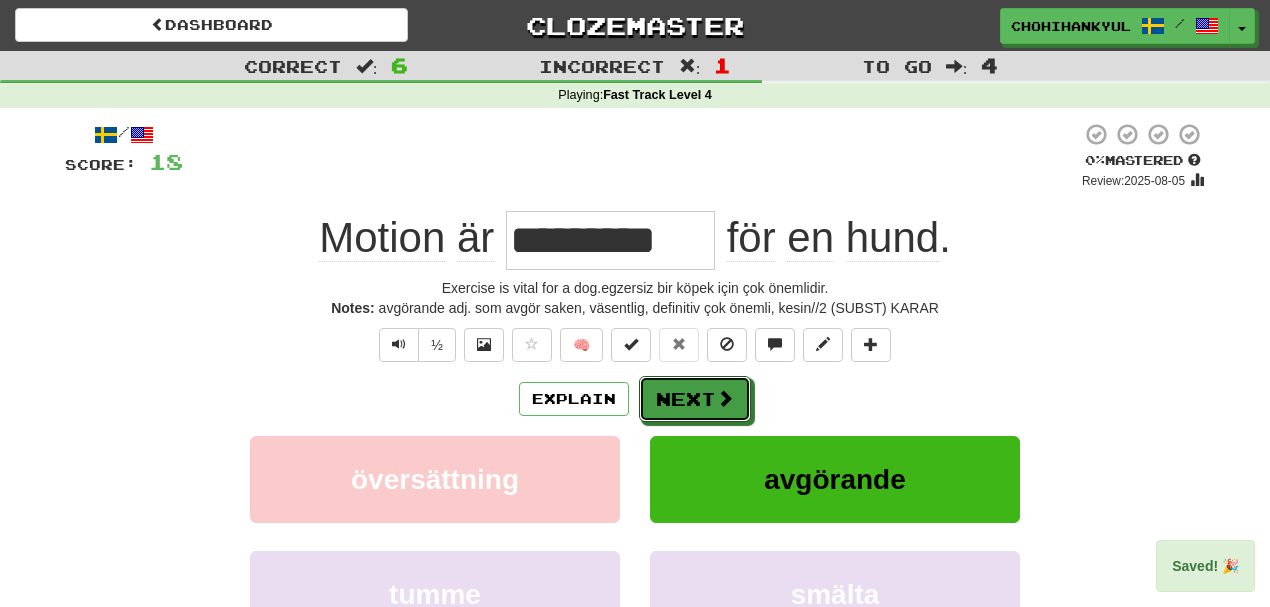 click on "Next" at bounding box center [695, 399] 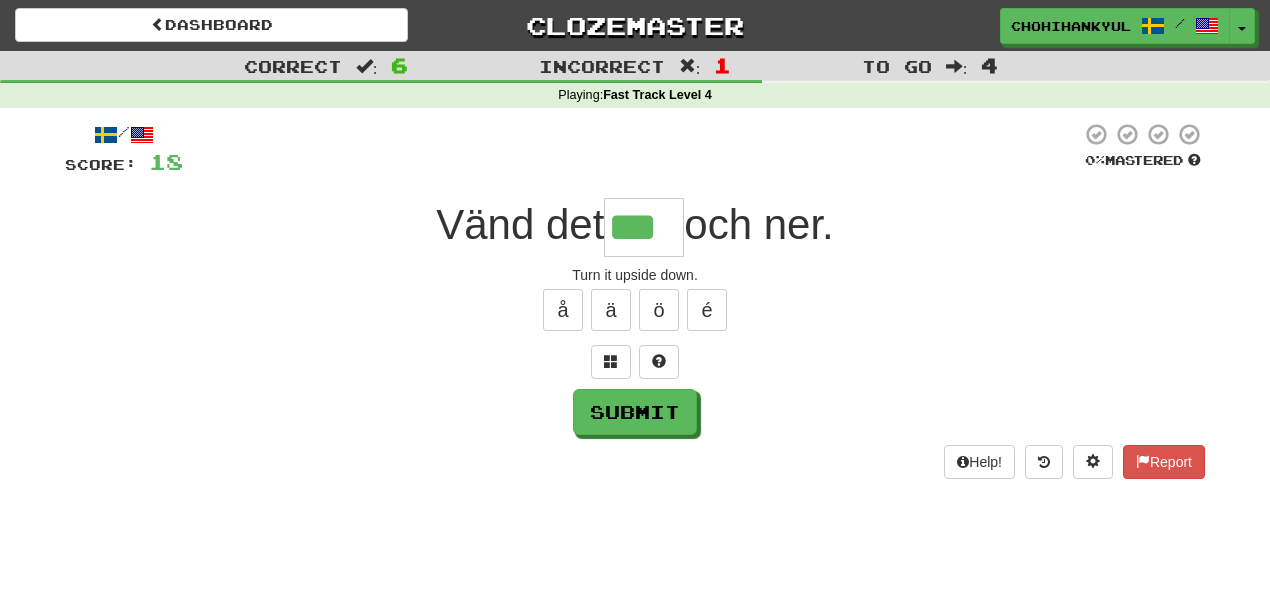 scroll, scrollTop: 0, scrollLeft: 14, axis: horizontal 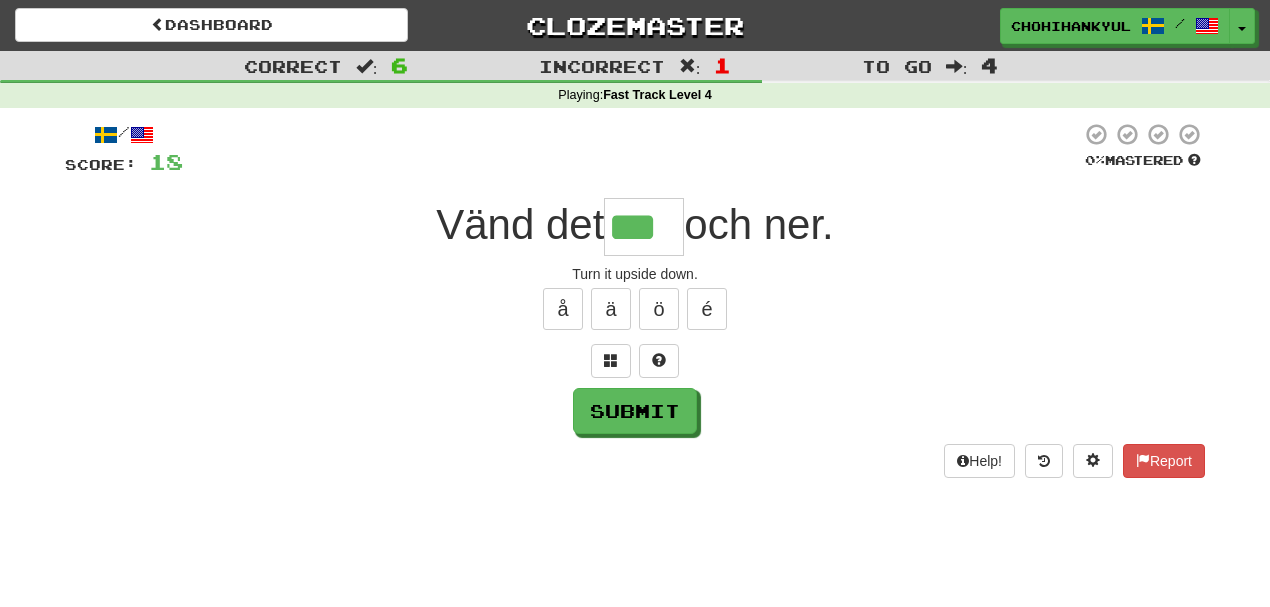 type on "***" 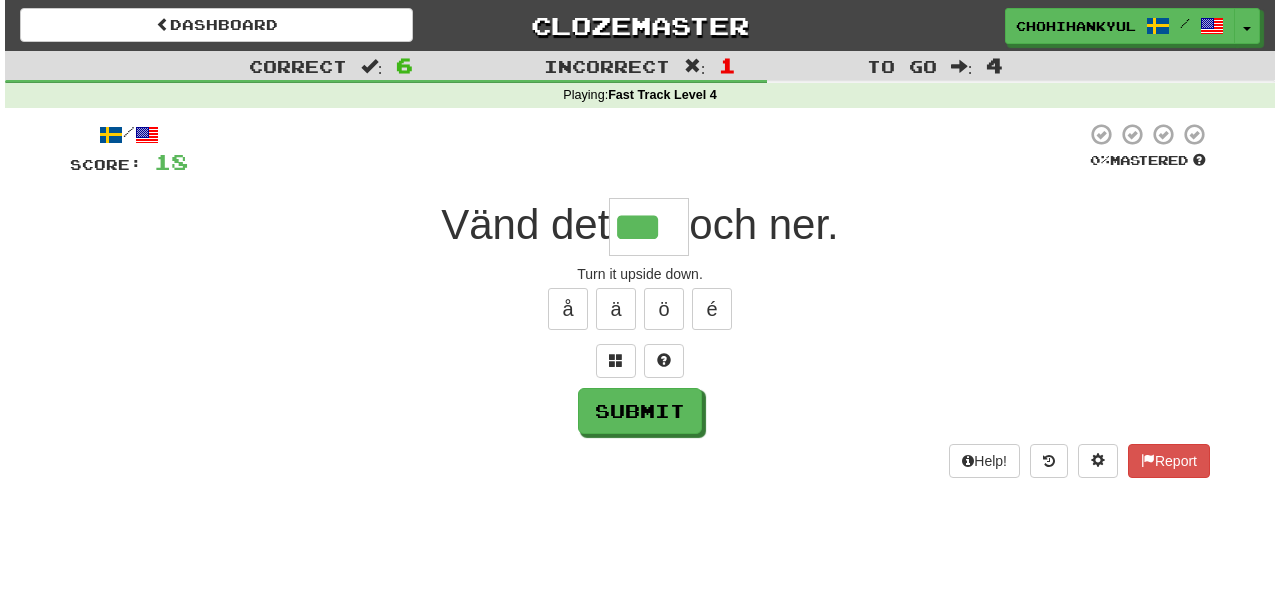scroll, scrollTop: 0, scrollLeft: 0, axis: both 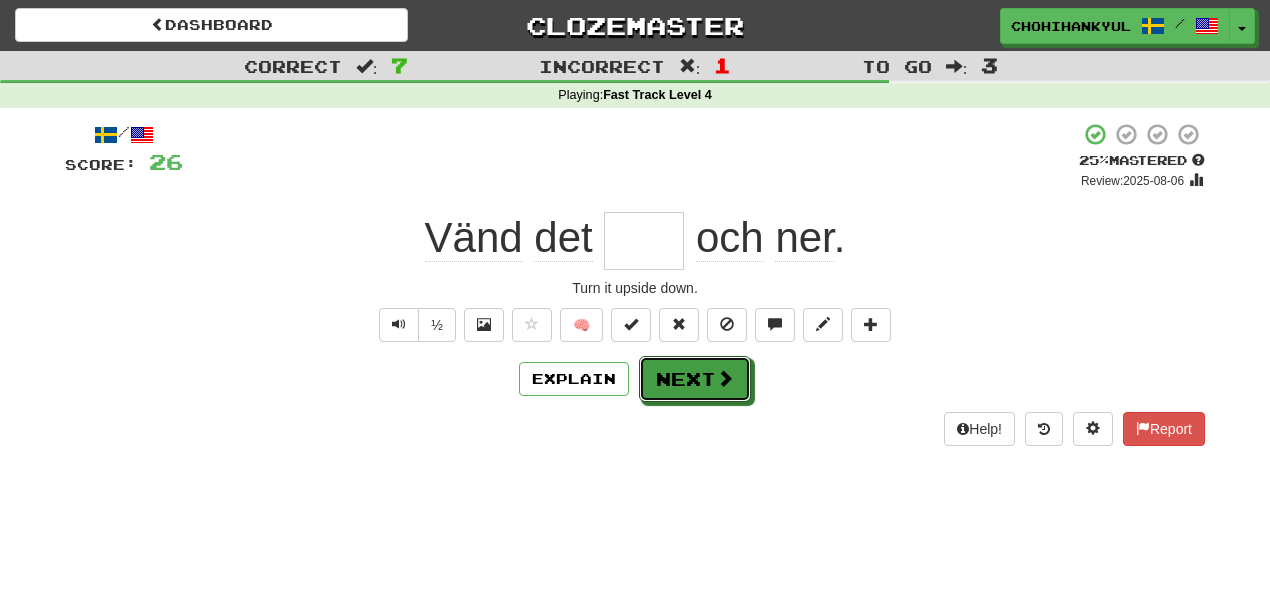 click on "Next" at bounding box center [695, 379] 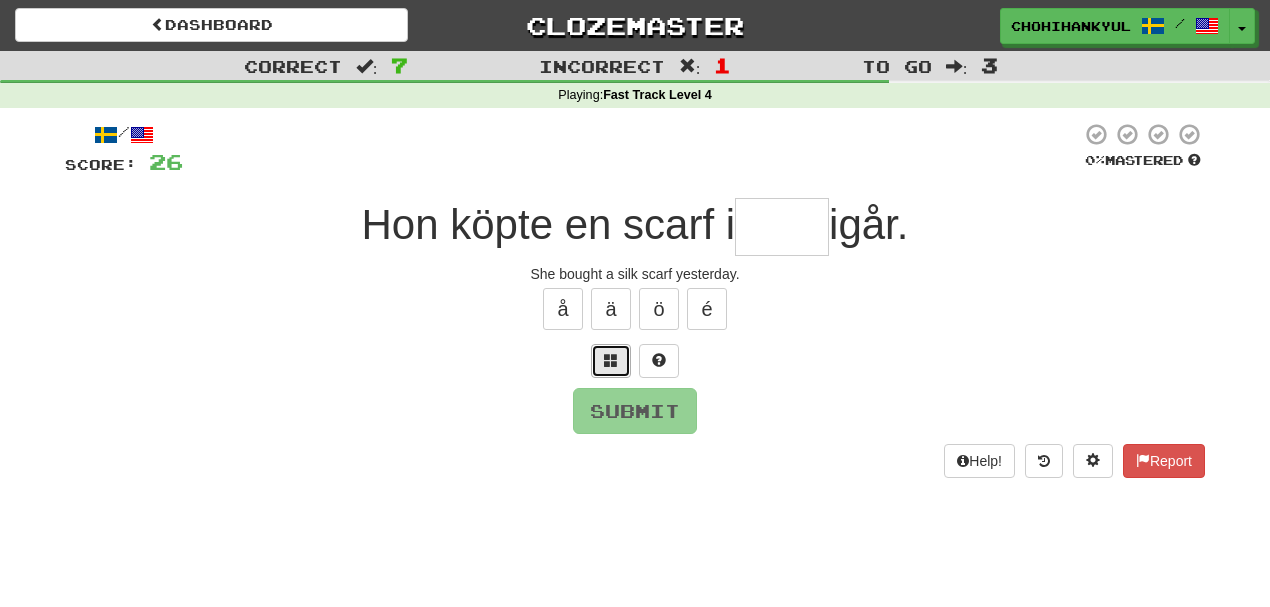 click at bounding box center [611, 361] 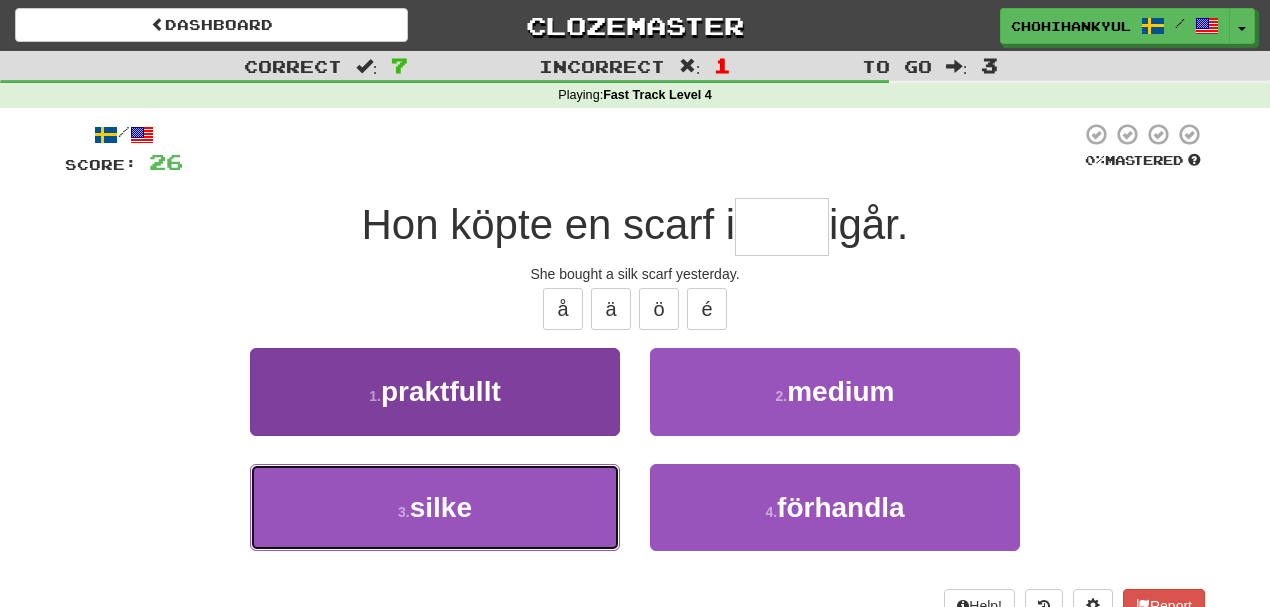 drag, startPoint x: 521, startPoint y: 488, endPoint x: 521, endPoint y: 499, distance: 11 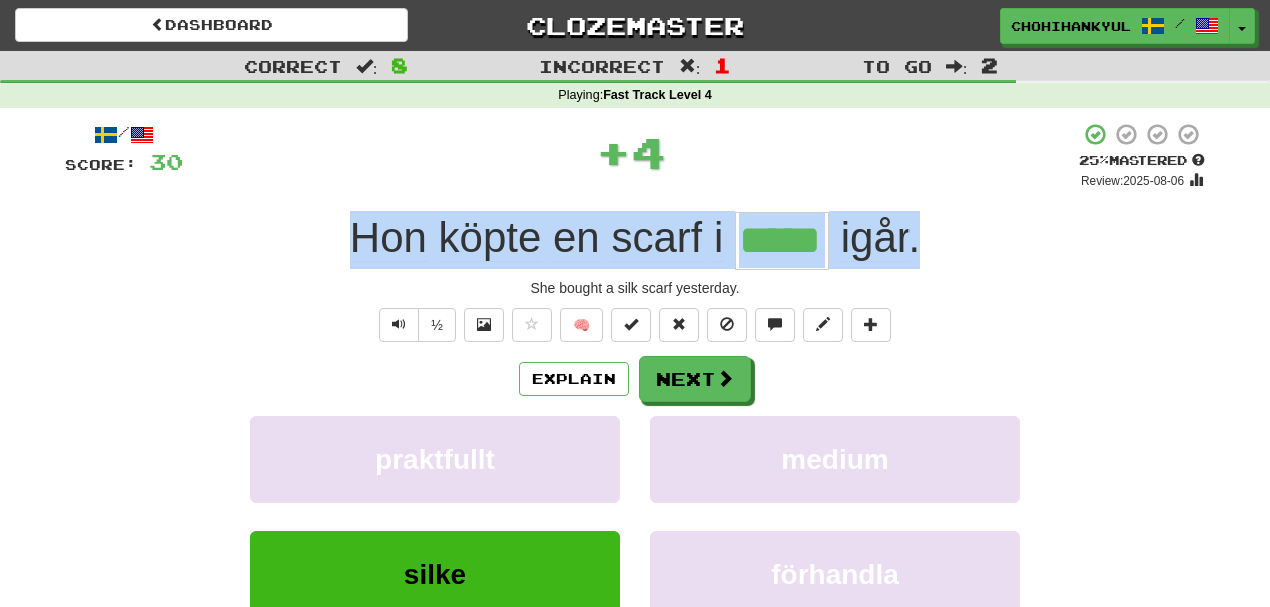 drag, startPoint x: 314, startPoint y: 254, endPoint x: 1012, endPoint y: 223, distance: 698.68805 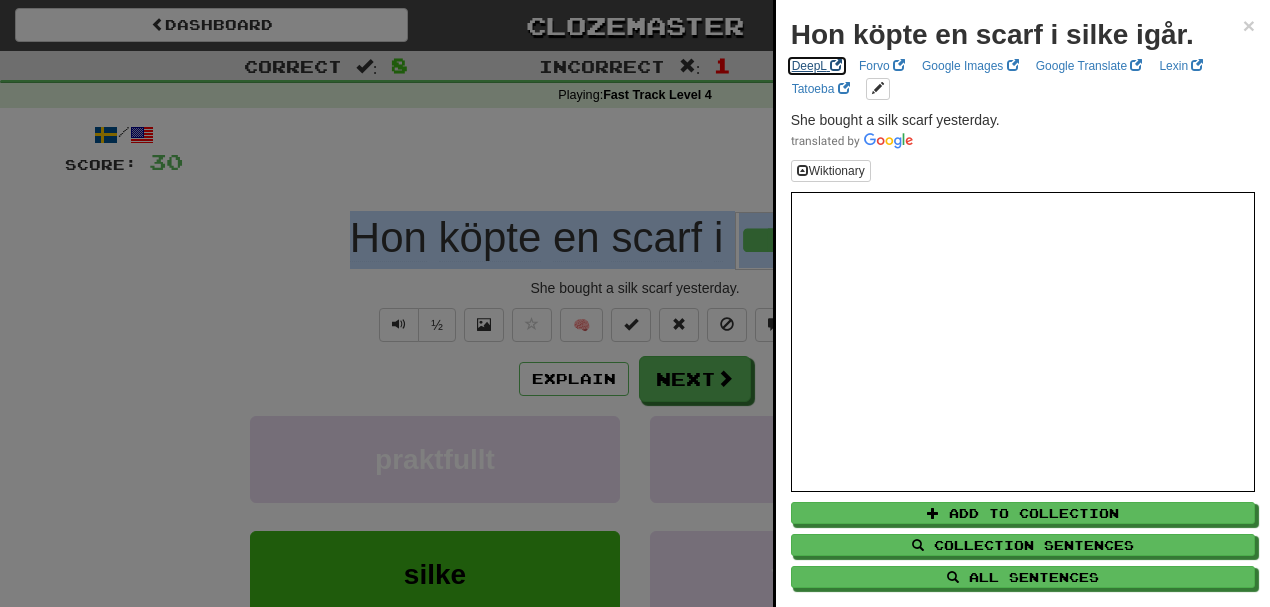click on "DeepL" at bounding box center (817, 66) 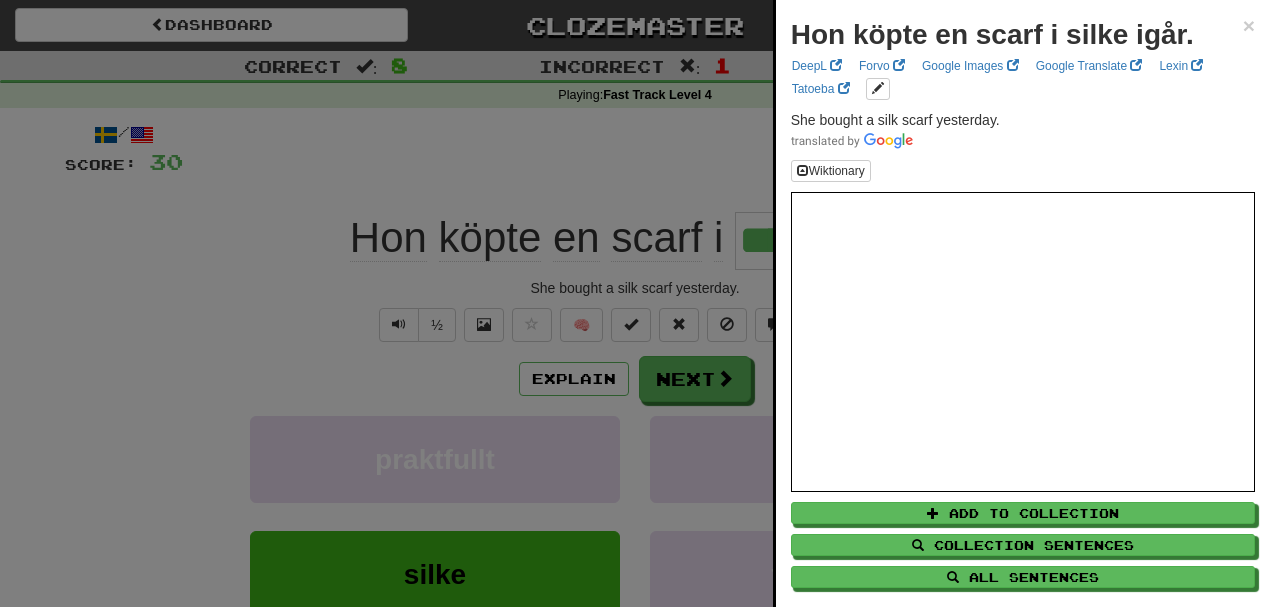 click at bounding box center [635, 303] 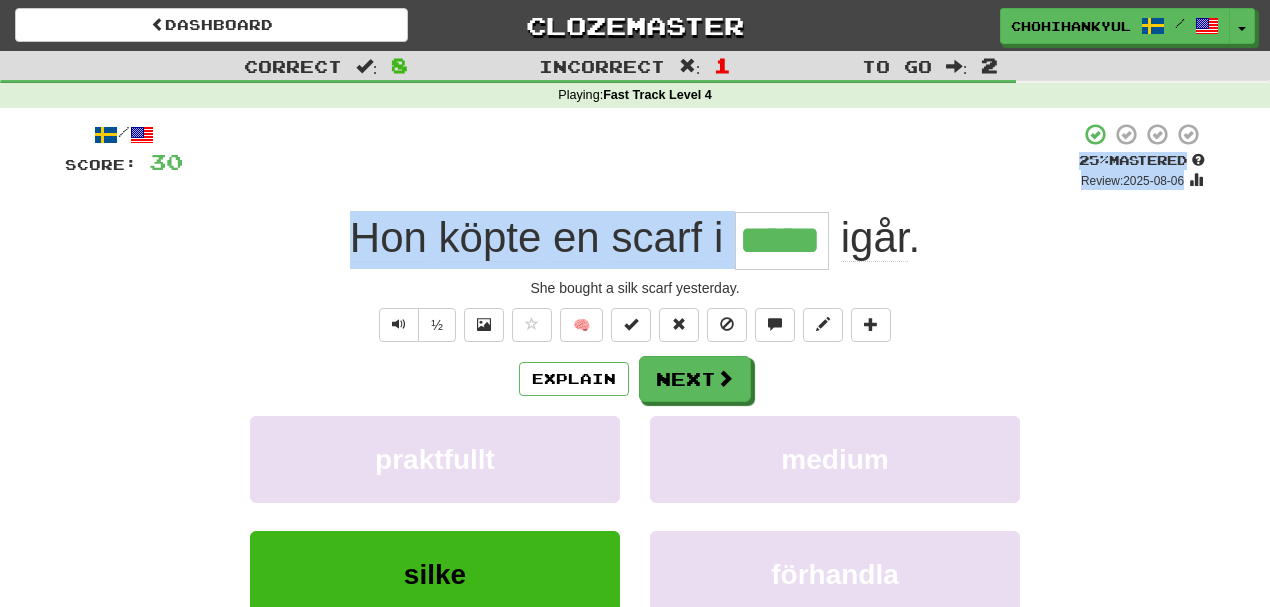drag, startPoint x: 734, startPoint y: 243, endPoint x: 665, endPoint y: 176, distance: 96.17692 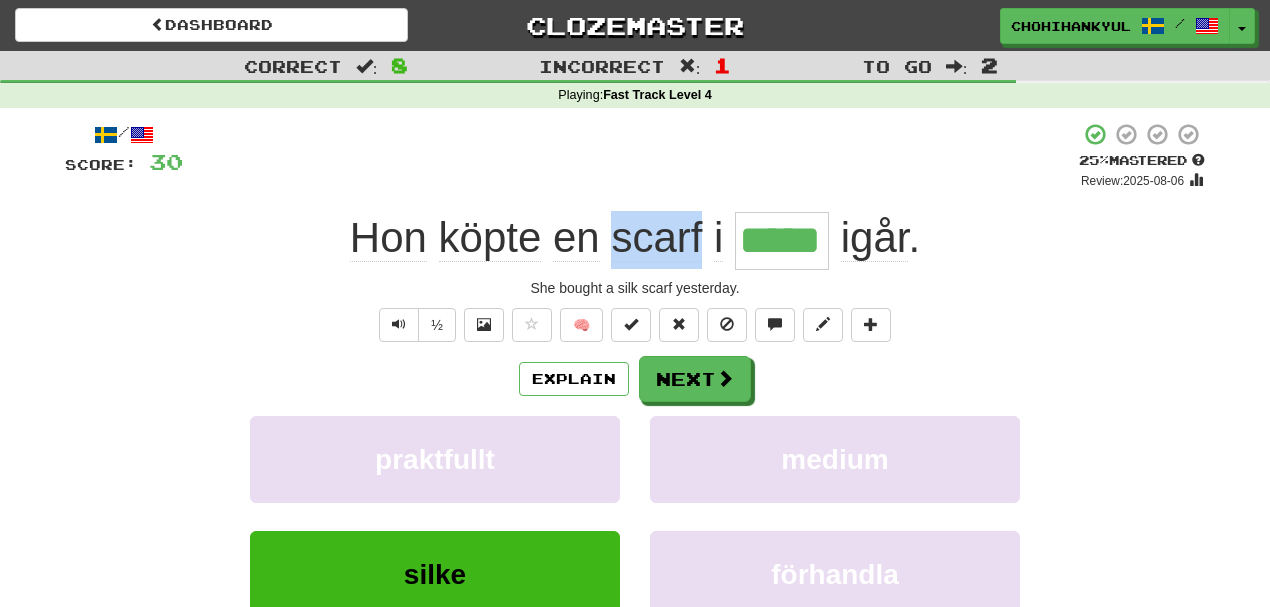 drag, startPoint x: 615, startPoint y: 238, endPoint x: 700, endPoint y: 237, distance: 85.00588 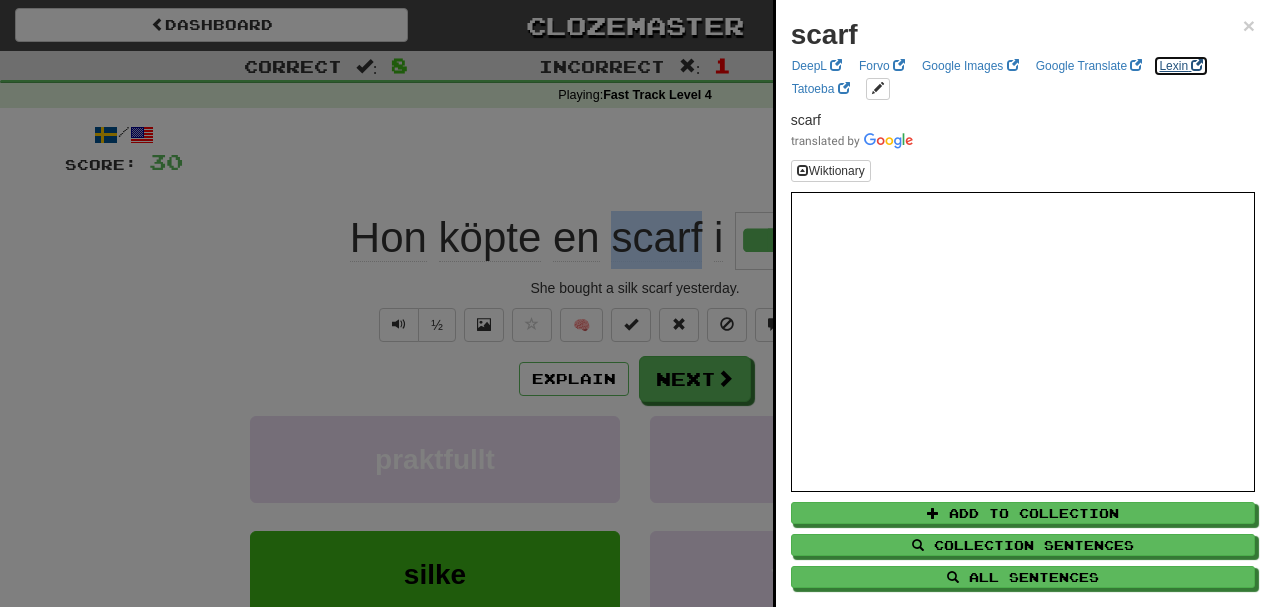 click at bounding box center (1197, 65) 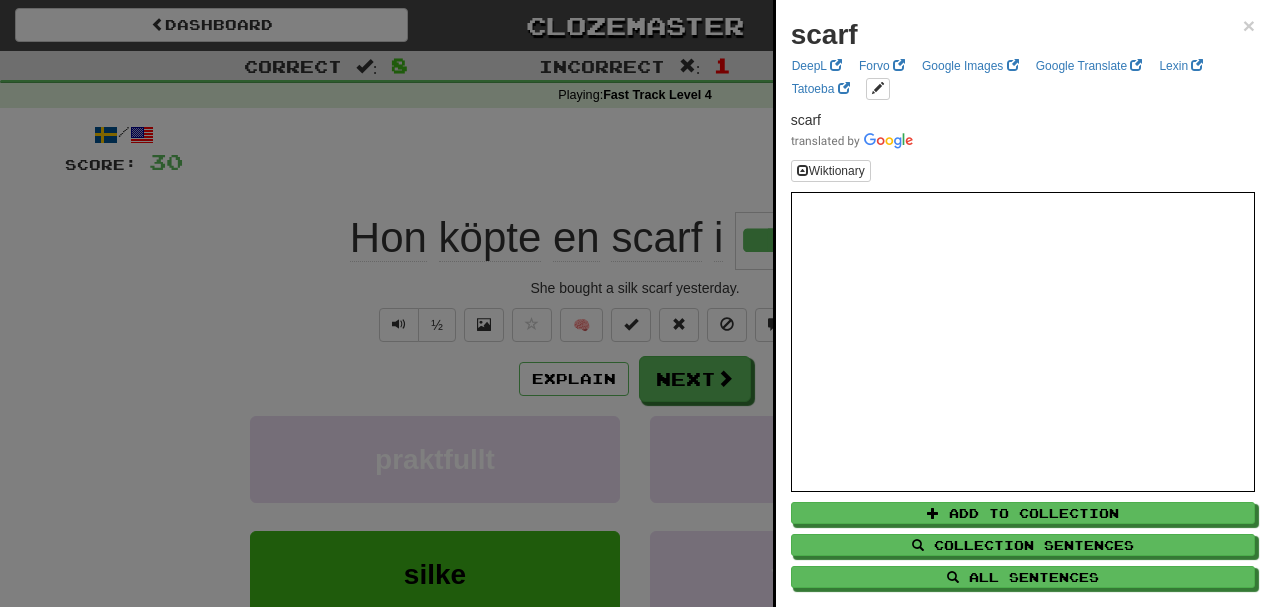 click at bounding box center [635, 303] 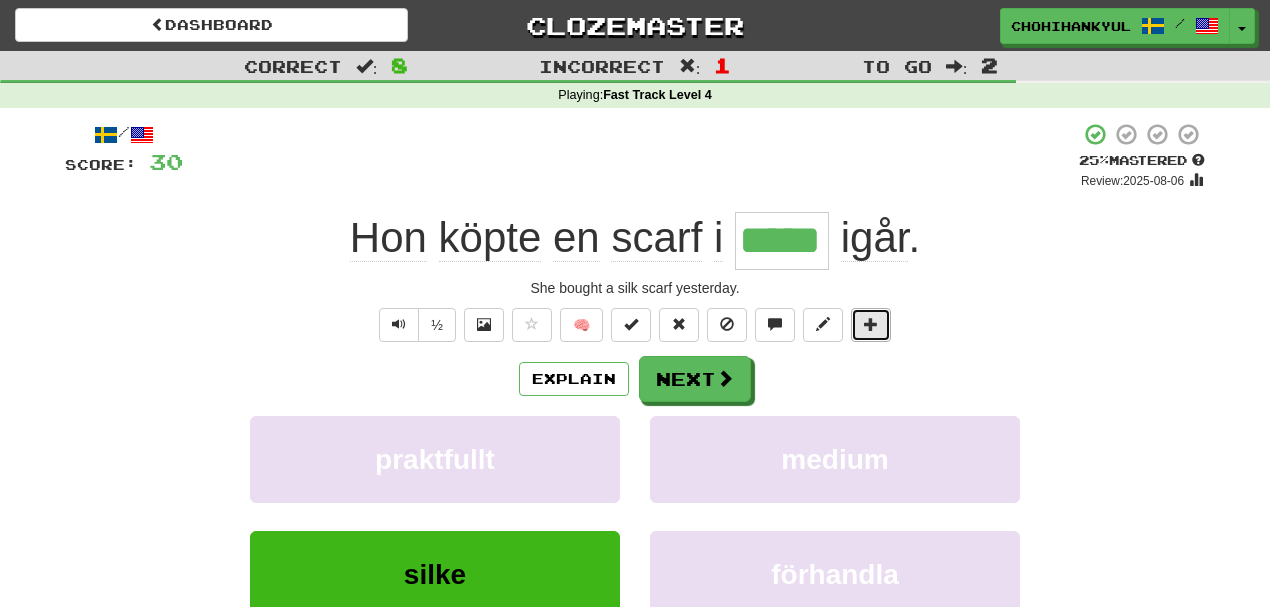 click at bounding box center (871, 325) 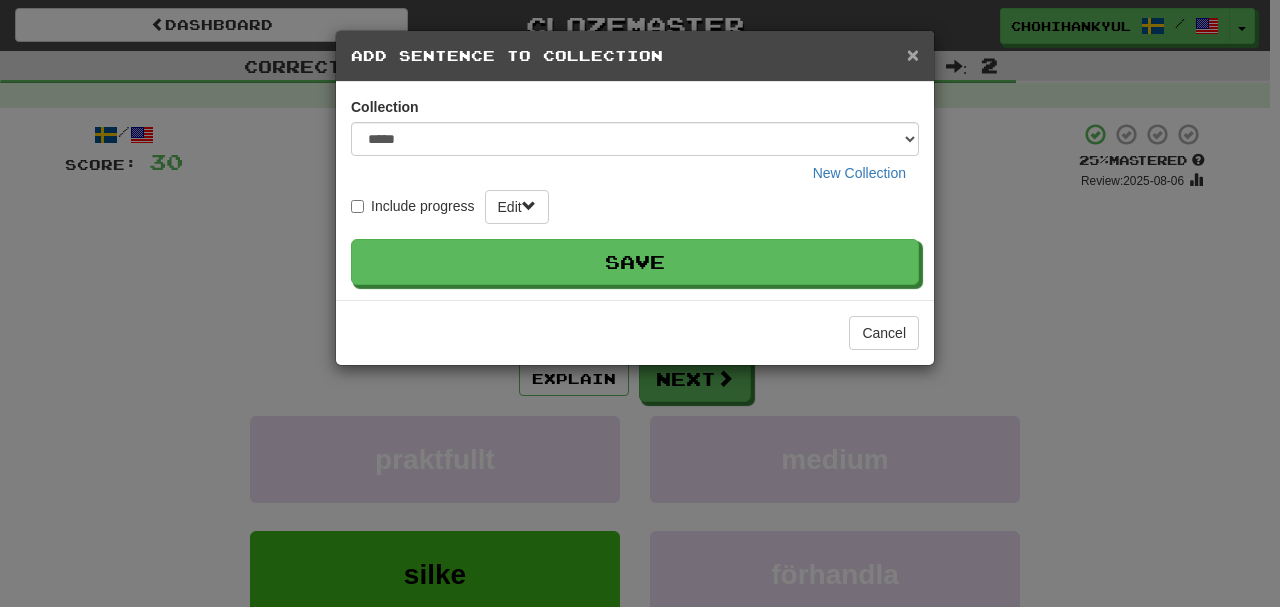 drag, startPoint x: 912, startPoint y: 56, endPoint x: 912, endPoint y: 105, distance: 49 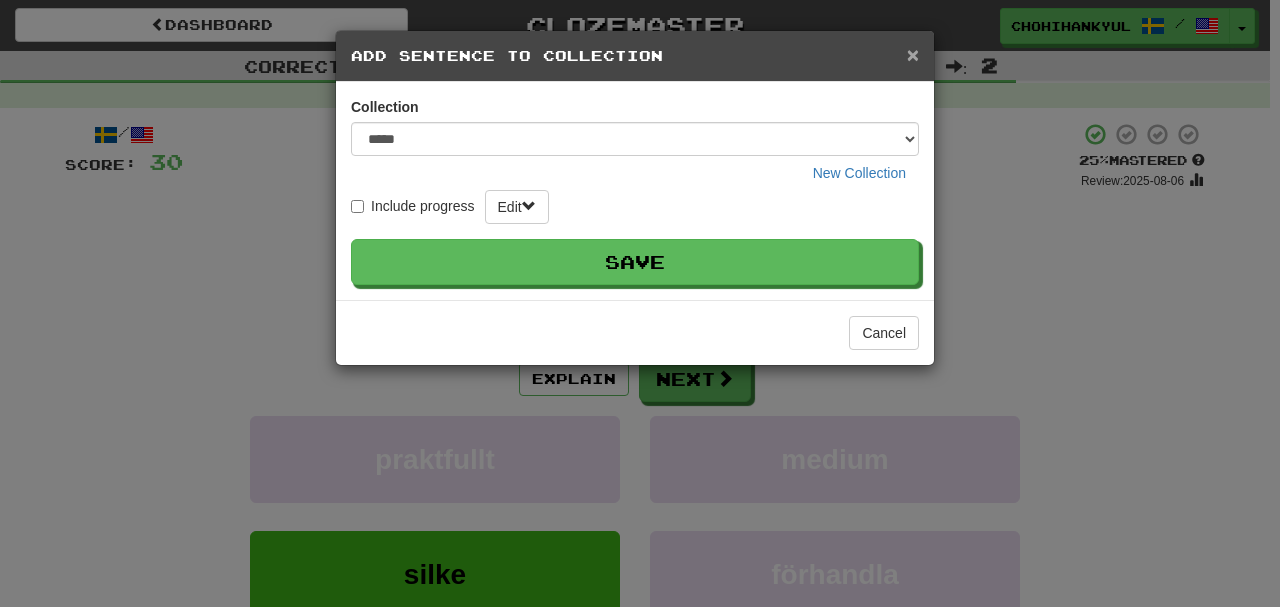 click on "×" at bounding box center (913, 54) 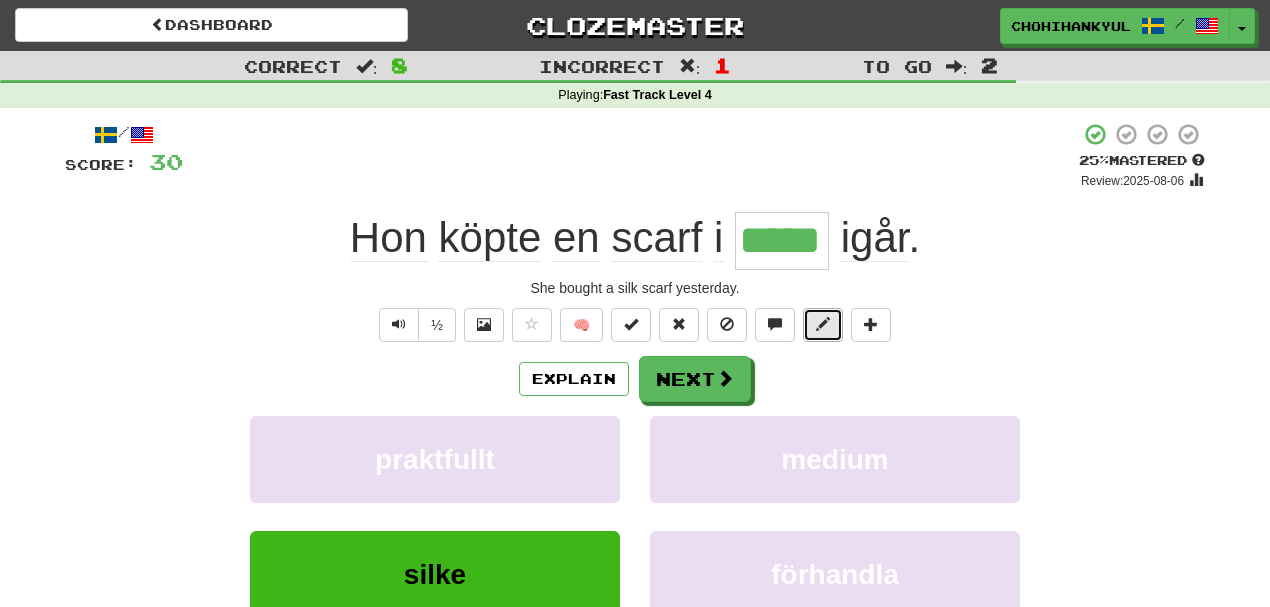 click at bounding box center [823, 325] 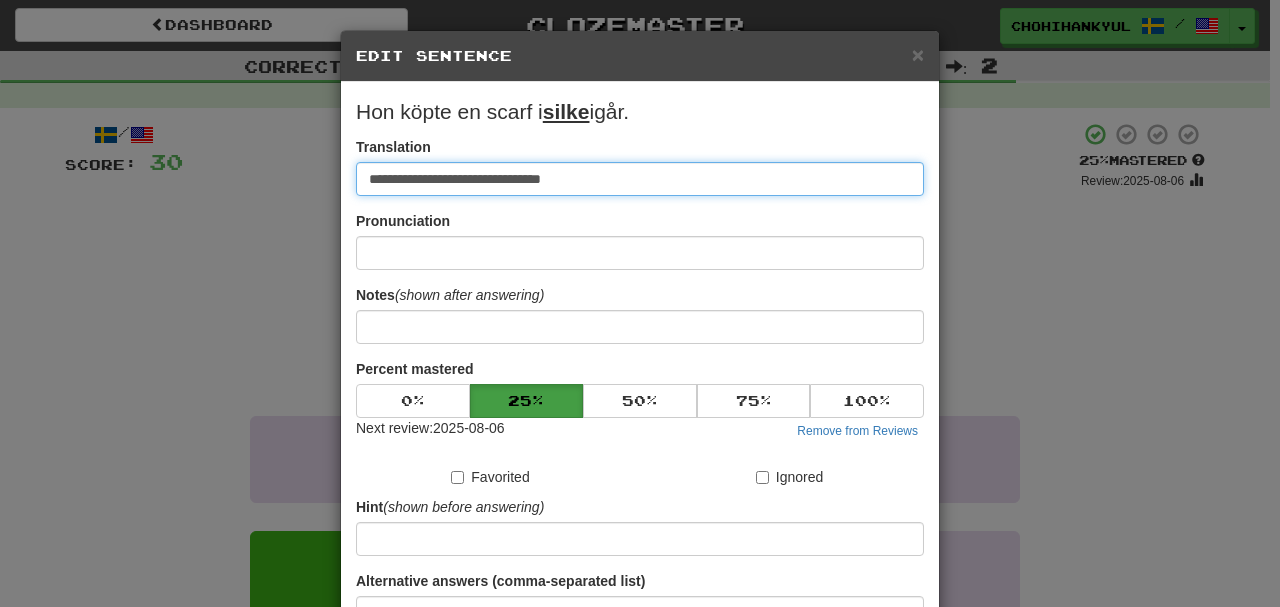 paste on "**********" 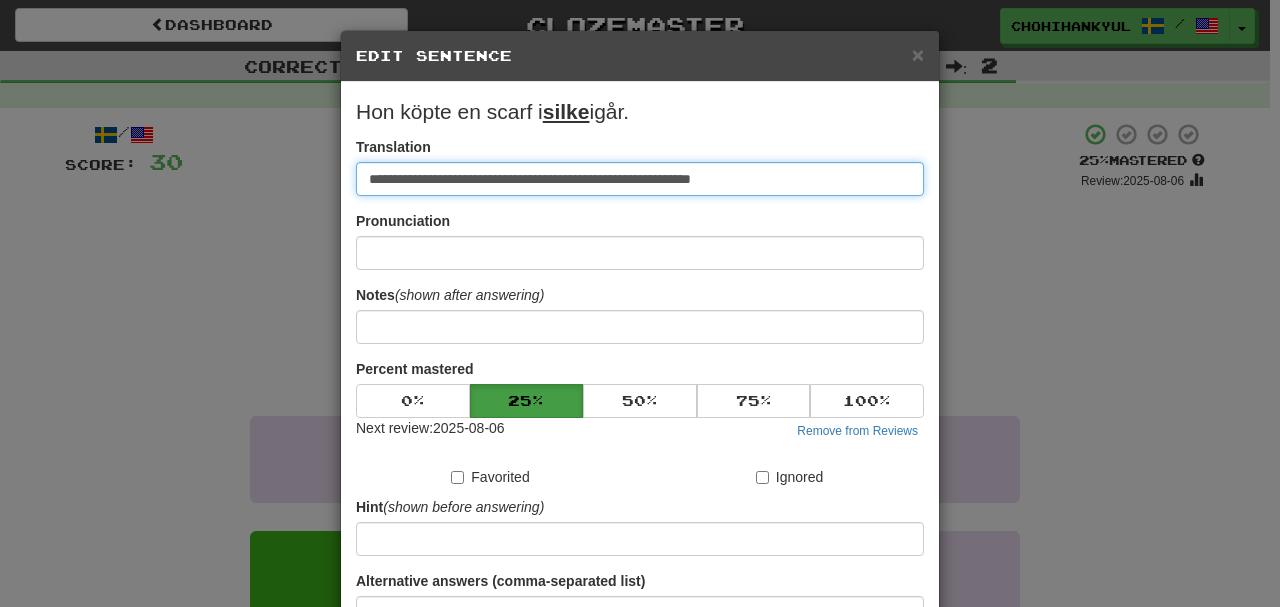 type on "**********" 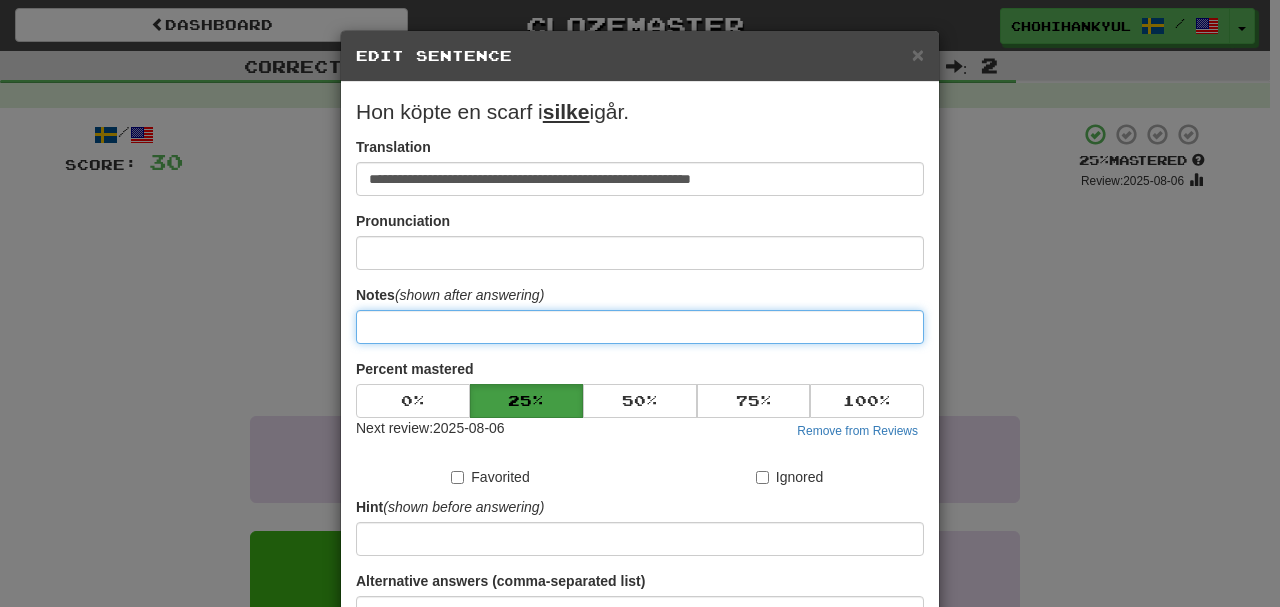 click at bounding box center (640, 327) 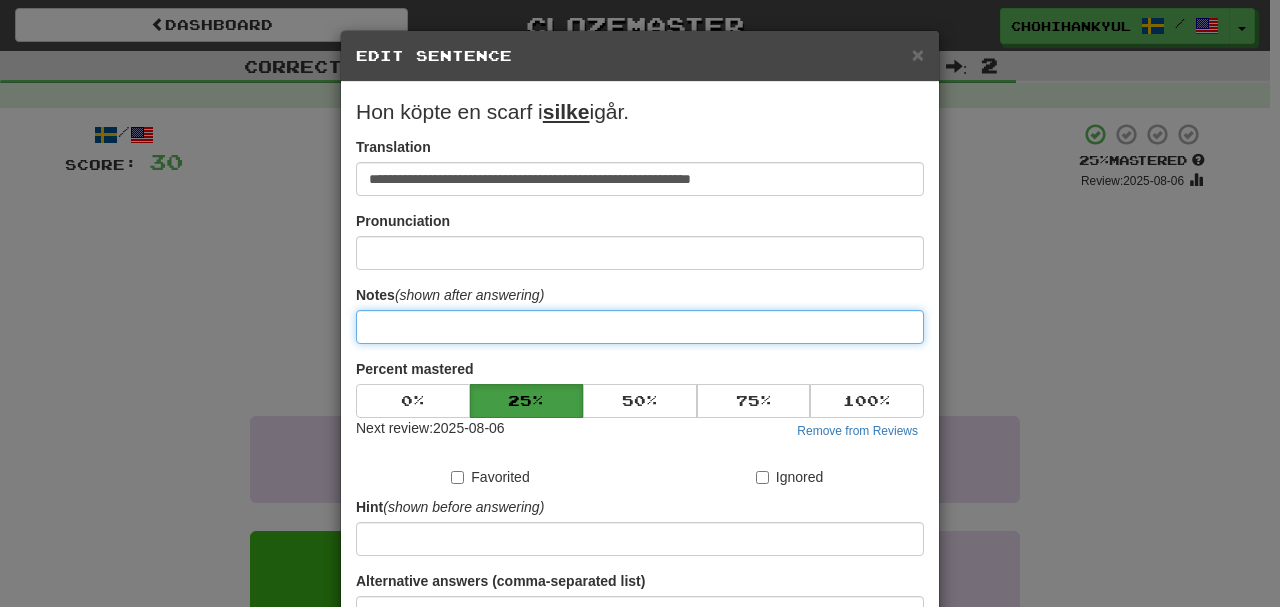paste on "**********" 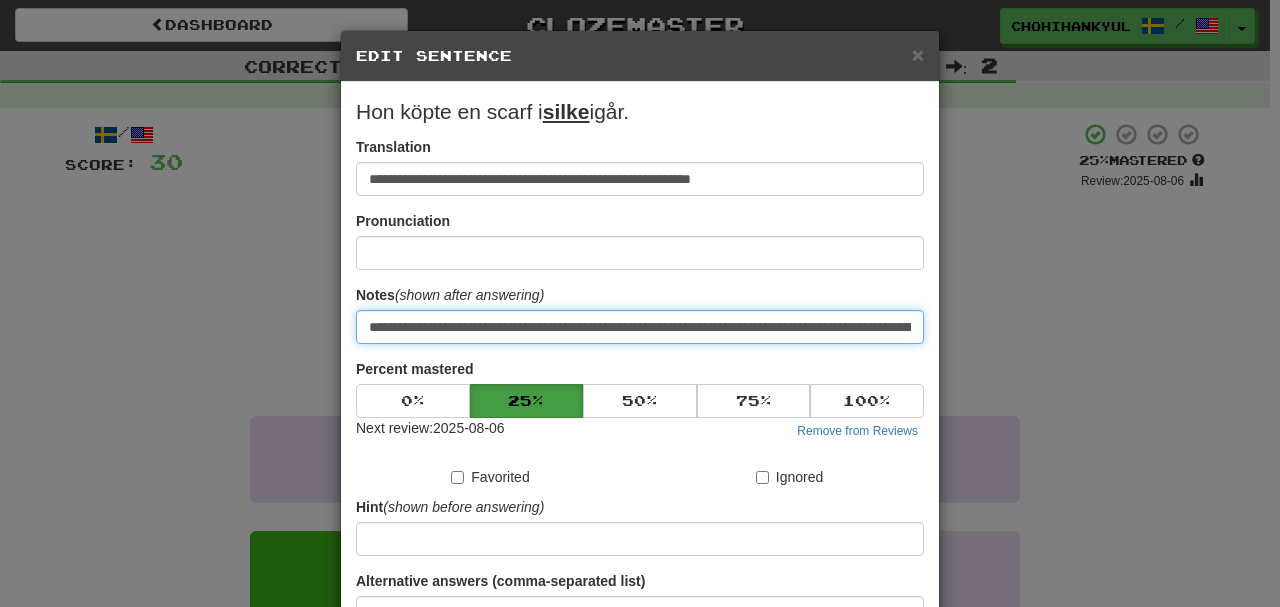 scroll, scrollTop: 0, scrollLeft: 242, axis: horizontal 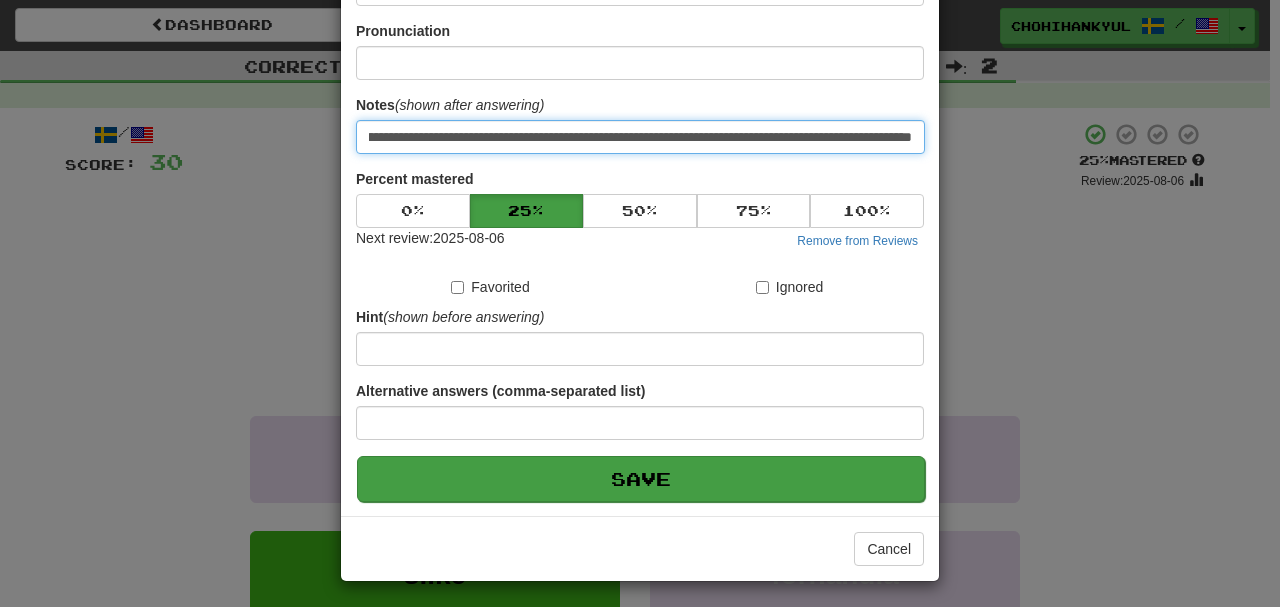 type on "**********" 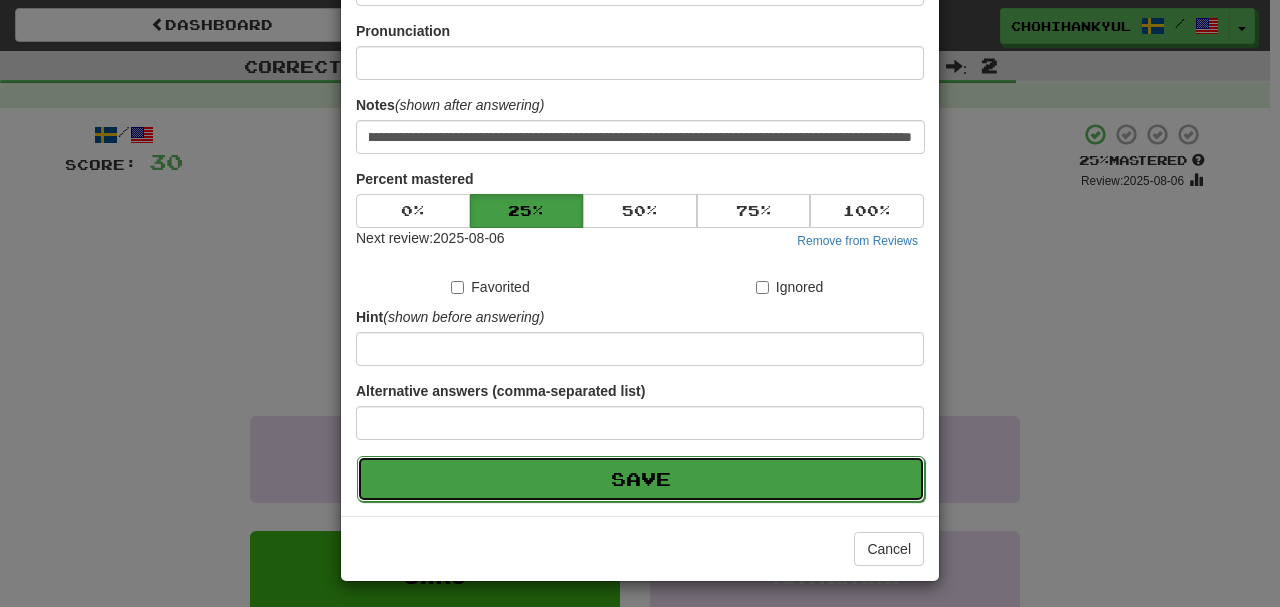 click on "Save" at bounding box center [641, 479] 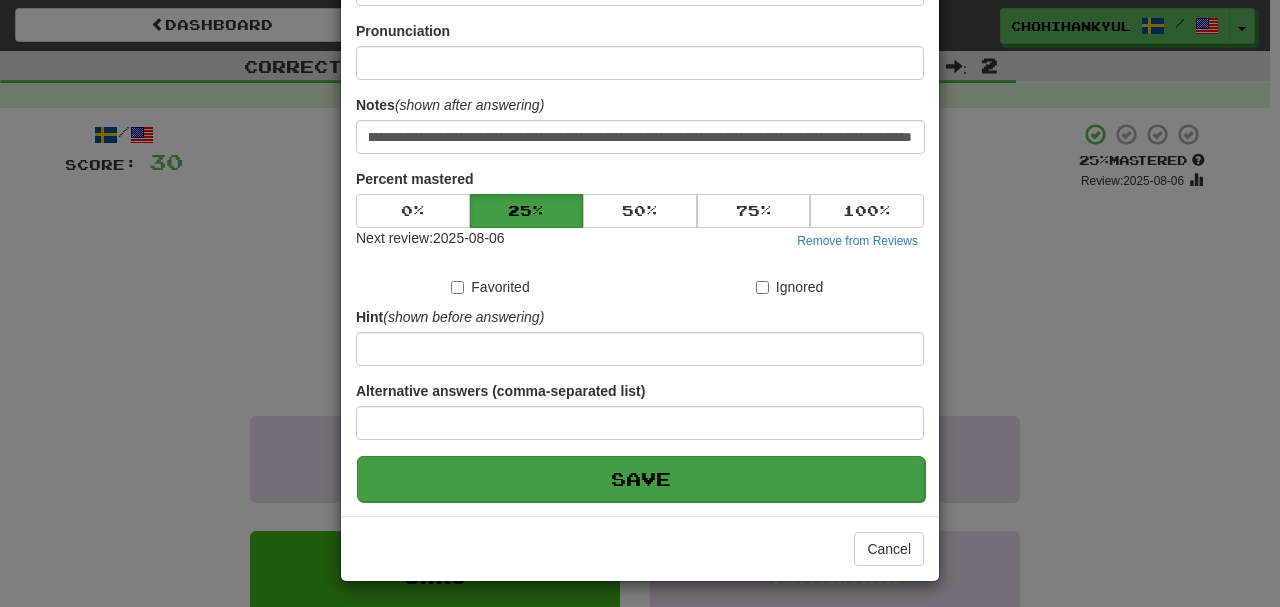 scroll, scrollTop: 0, scrollLeft: 0, axis: both 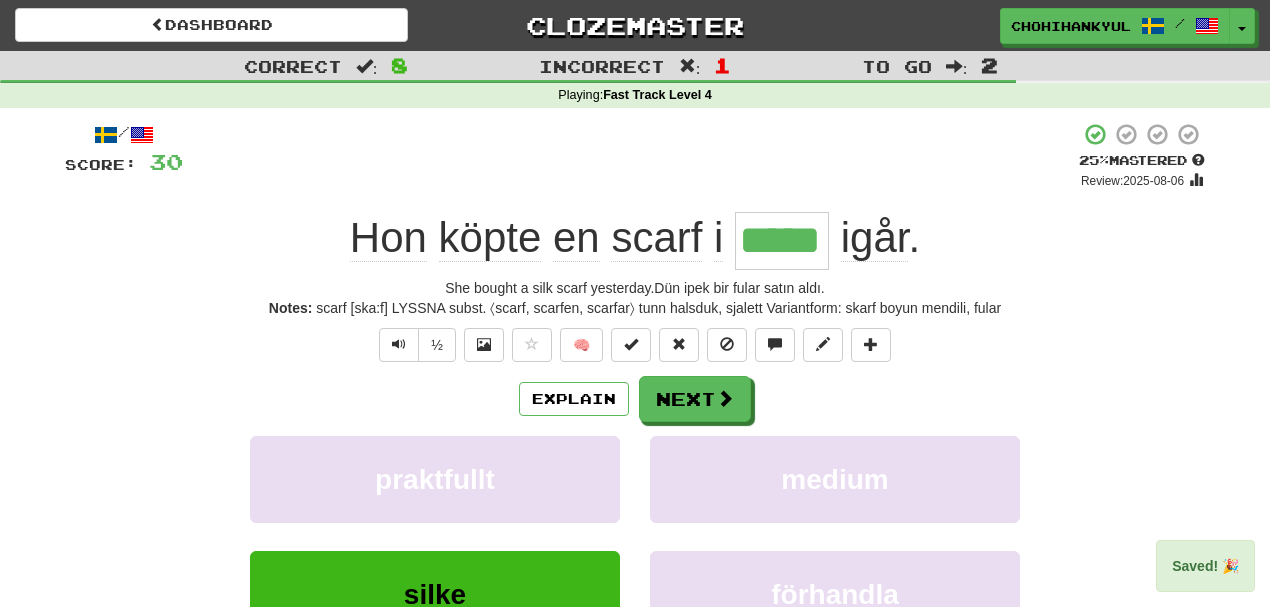 click on "Explain Next praktfullt medium silke förhandla Learn more: praktfullt medium silke förhandla" at bounding box center (635, 536) 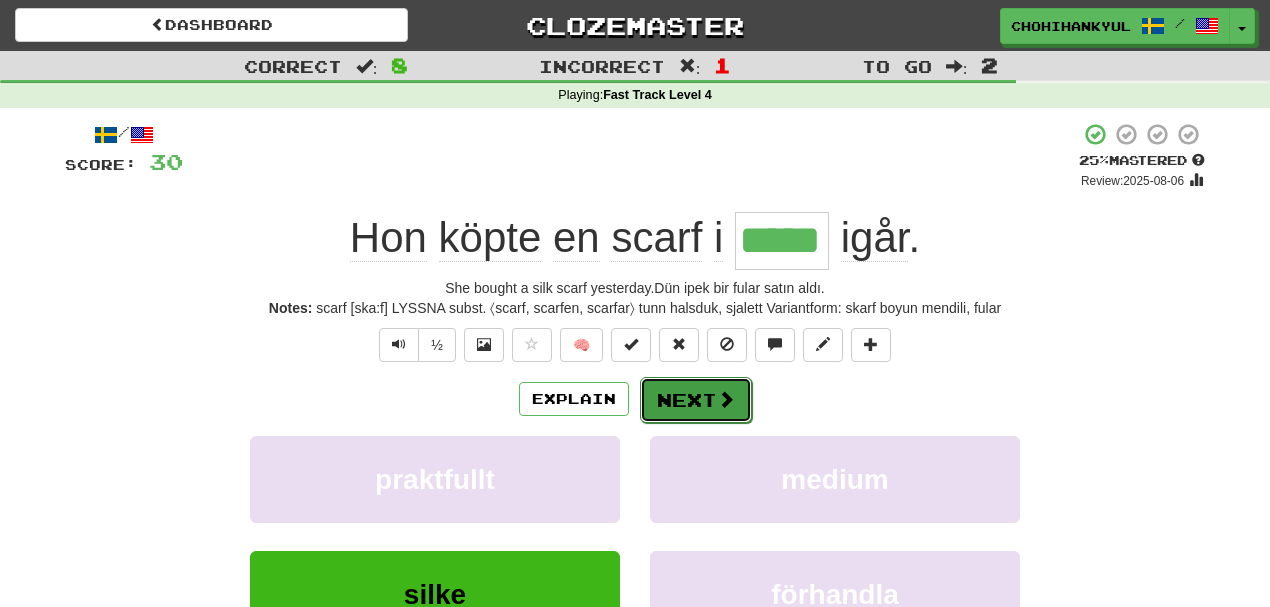 click at bounding box center (726, 399) 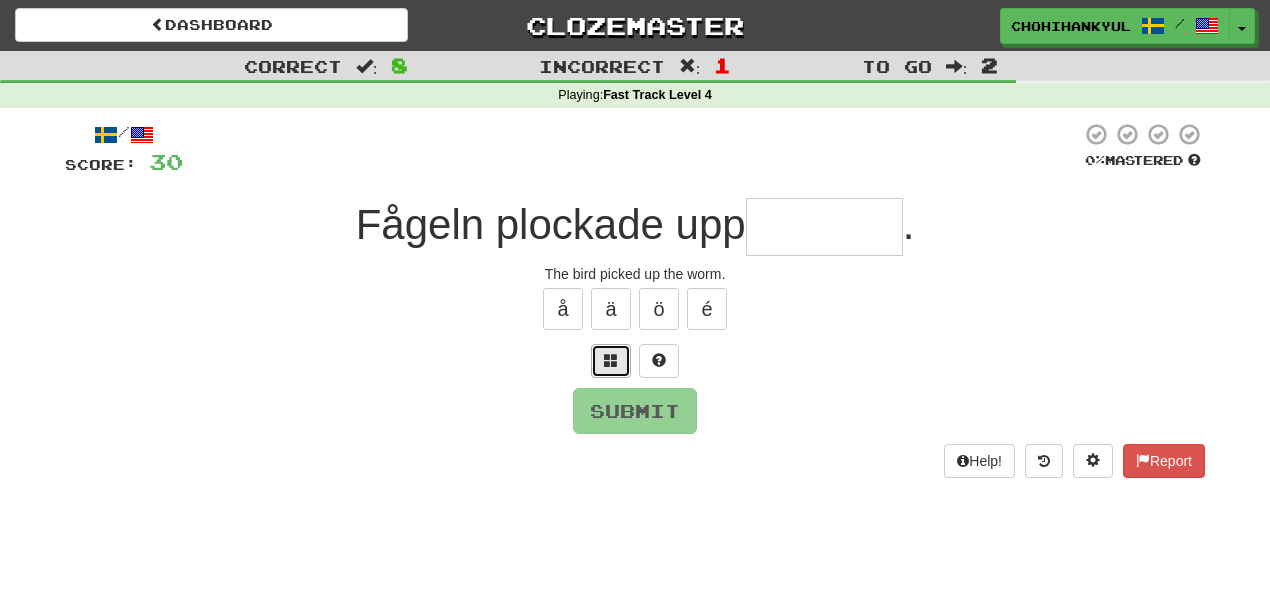 click at bounding box center (611, 360) 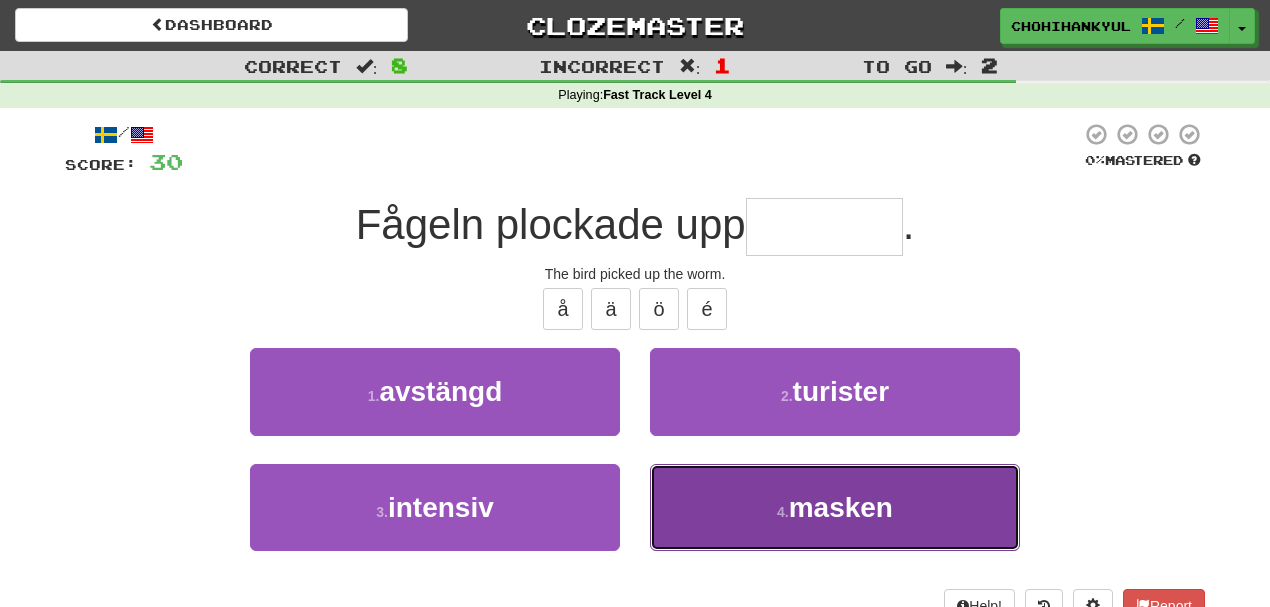 click on "masken" at bounding box center (841, 507) 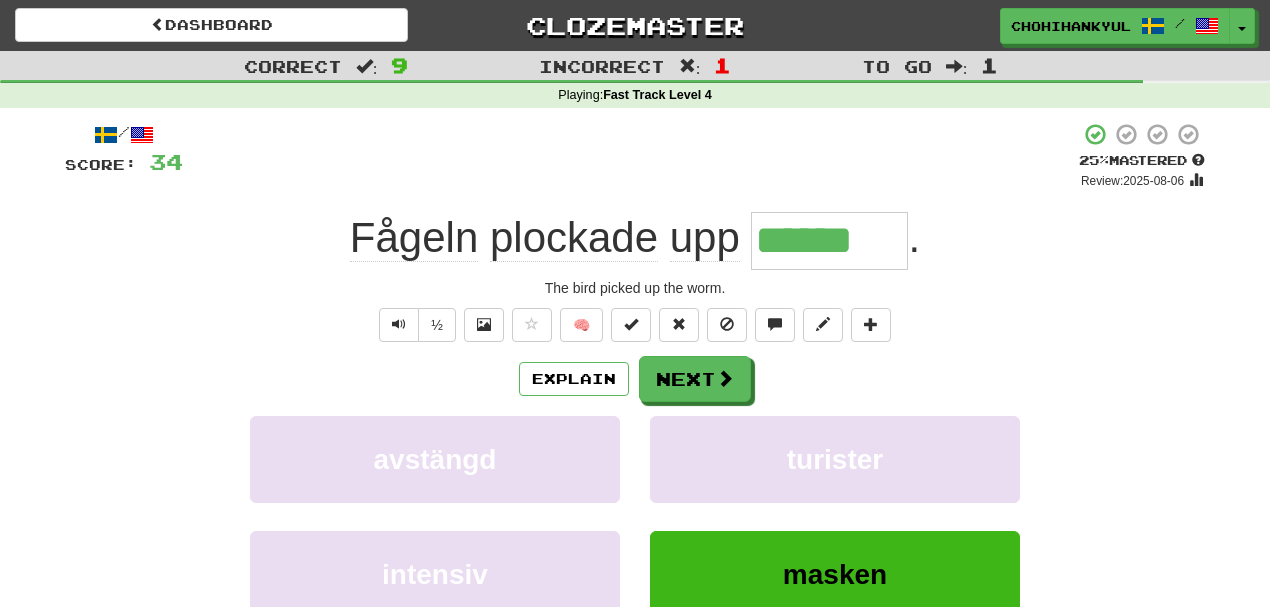 drag, startPoint x: 753, startPoint y: 234, endPoint x: 958, endPoint y: 234, distance: 205 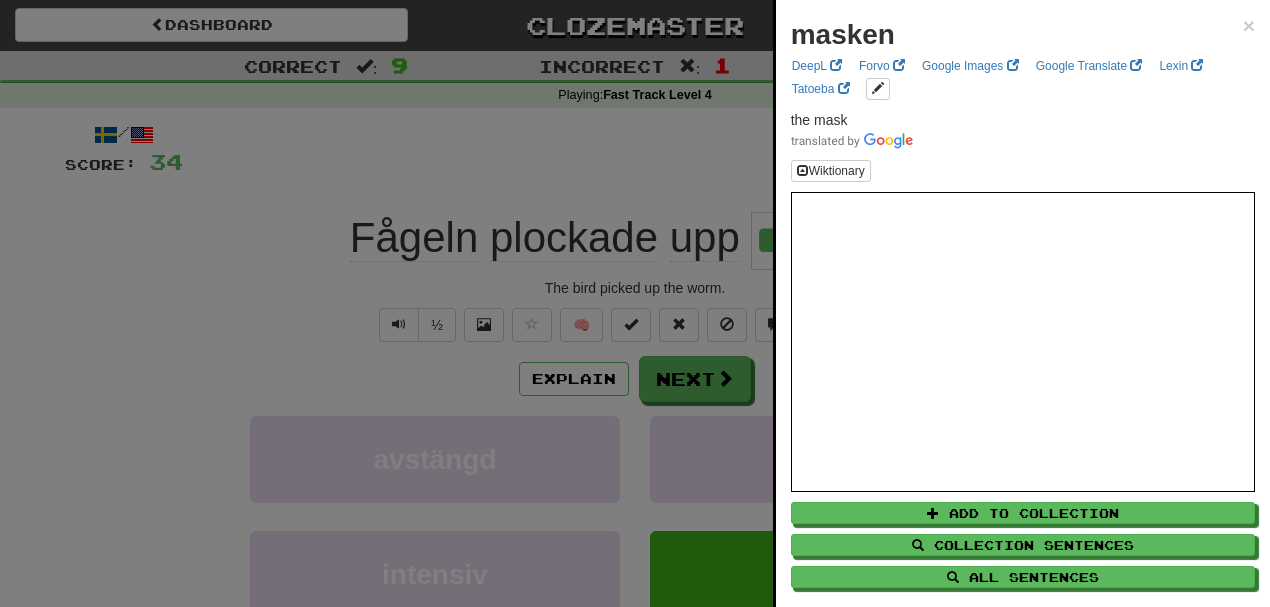 click on "masken ×" at bounding box center (1023, 35) 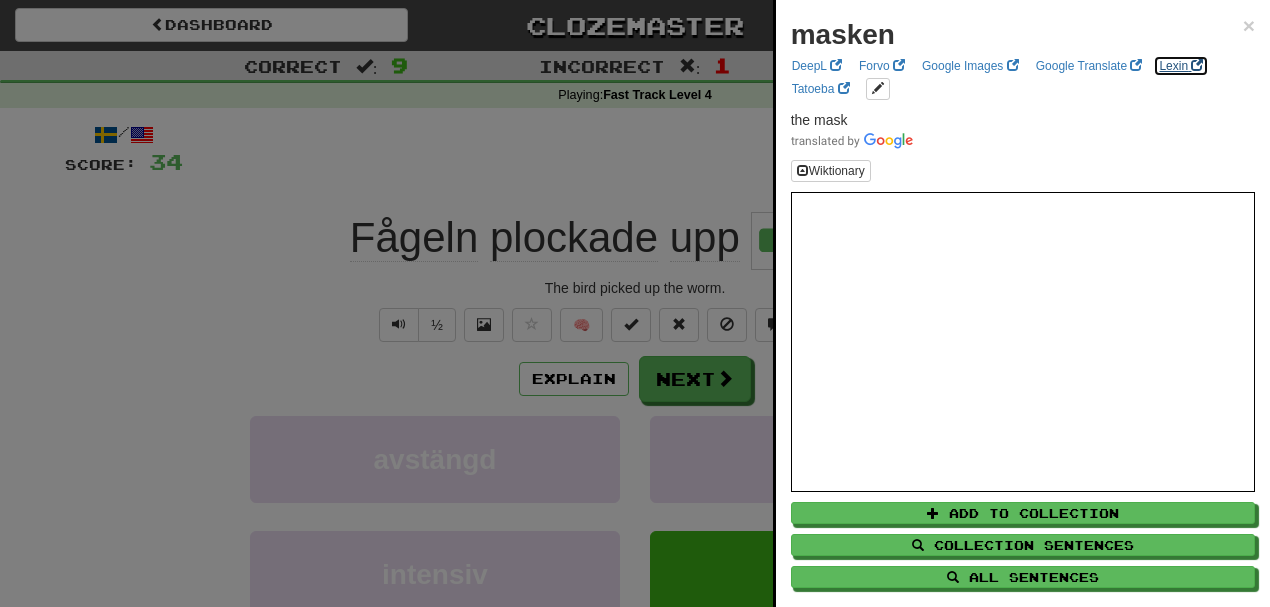 click on "Lexin" at bounding box center (1181, 66) 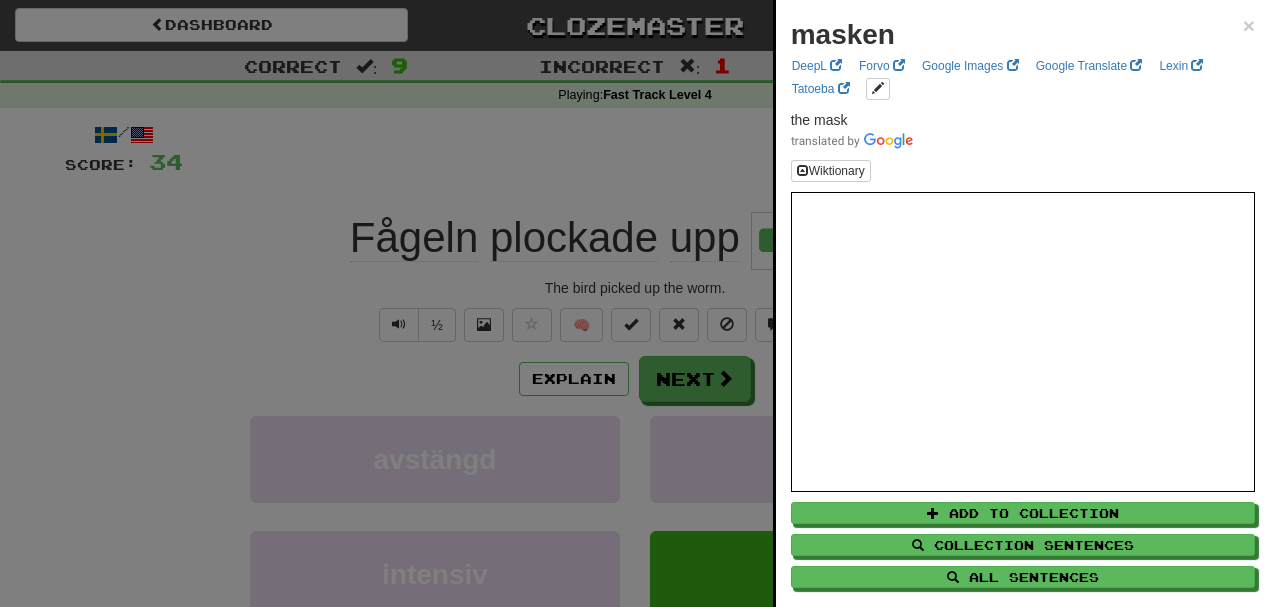 click at bounding box center [635, 303] 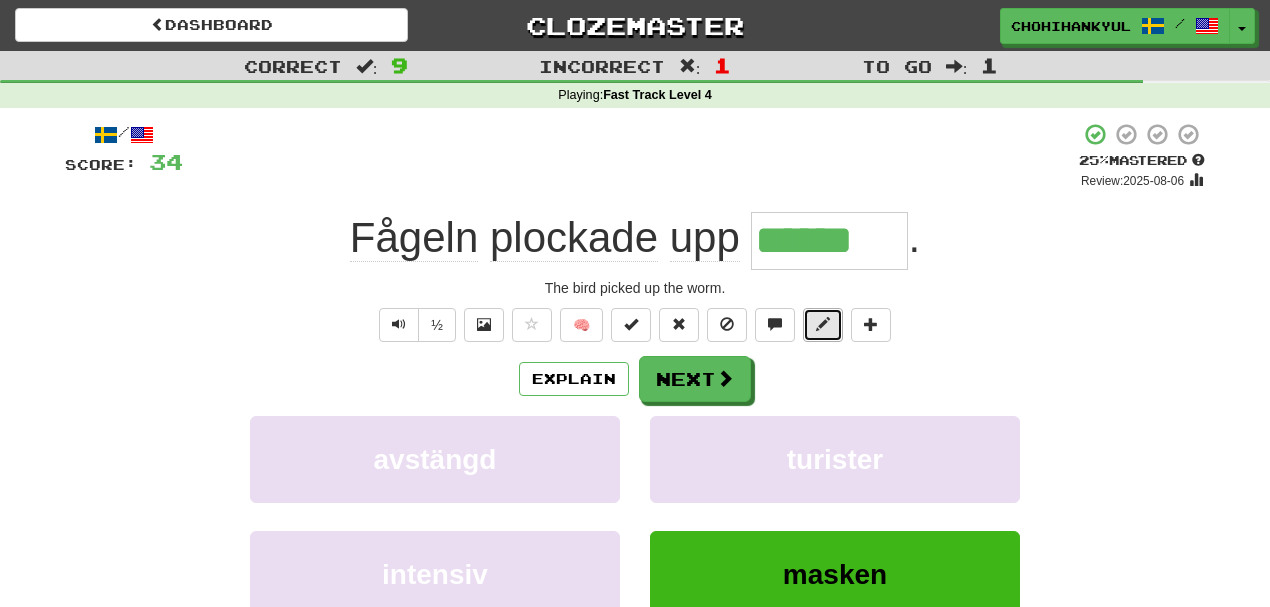 click at bounding box center (823, 325) 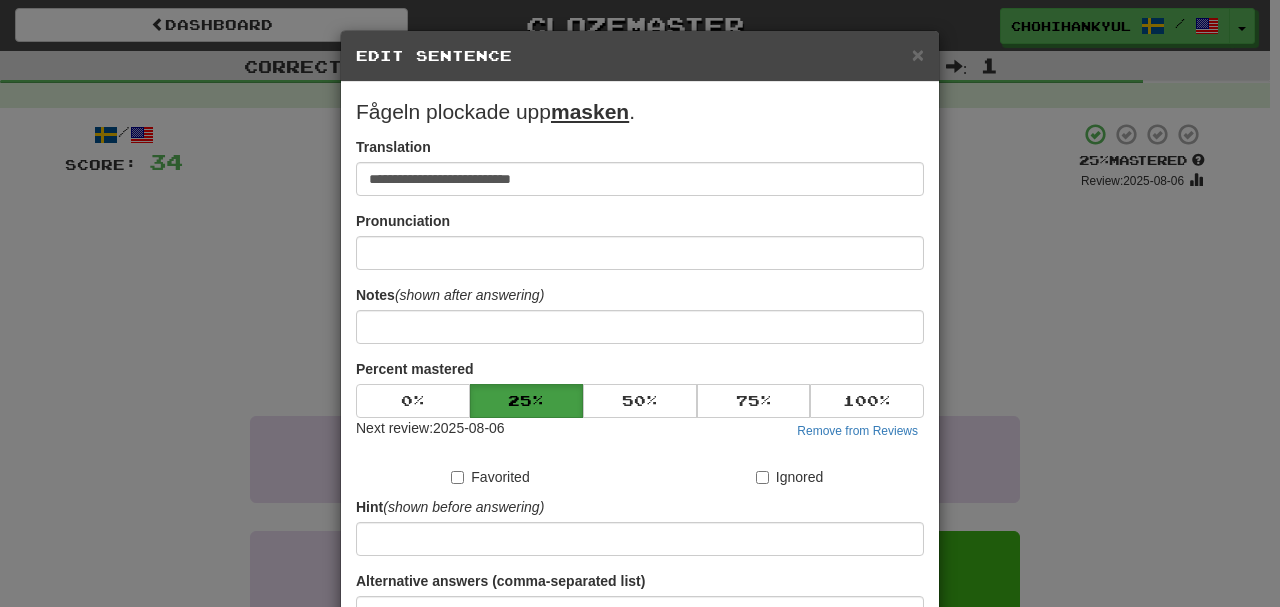 click on "**********" at bounding box center (640, 394) 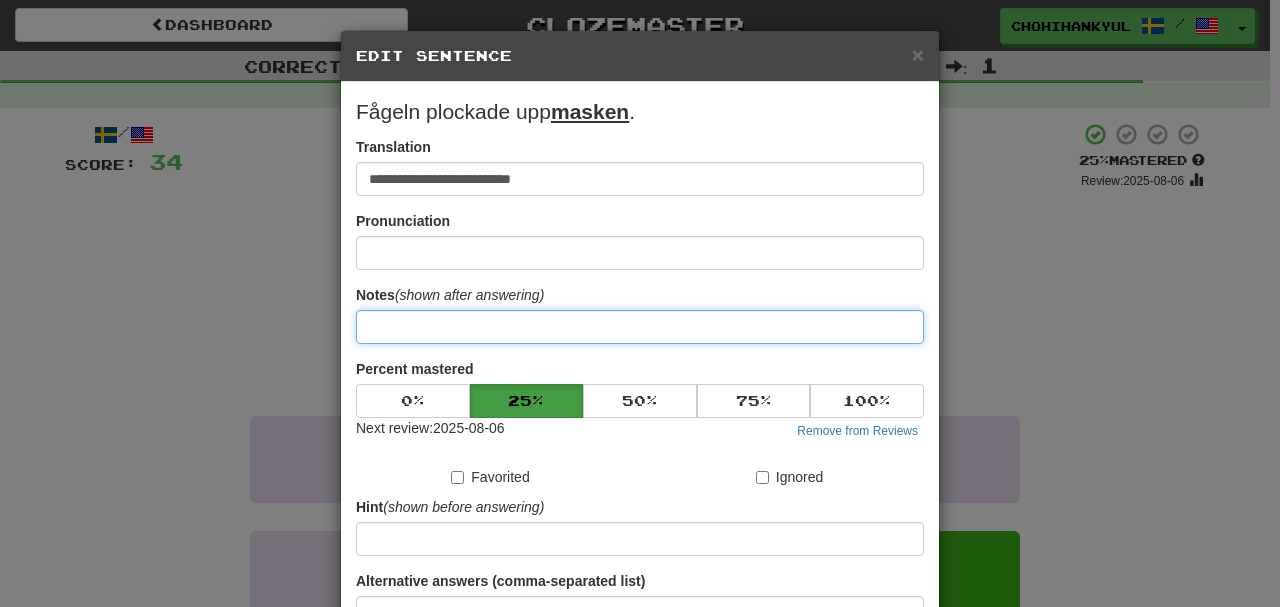 click at bounding box center [640, 327] 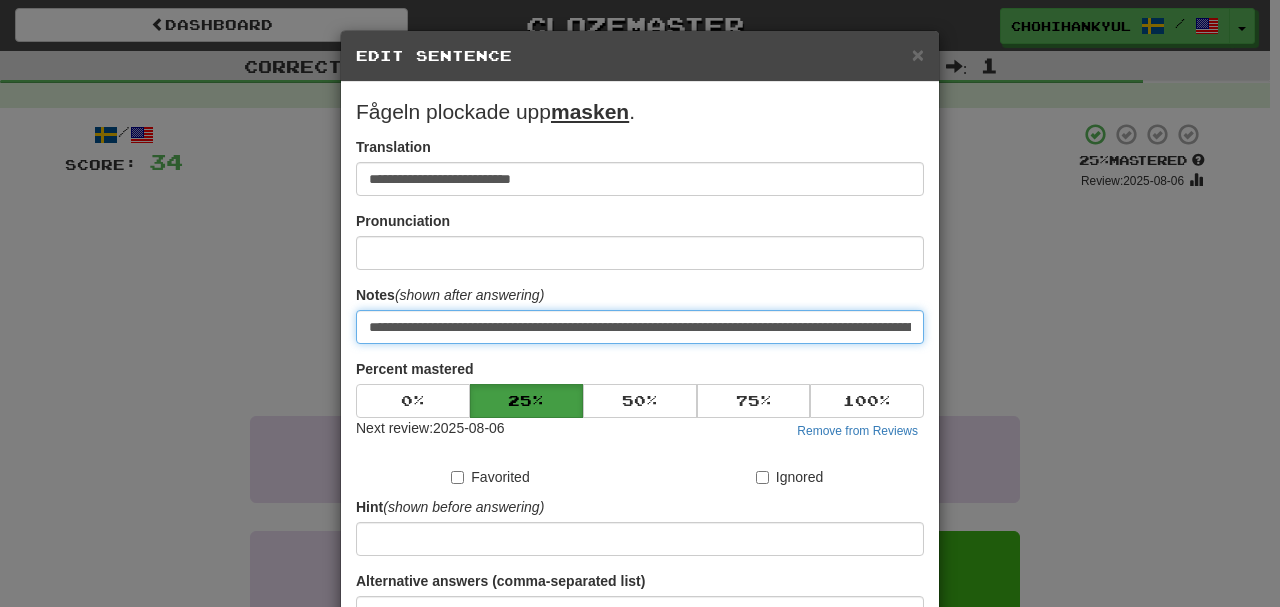scroll, scrollTop: 0, scrollLeft: 418, axis: horizontal 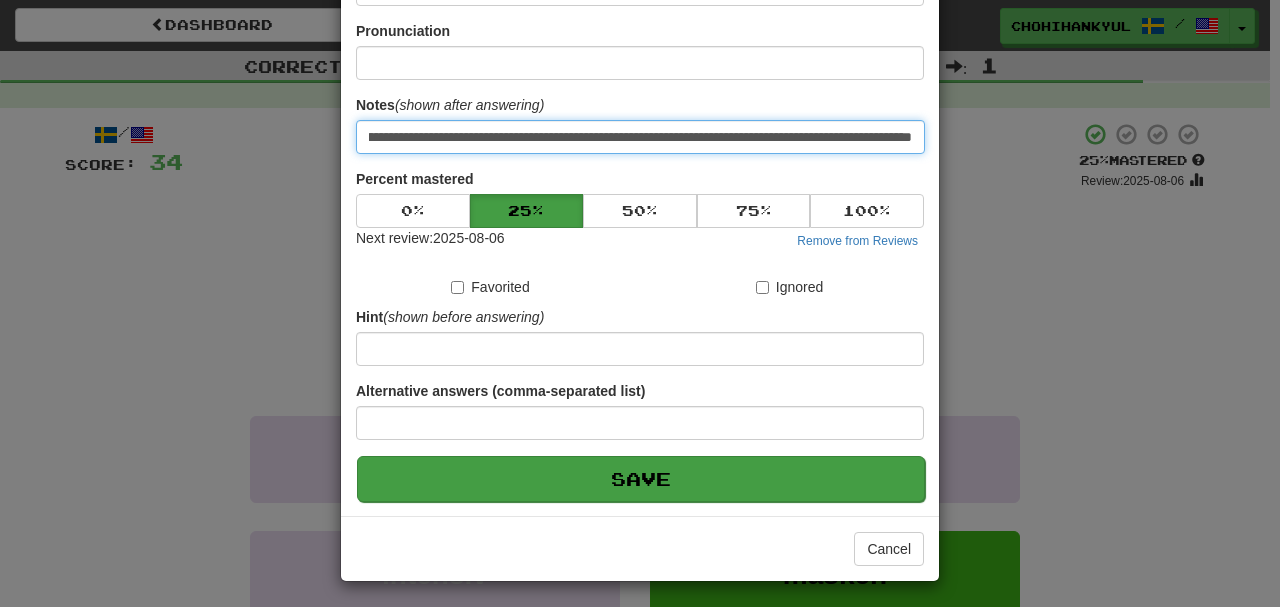 type on "**********" 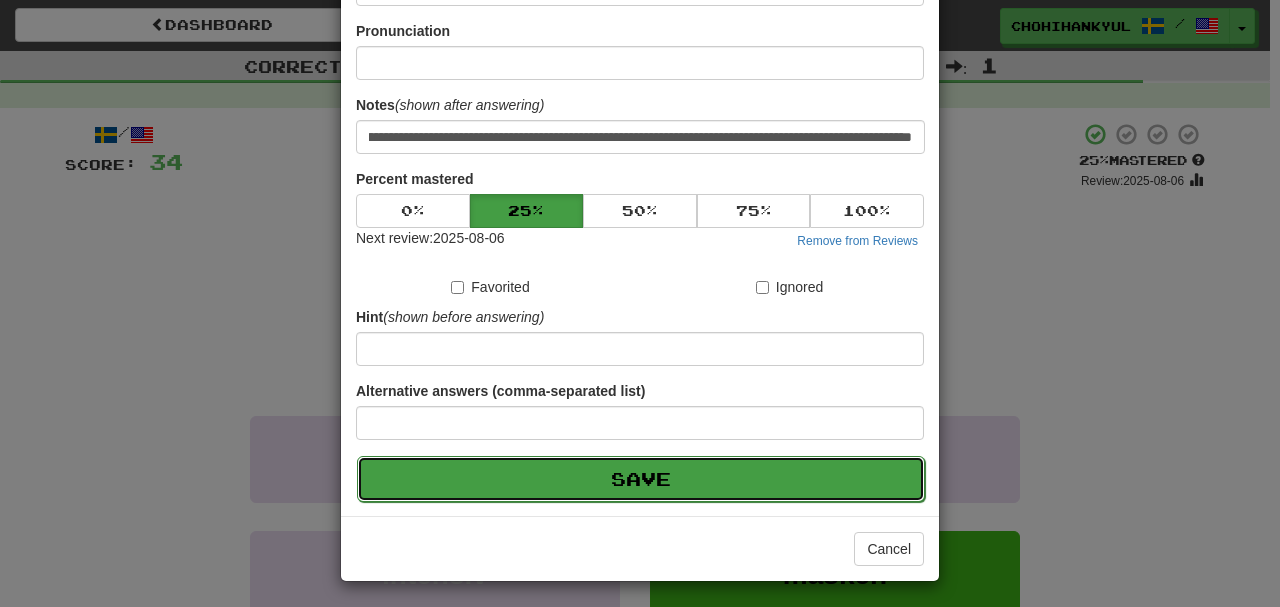 click on "Save" at bounding box center [641, 479] 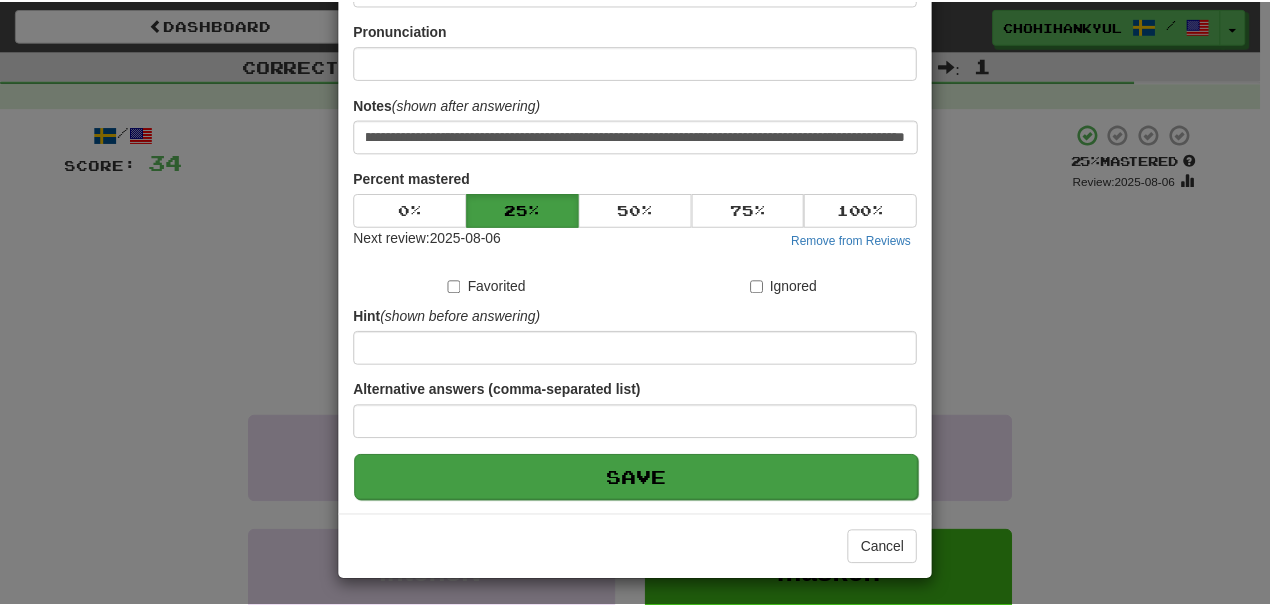 scroll, scrollTop: 0, scrollLeft: 0, axis: both 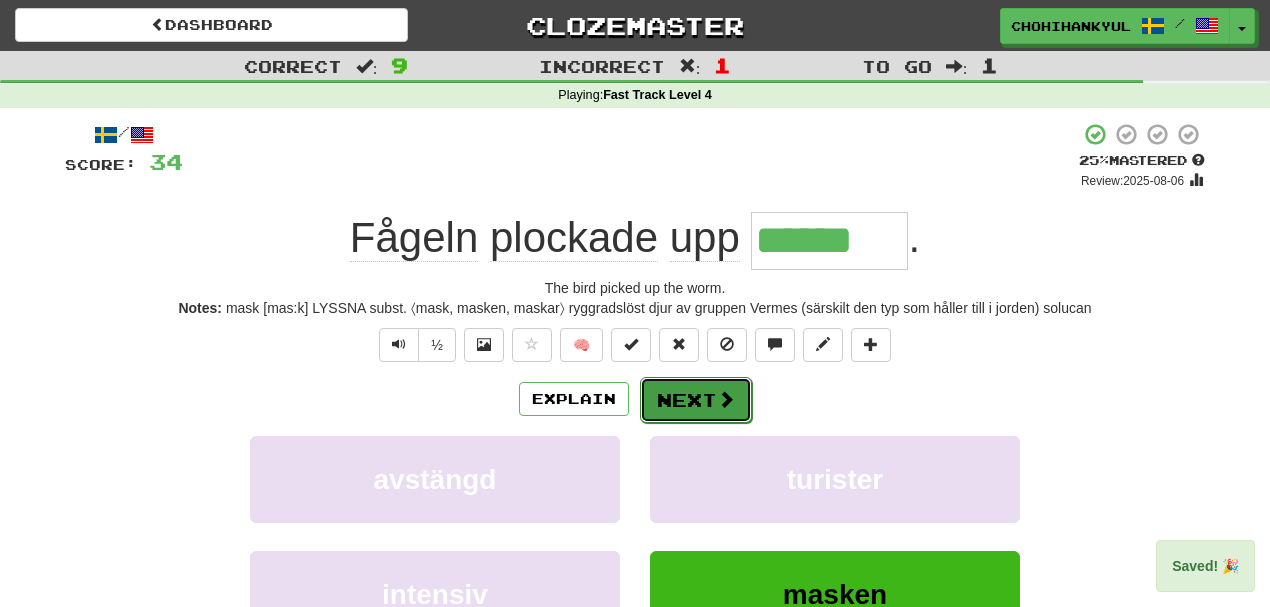 click at bounding box center [726, 399] 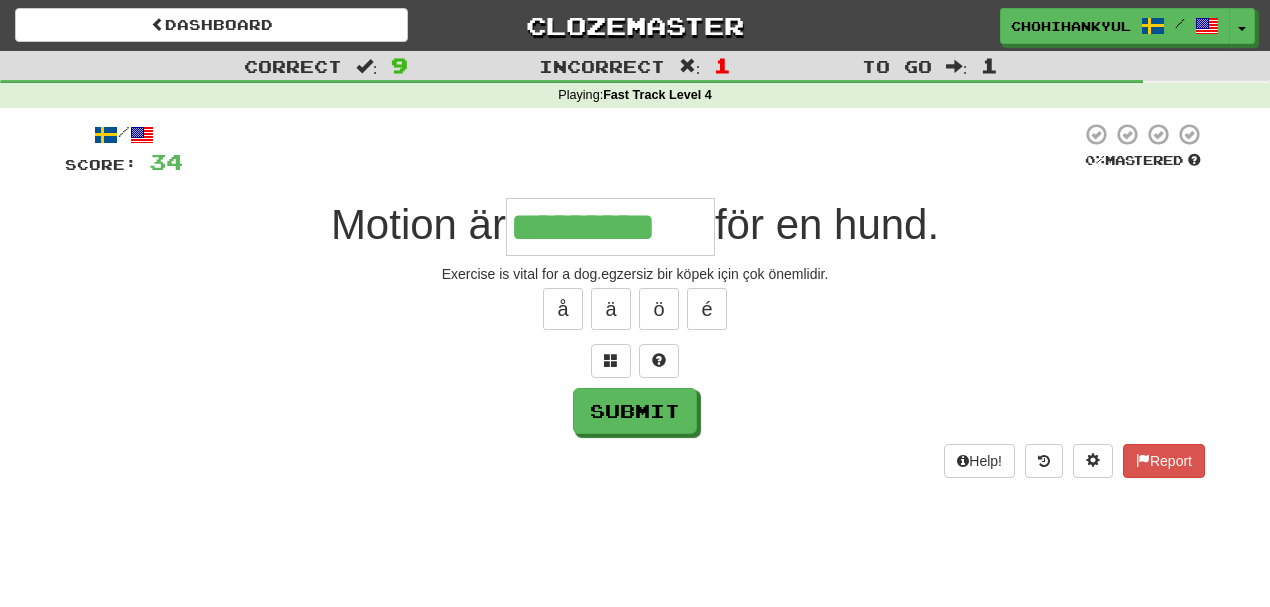 type on "*********" 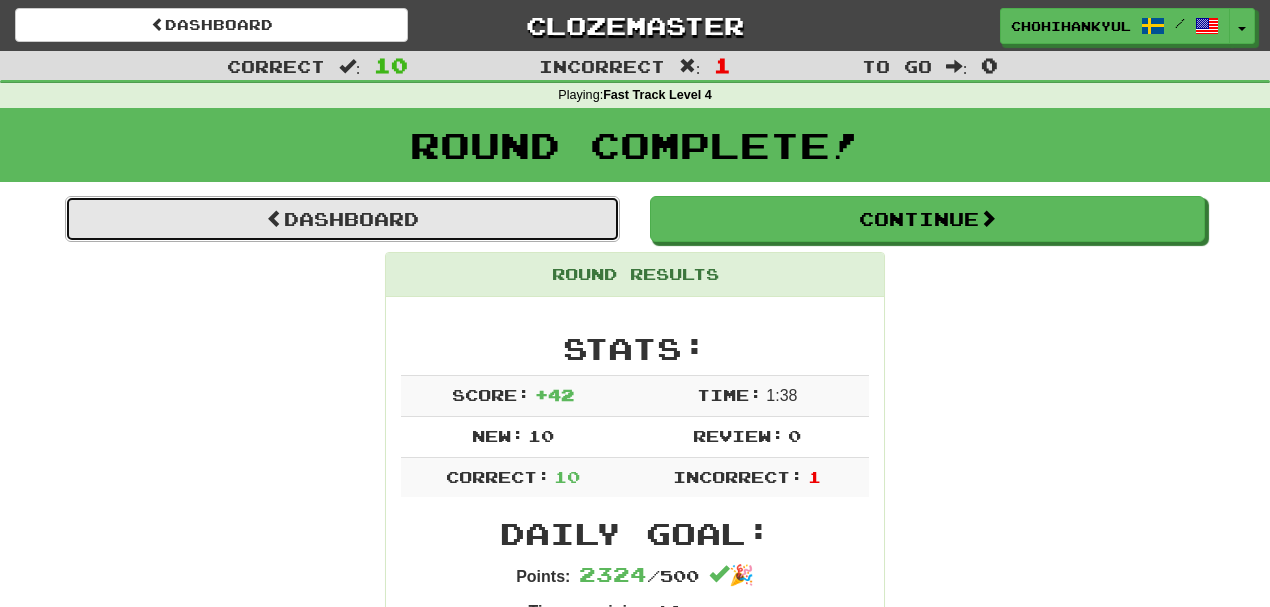 click on "Dashboard" at bounding box center (342, 219) 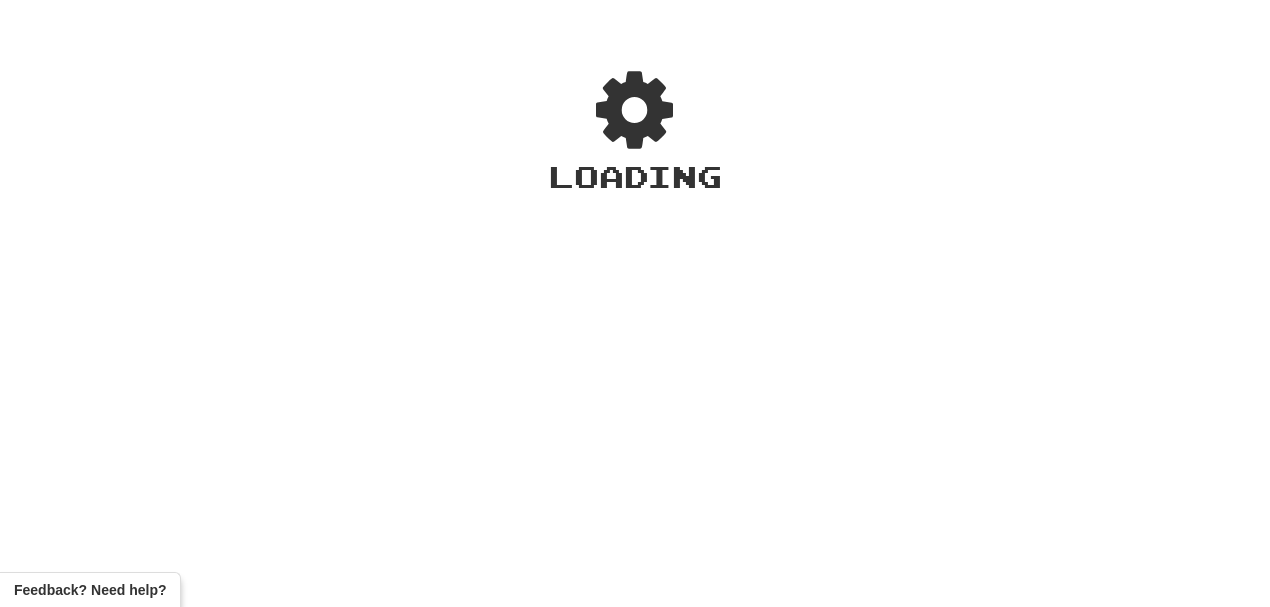scroll, scrollTop: 0, scrollLeft: 0, axis: both 